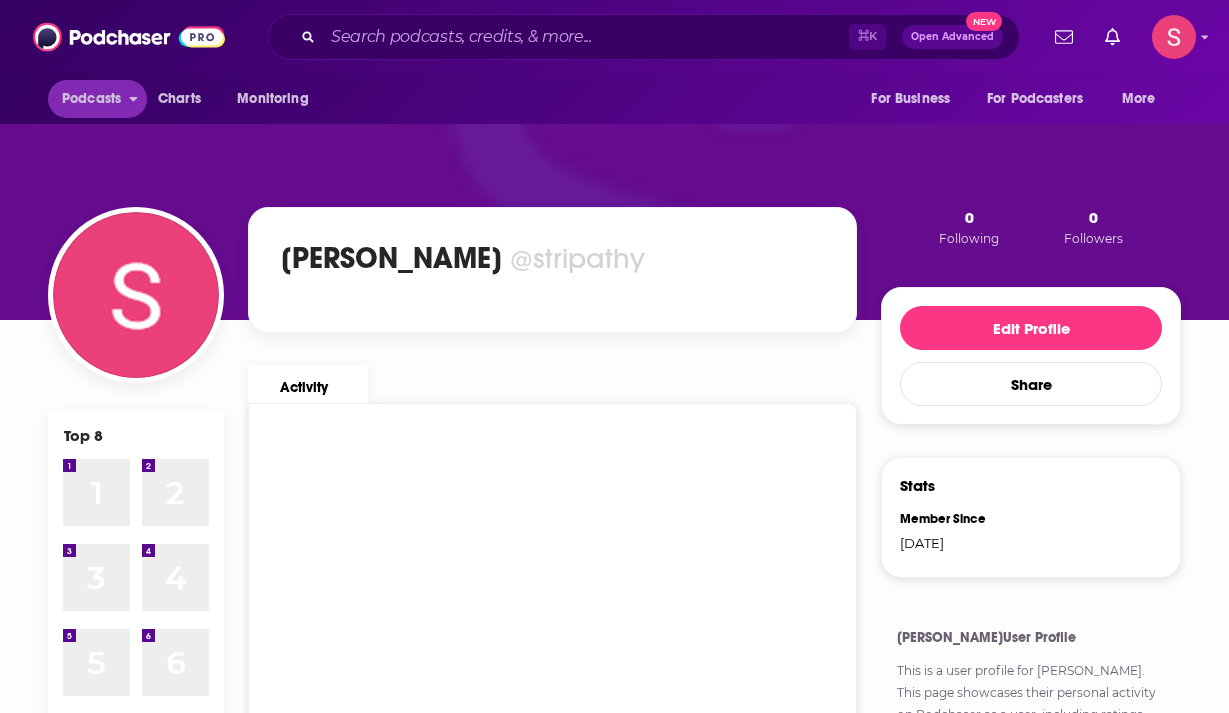 click on "Podcasts" at bounding box center (91, 99) 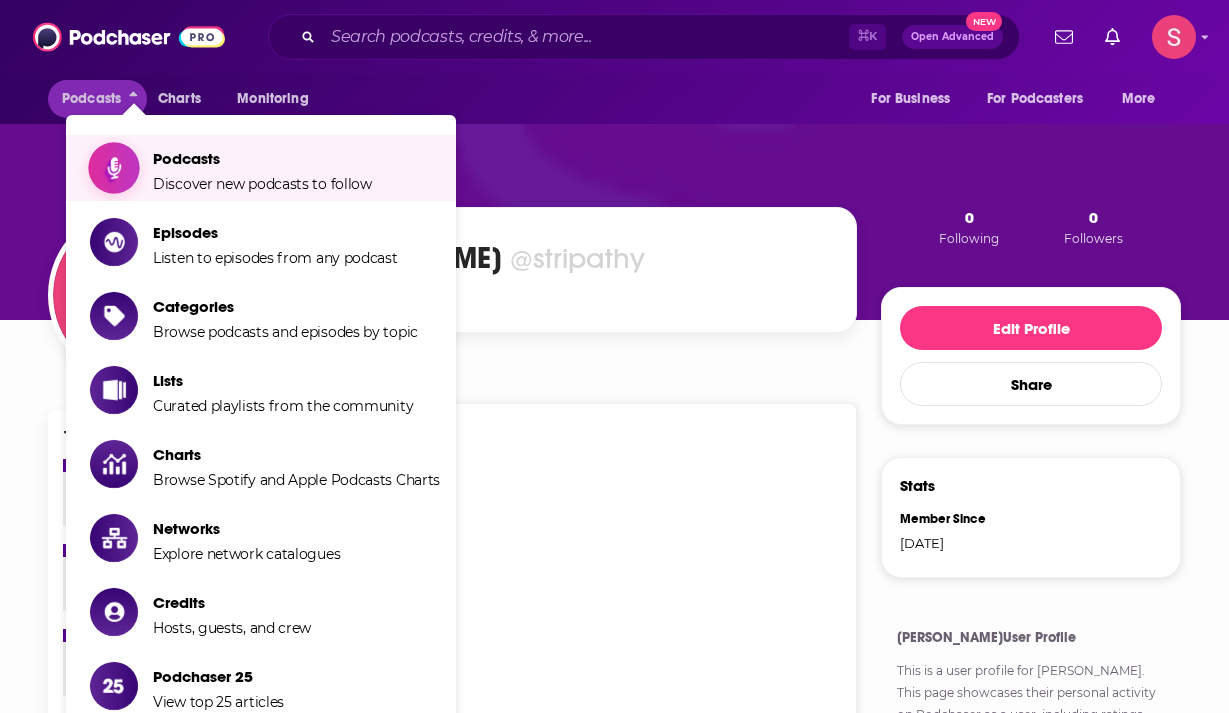 click on "Podcasts" at bounding box center (262, 158) 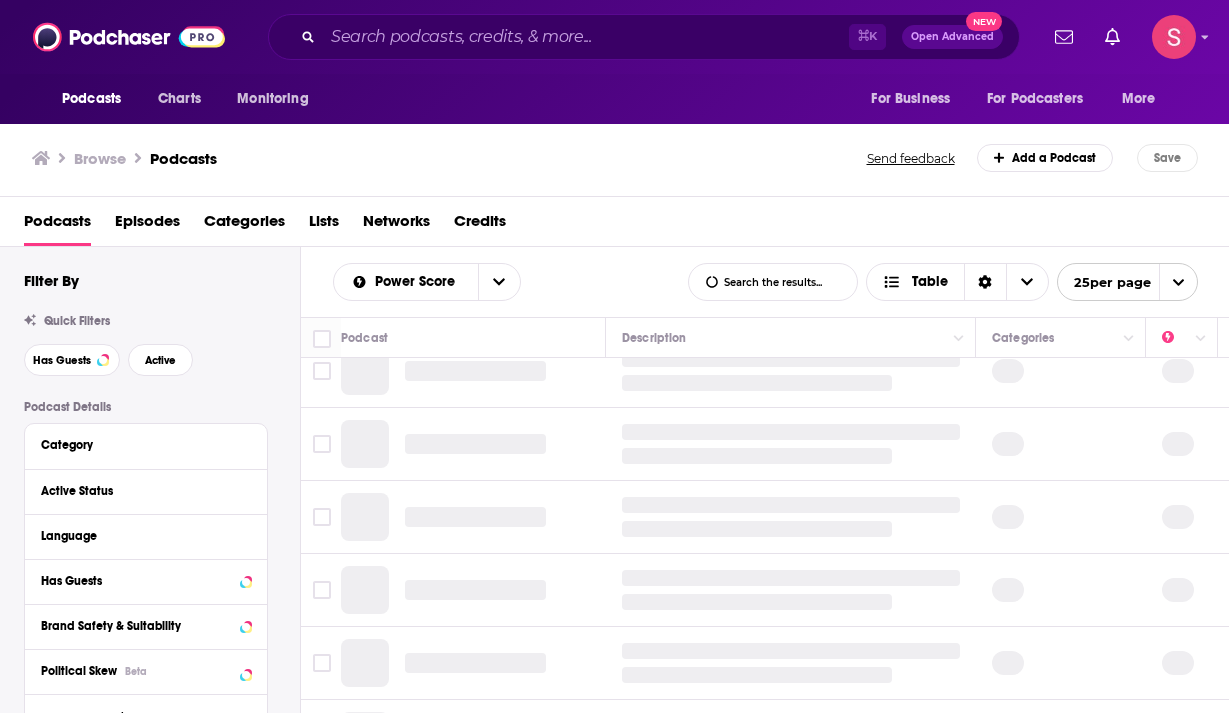scroll, scrollTop: 0, scrollLeft: 0, axis: both 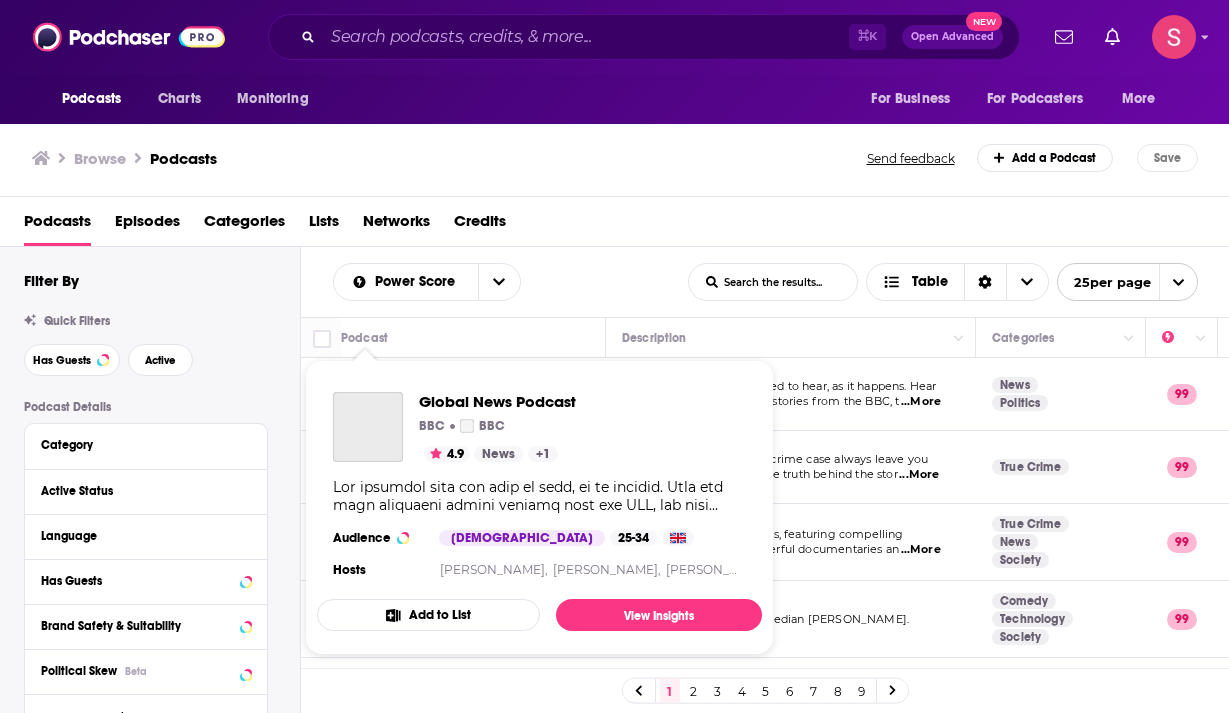 click on "Podcasts Charts Monitoring ⌘  K Open Advanced New For Business For Podcasters More Podcasts Charts Monitoring For Business For Podcasters More Browse Podcasts Send feedback Add a Podcast Save Podcasts Episodes Categories Lists Networks Credits Filter By Quick Filters Has Guests Active Podcast Details Category Active Status Language Has Guests Brand Safety & Suitability Political Skew Beta Show More Audience & Reach Power Score™ Reach (Monthly) Reach (Episode Average) Gender Age Income Show More Saved Searches Select Power Score List Search Input Search the results... Table List Search Input Search the results... Table 25  per page Podcast Description Categories Reach (Monthly) Reach (Episode) Top Country Global News Podcast The breaking news you need to hear, as it happens.    Hear the most important global stories from the BBC, t  ...More News Politics 99 32m-48m 135k-200k   GB Crime Junkie Does hearing about a true crime case always leave you scouring the internet for the truth behind the stor  ...More" at bounding box center [614, 356] 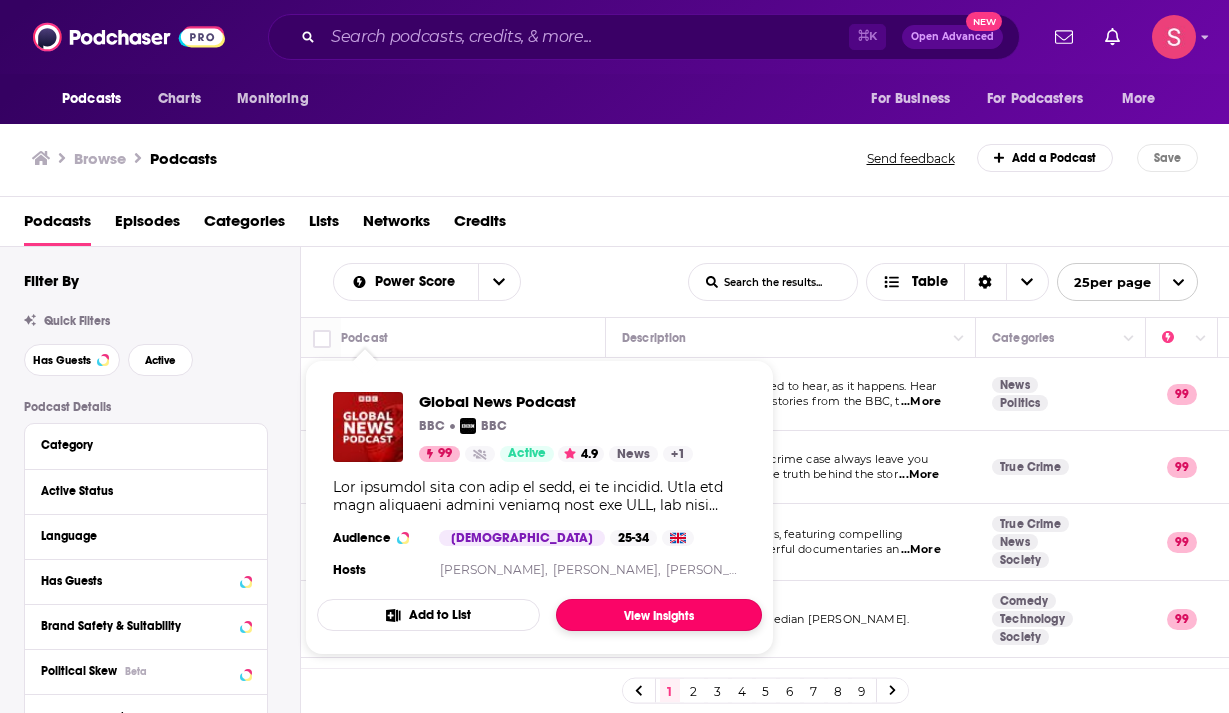 click on "View Insights" at bounding box center (659, 615) 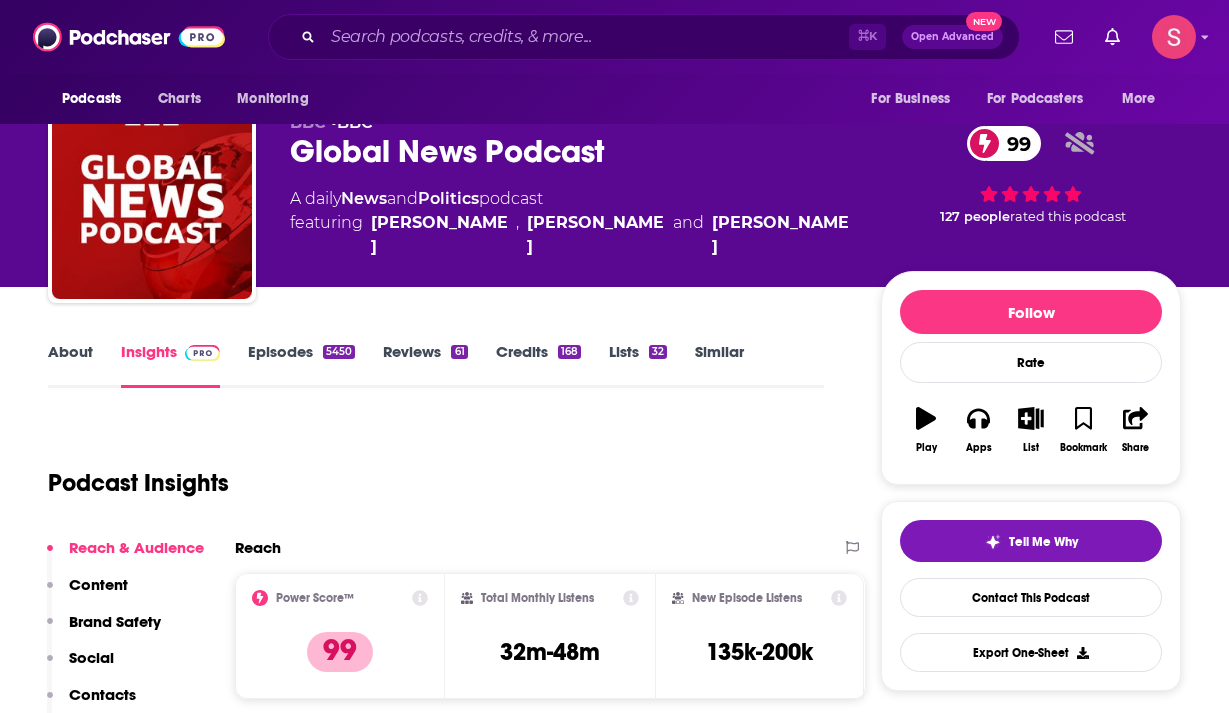 scroll, scrollTop: 42, scrollLeft: 0, axis: vertical 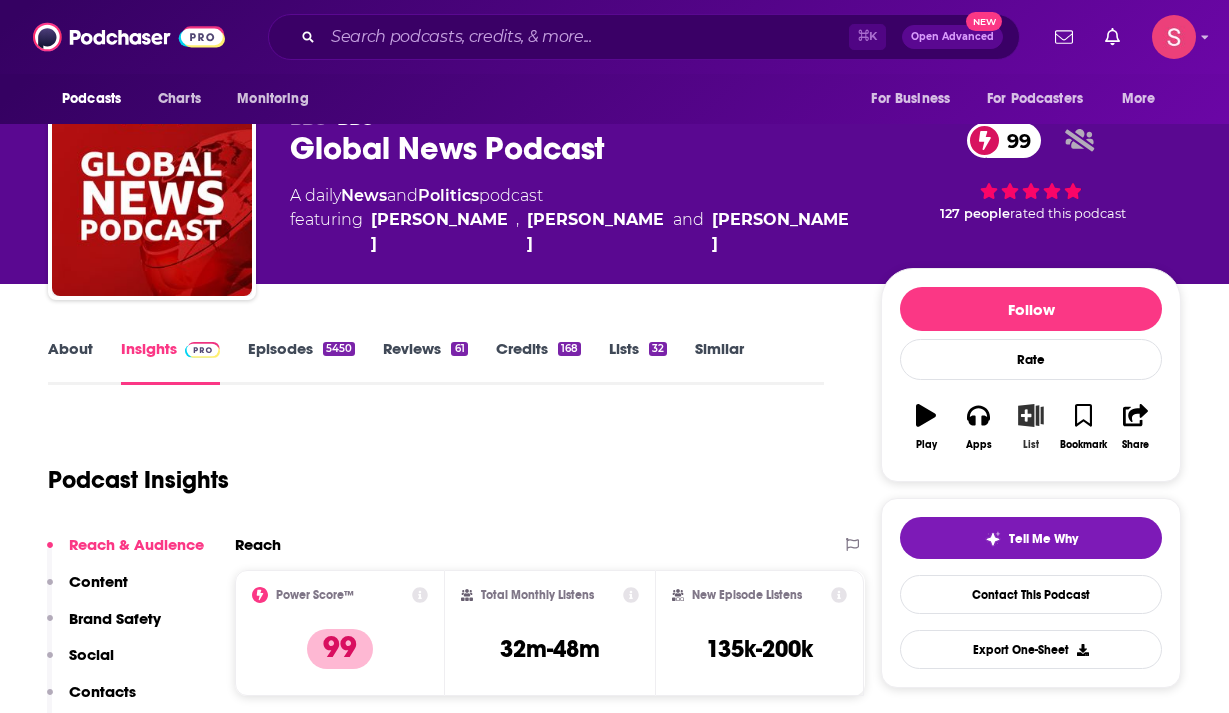 click on "List" at bounding box center [1031, 427] 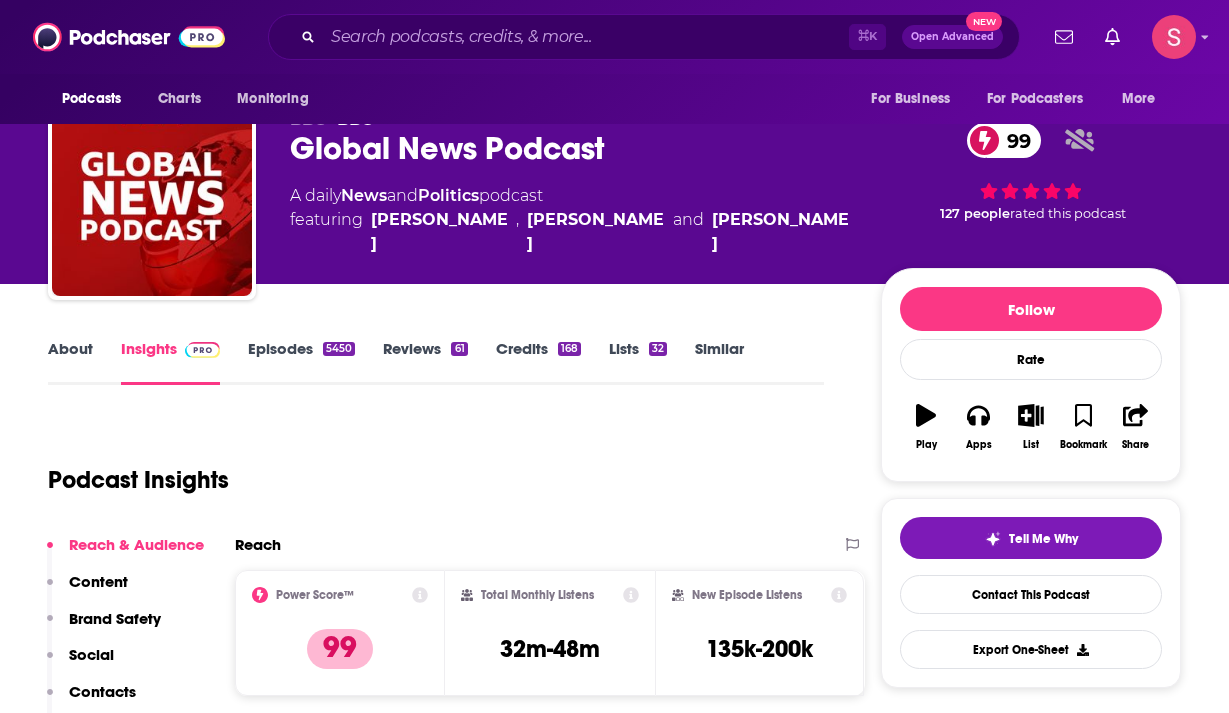 scroll, scrollTop: 0, scrollLeft: 0, axis: both 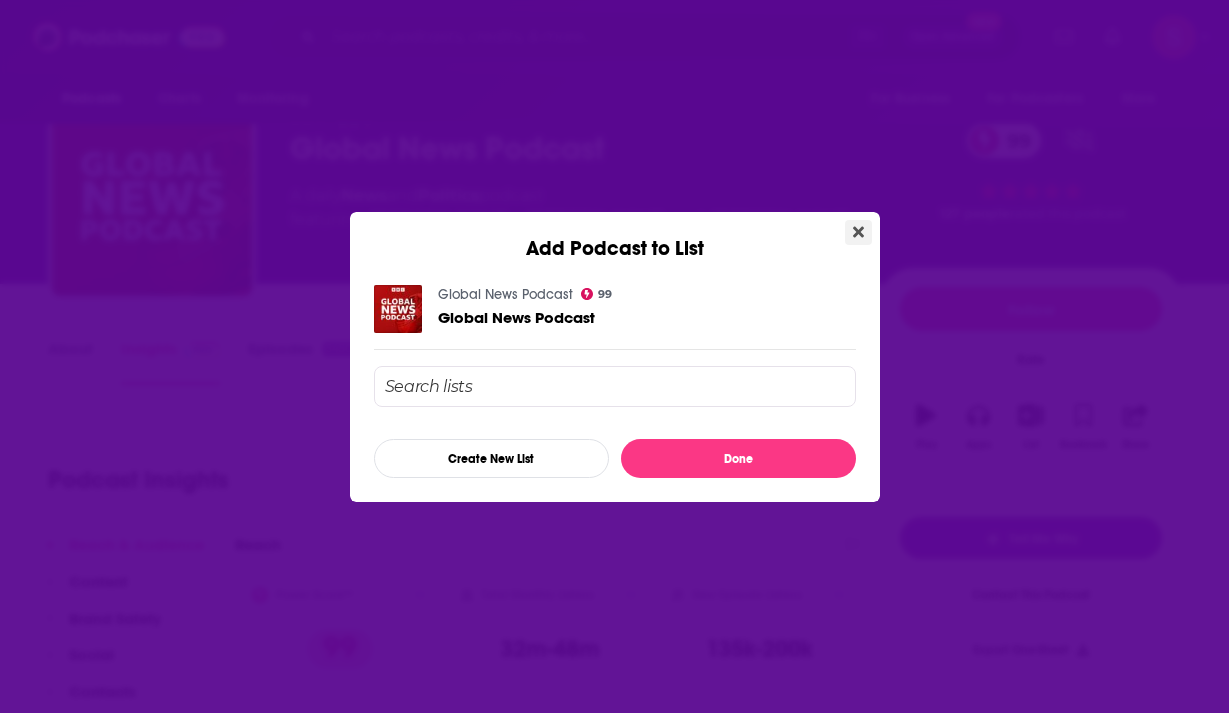 click 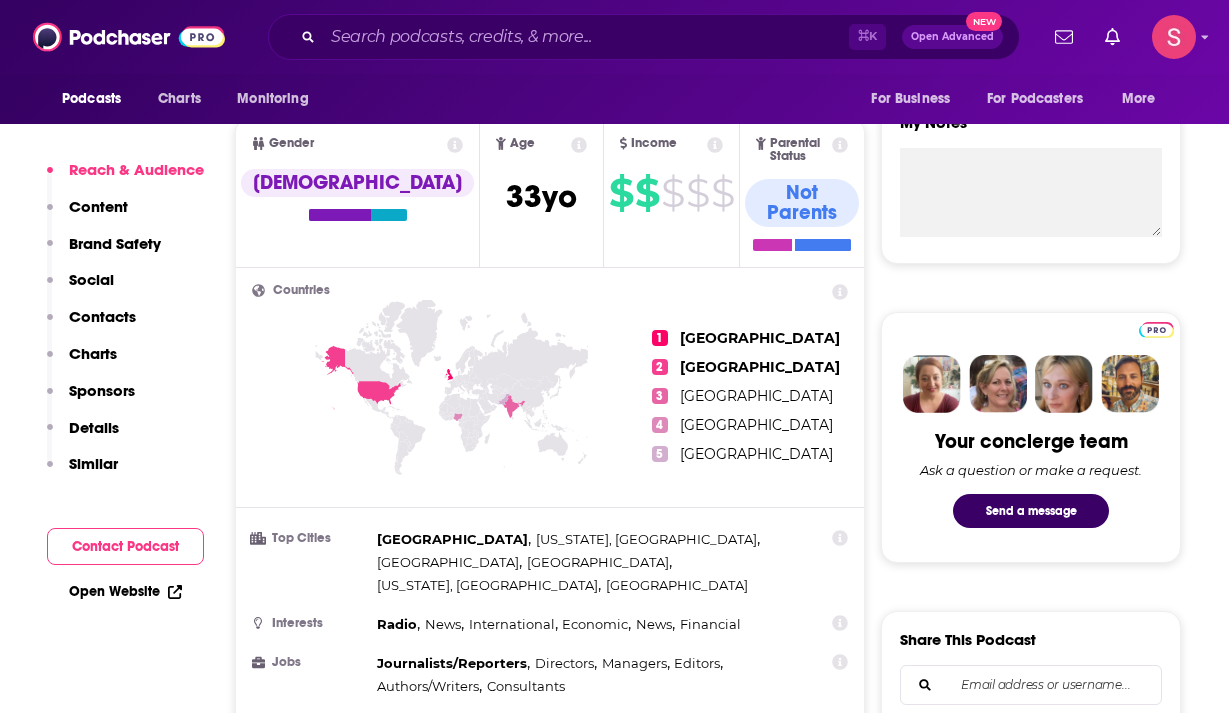 scroll, scrollTop: 0, scrollLeft: 0, axis: both 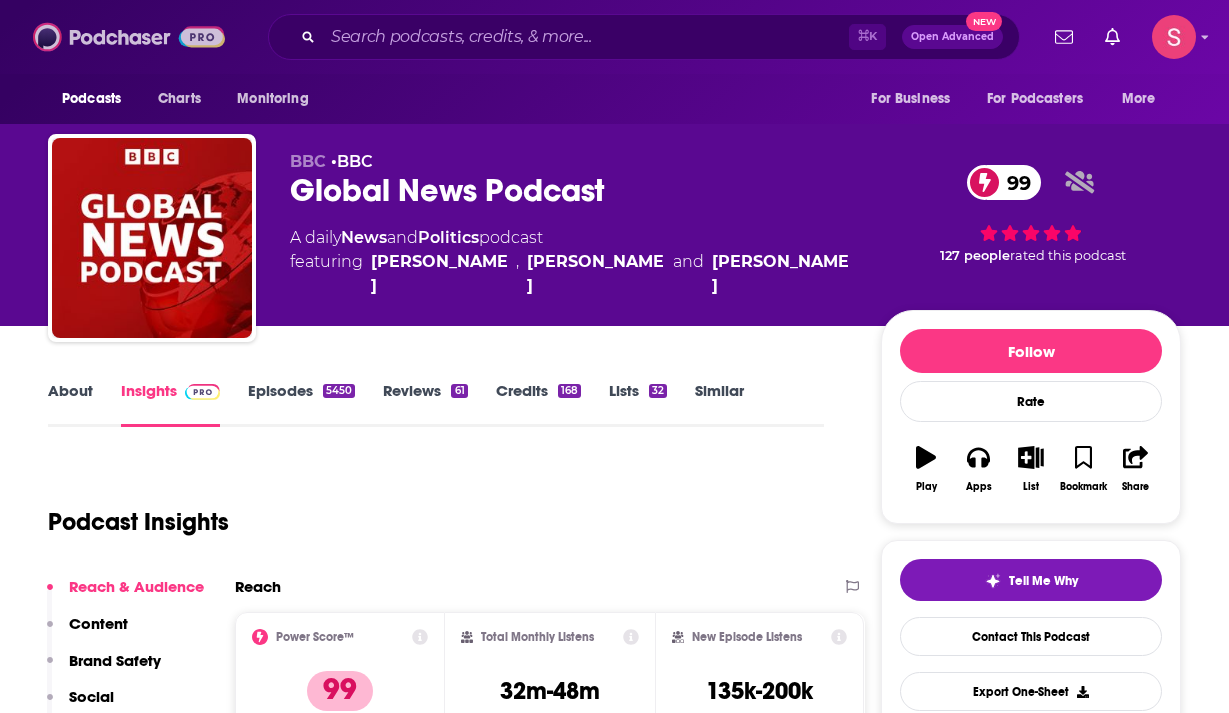 click at bounding box center [129, 37] 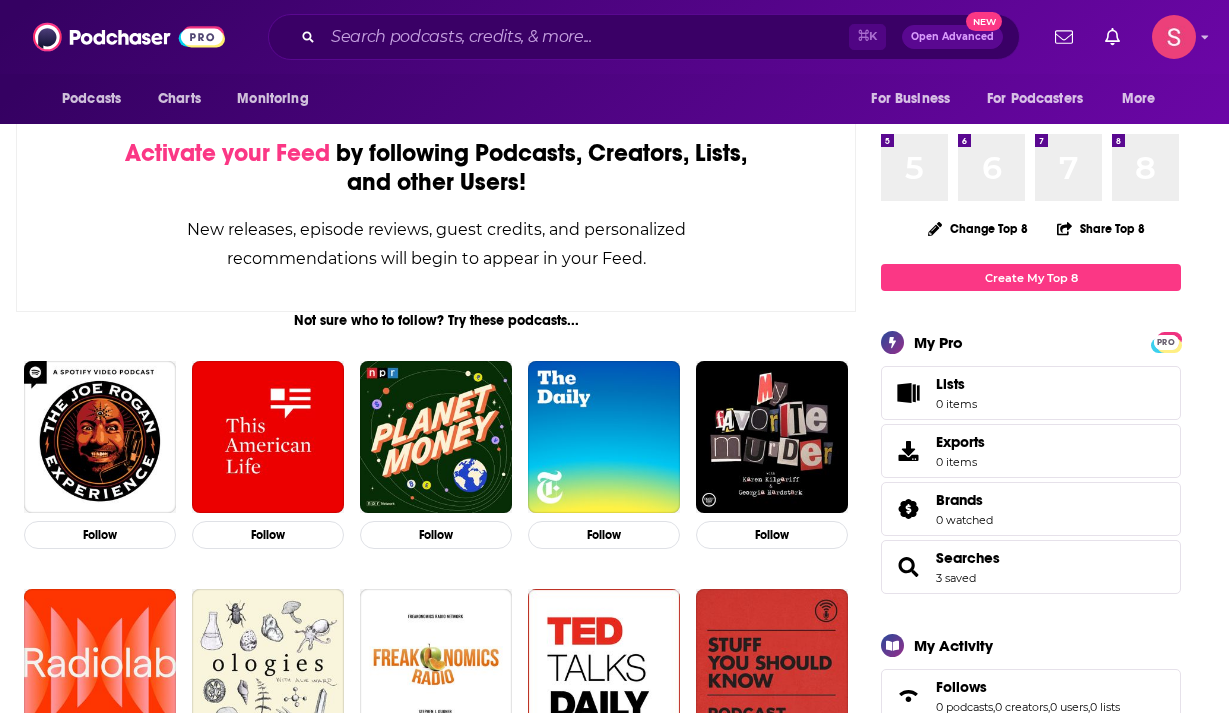 scroll, scrollTop: 134, scrollLeft: 0, axis: vertical 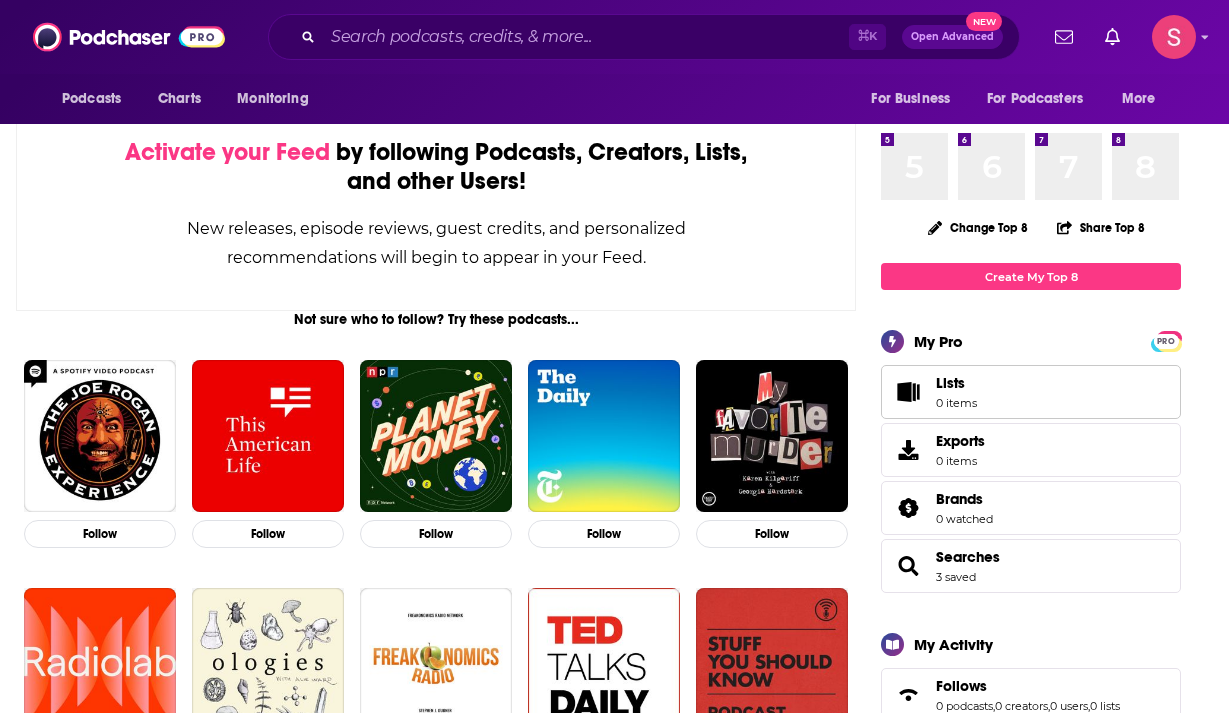 click on "0 items" at bounding box center [956, 403] 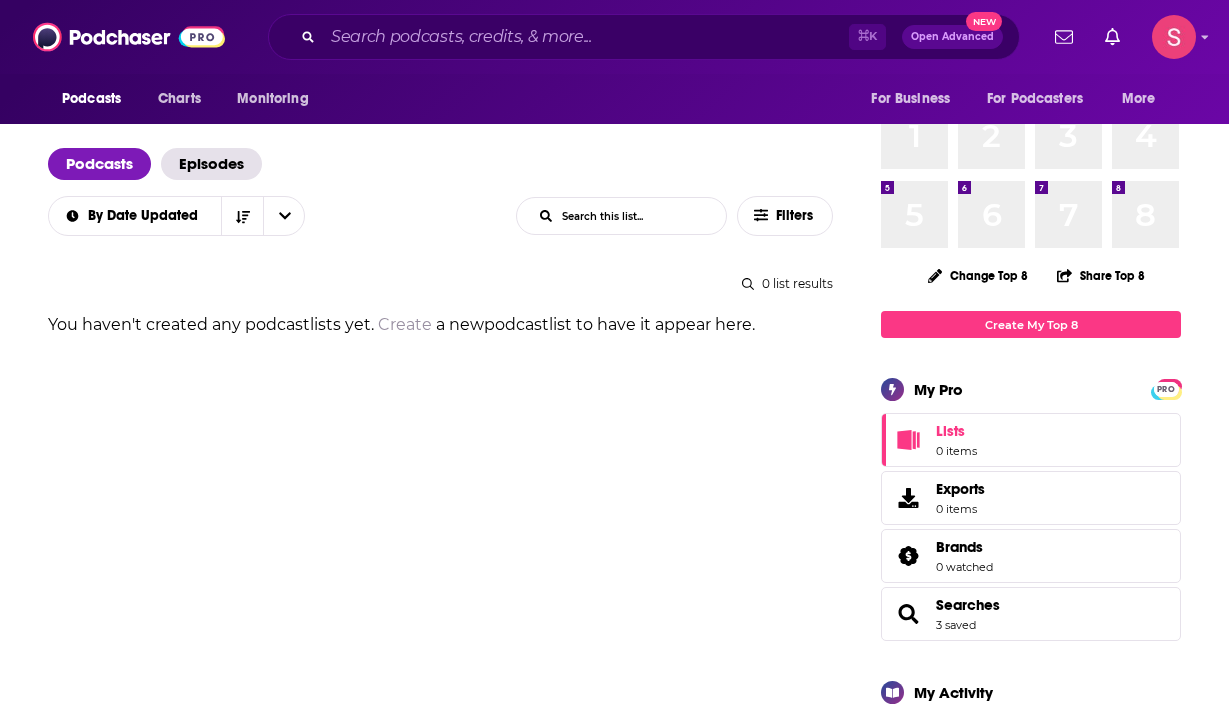 scroll, scrollTop: 0, scrollLeft: 0, axis: both 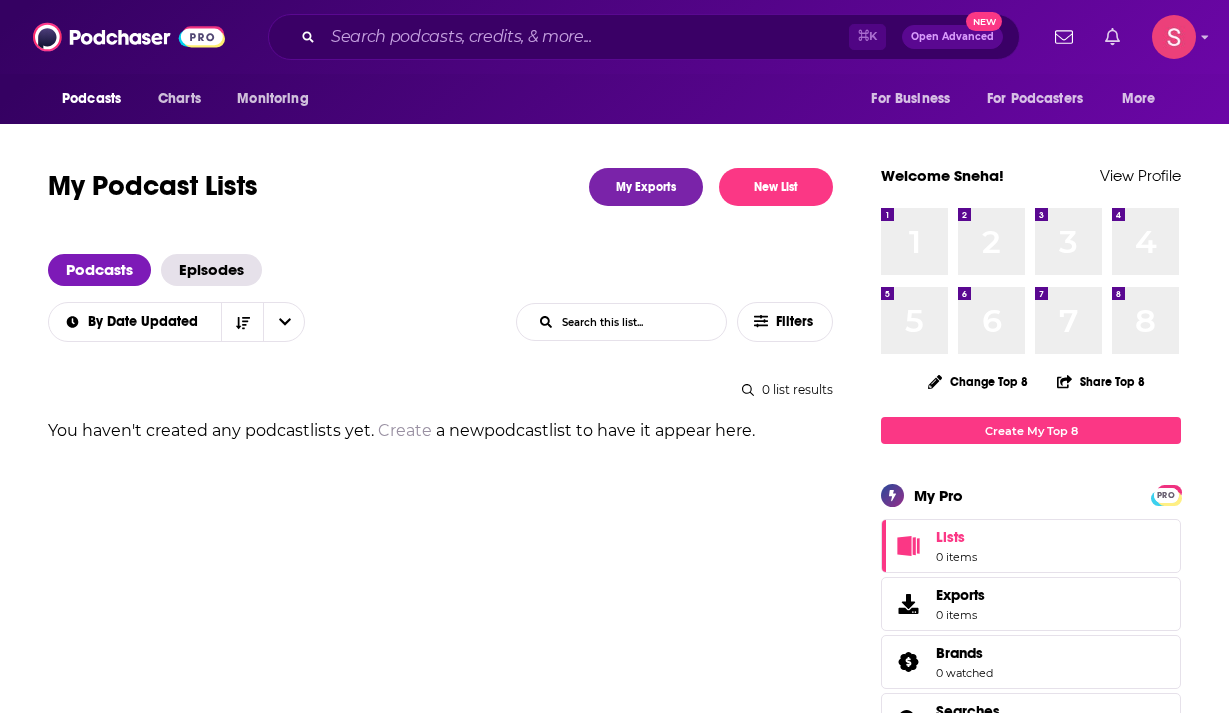 click at bounding box center [1112, 37] 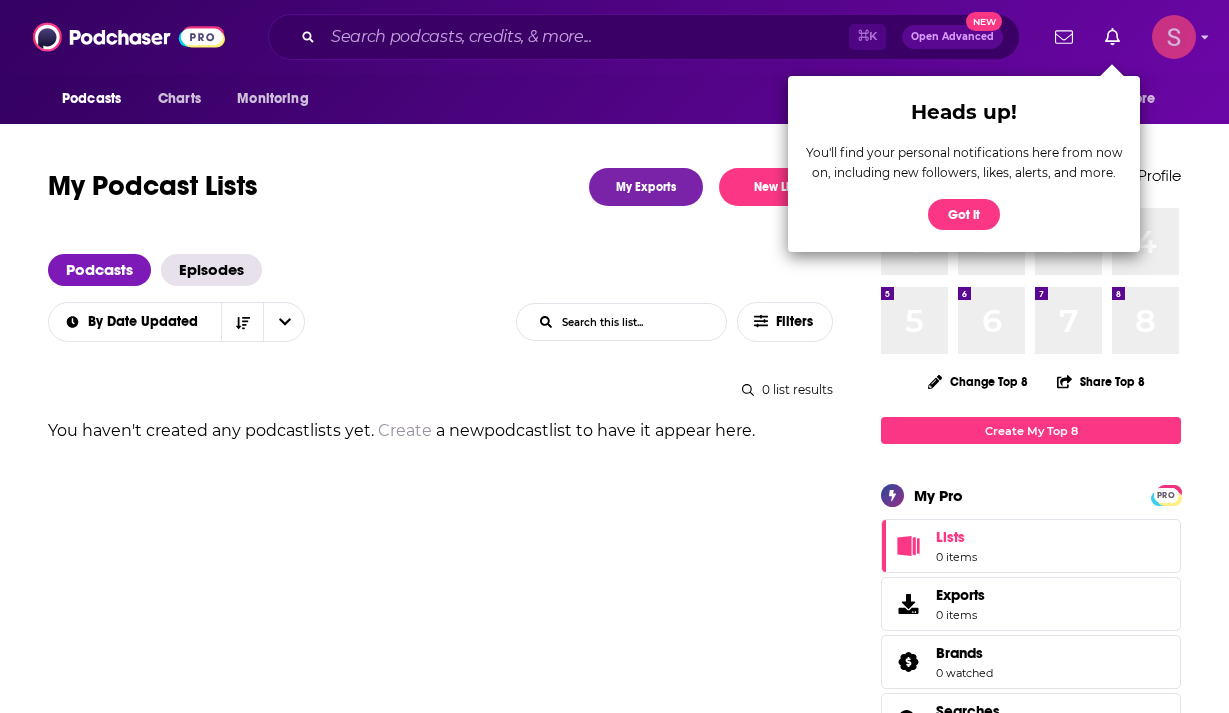 click at bounding box center [1174, 37] 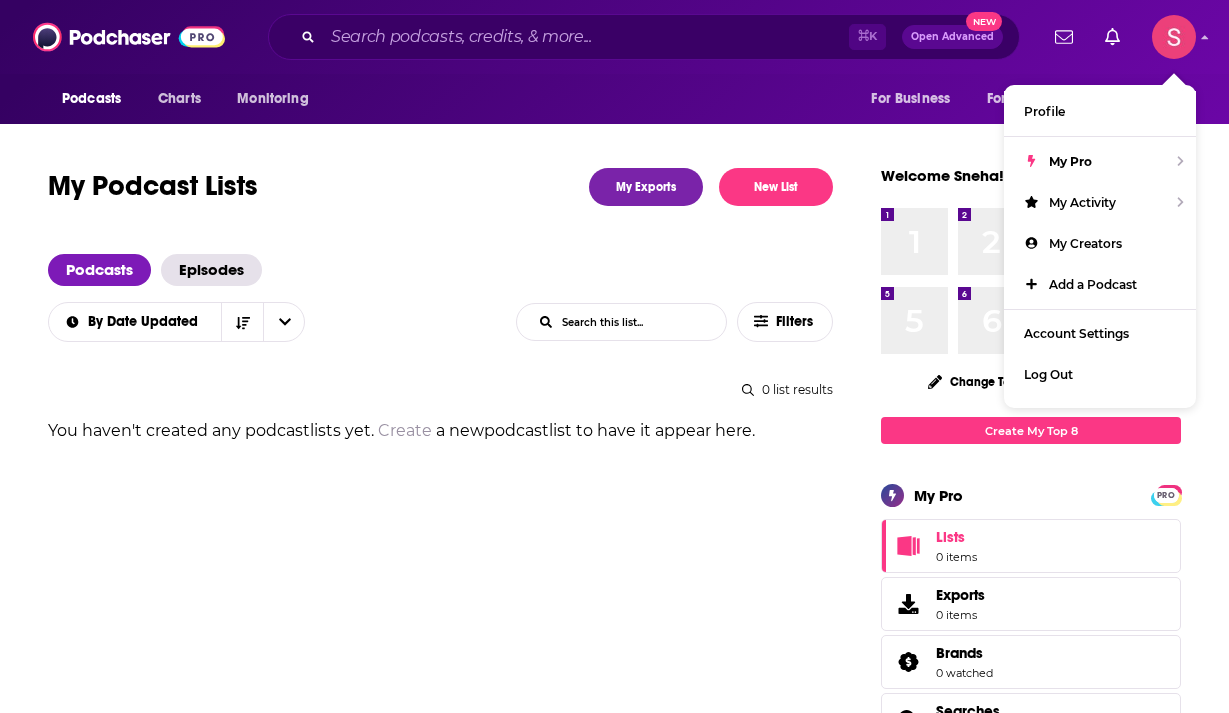 click on "My Podcast Lists My Exports New List Podcasts Episodes By Date Updated List Search Input Search this list... Filters 0   list   results You haven't created any   podcast  lists yet.   Create   a new  podcast  list to have it appear here." at bounding box center (464, 1897) 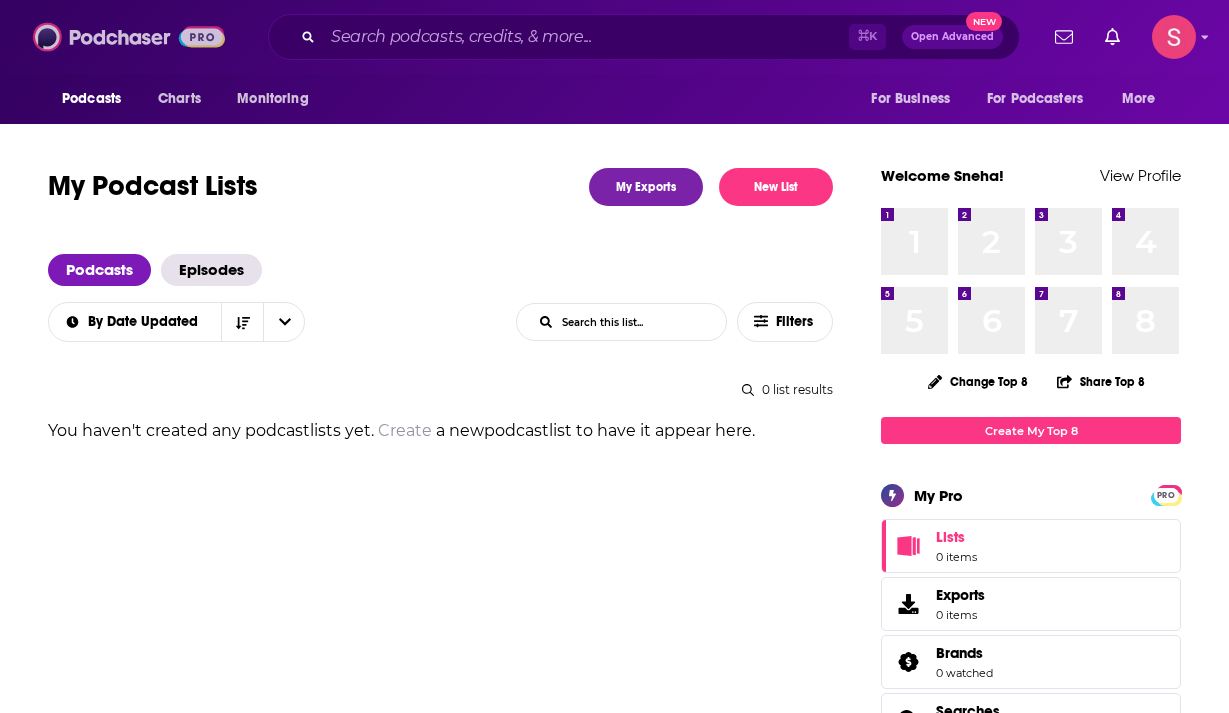 click at bounding box center [129, 37] 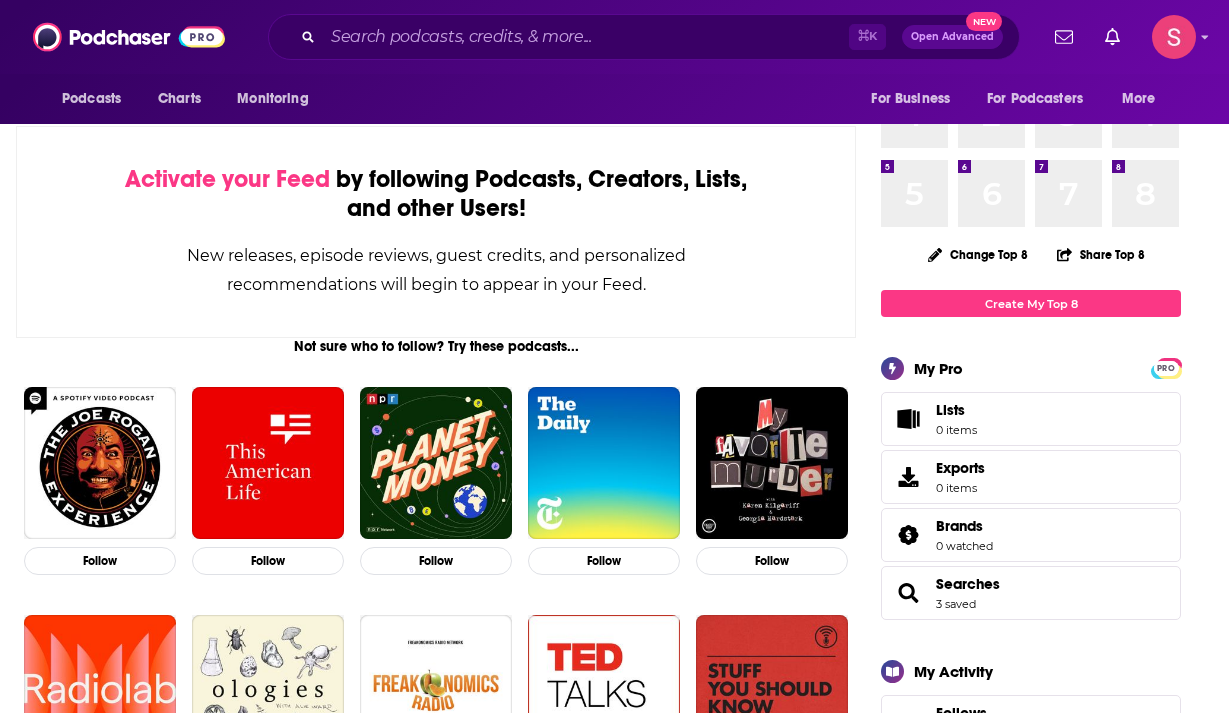 scroll, scrollTop: 205, scrollLeft: 0, axis: vertical 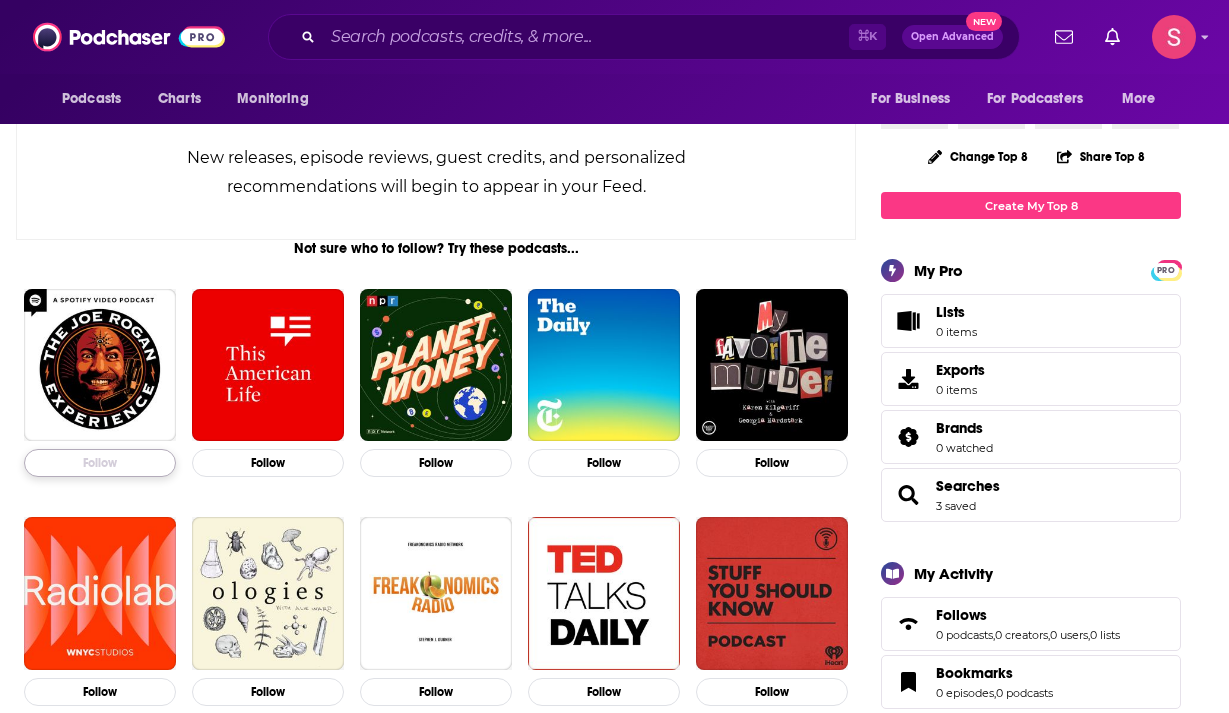 click on "Follow" at bounding box center (100, 463) 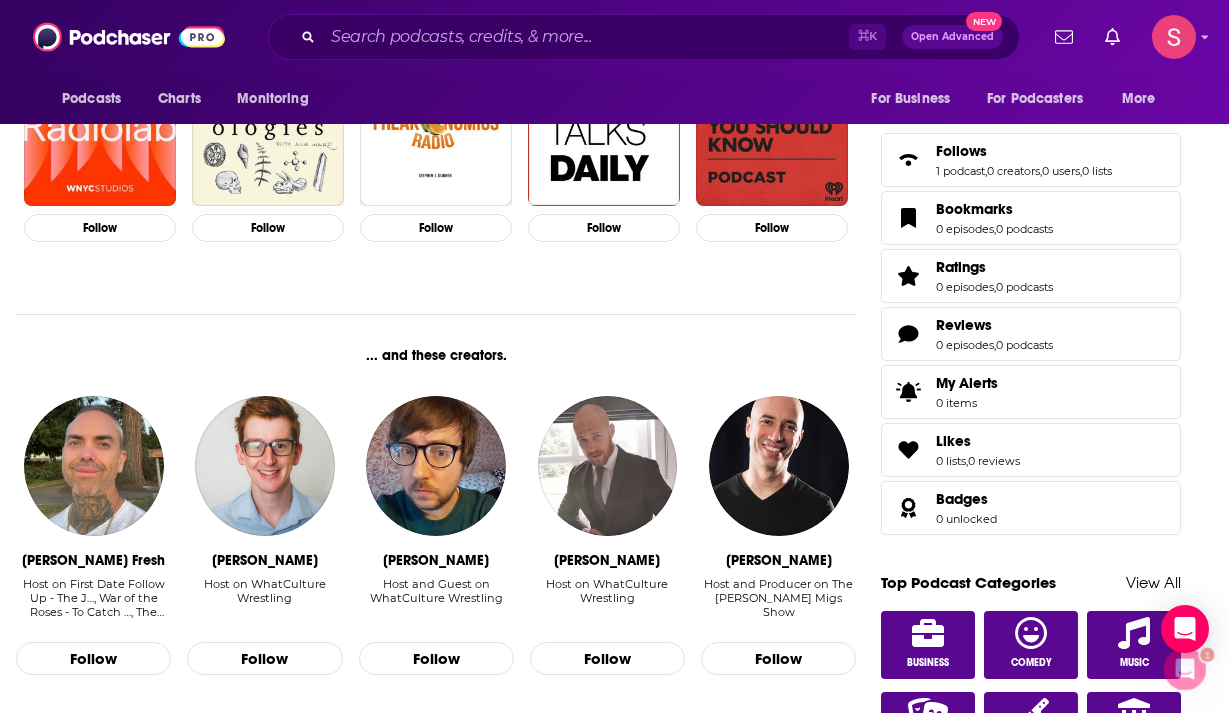 scroll, scrollTop: 0, scrollLeft: 0, axis: both 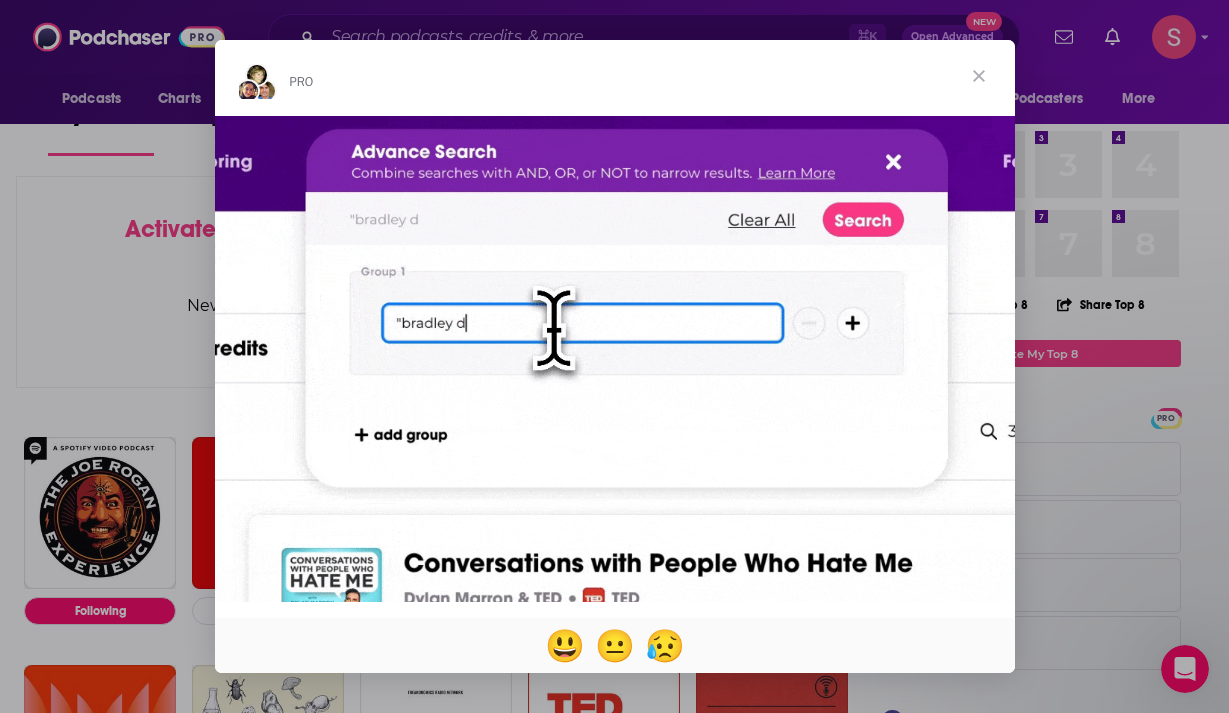 click at bounding box center (979, 76) 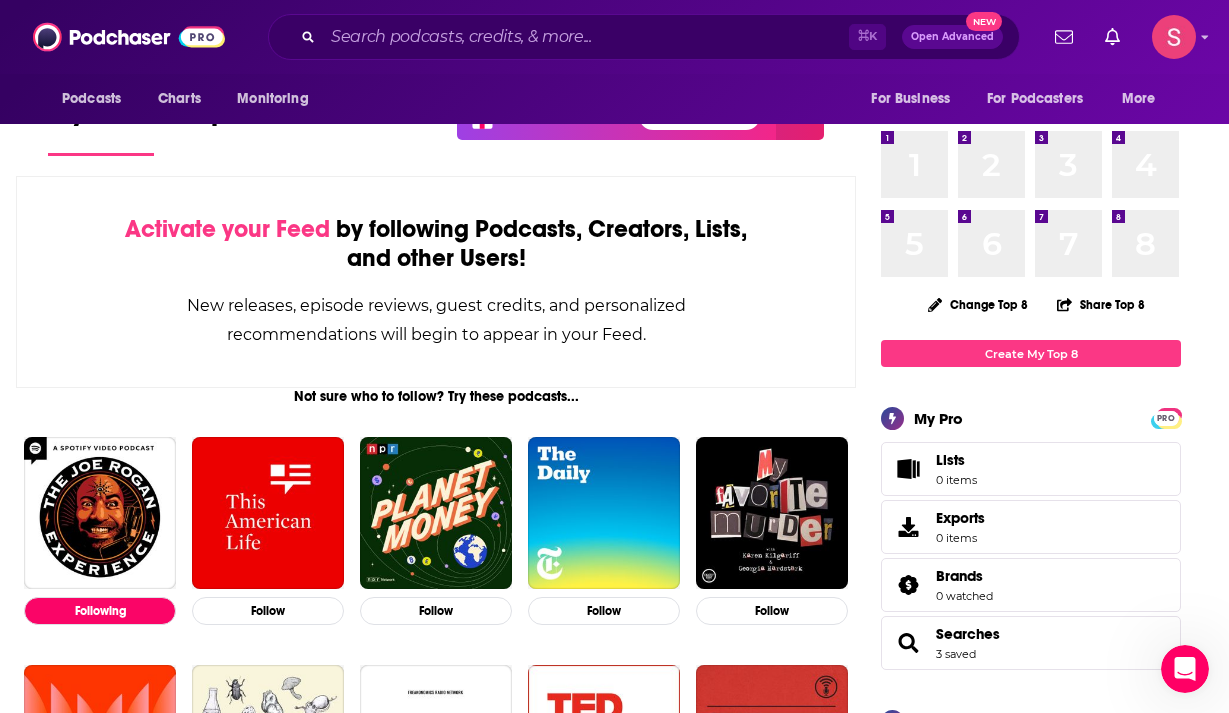 scroll, scrollTop: 0, scrollLeft: 0, axis: both 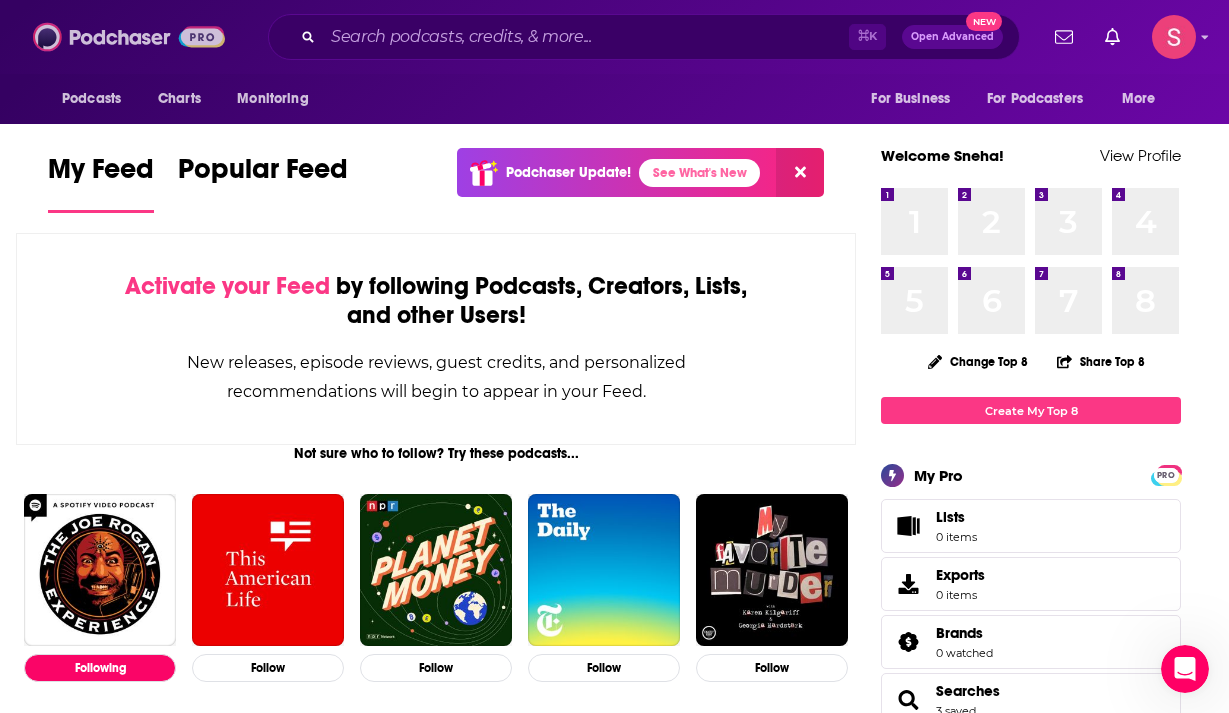 click at bounding box center [129, 37] 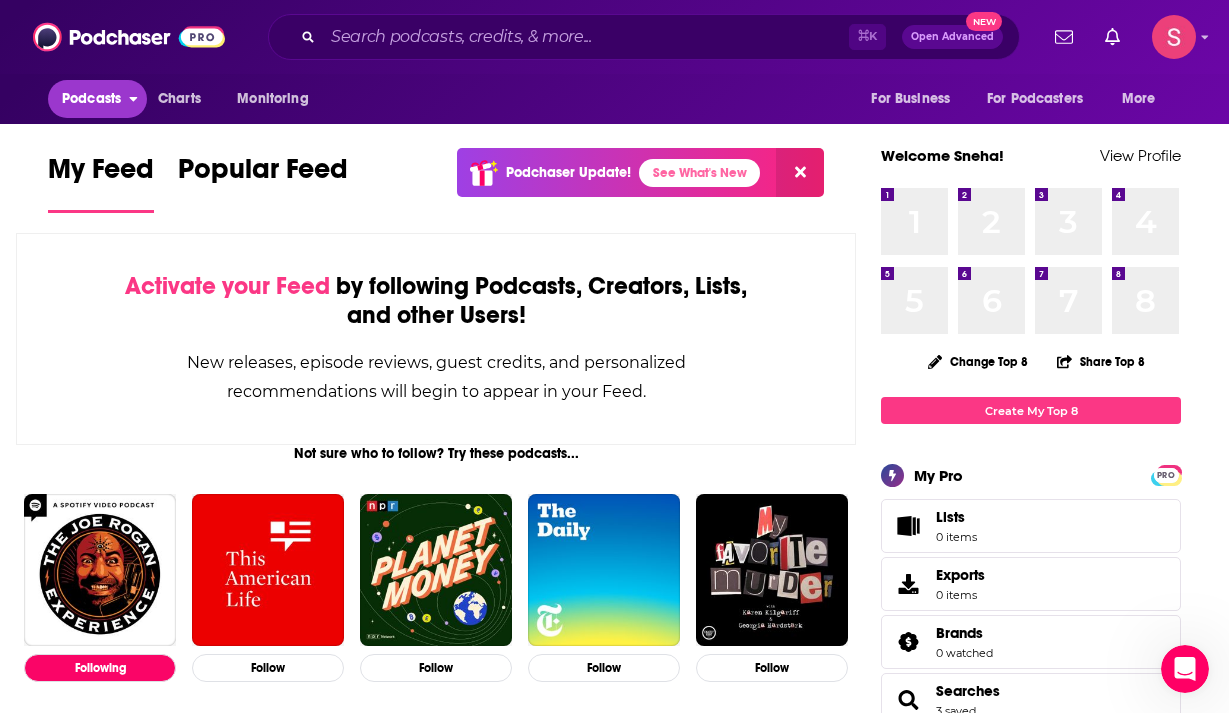 click on "Podcasts" at bounding box center (91, 99) 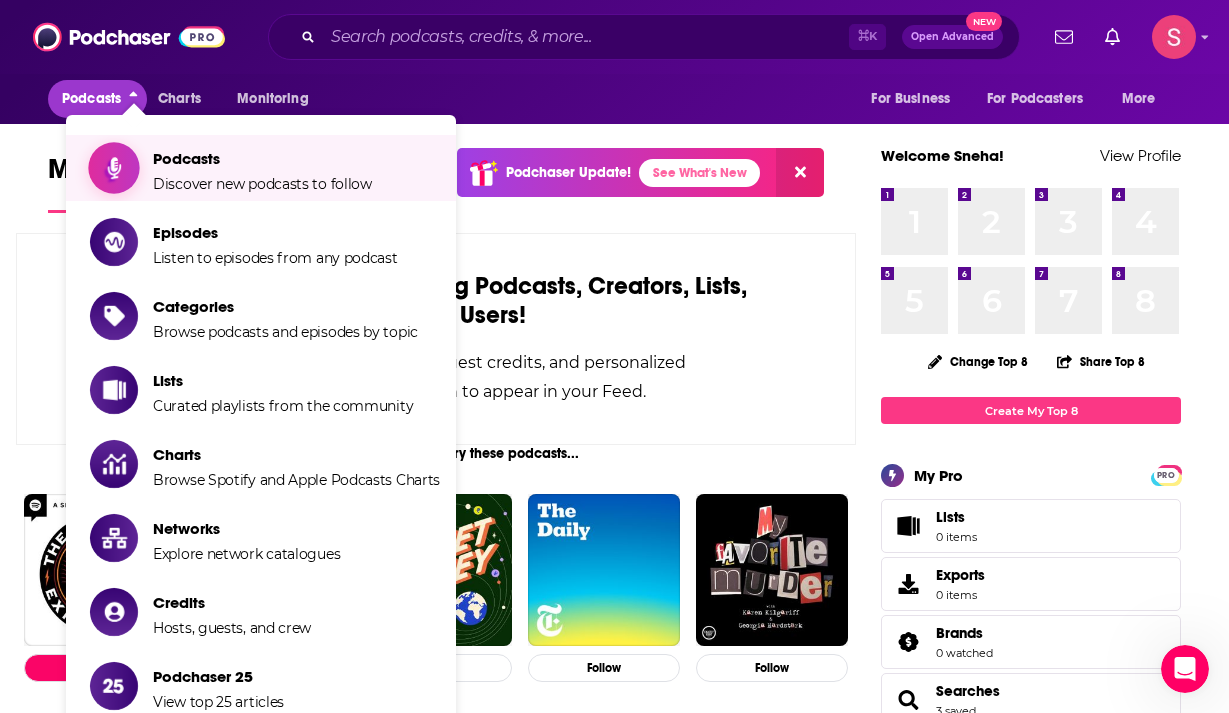 click on "Podcasts Discover new podcasts to follow" at bounding box center (262, 168) 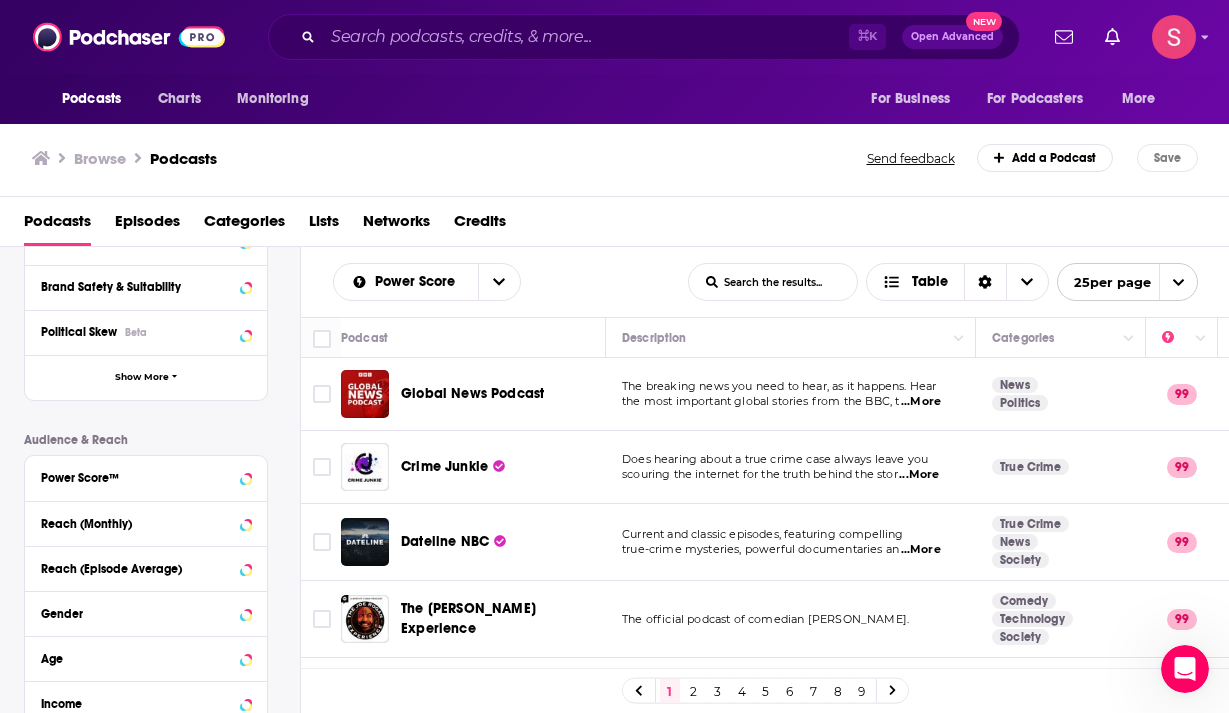 scroll, scrollTop: 549, scrollLeft: 0, axis: vertical 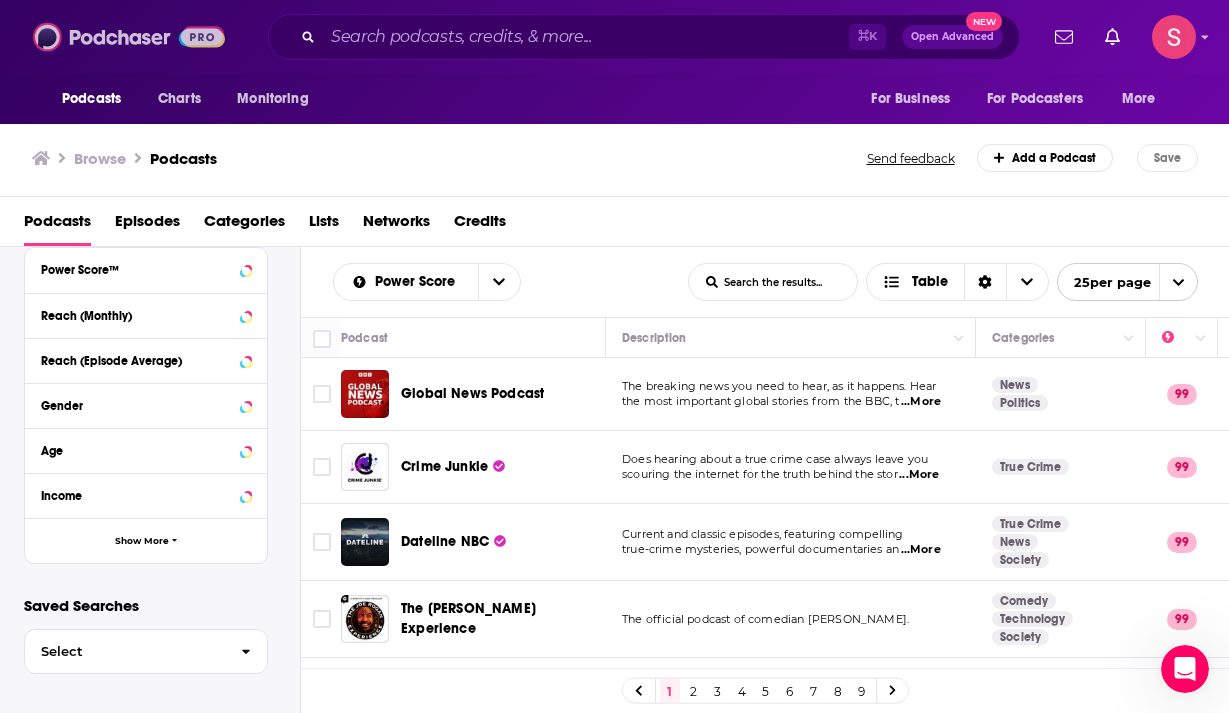 click at bounding box center (129, 37) 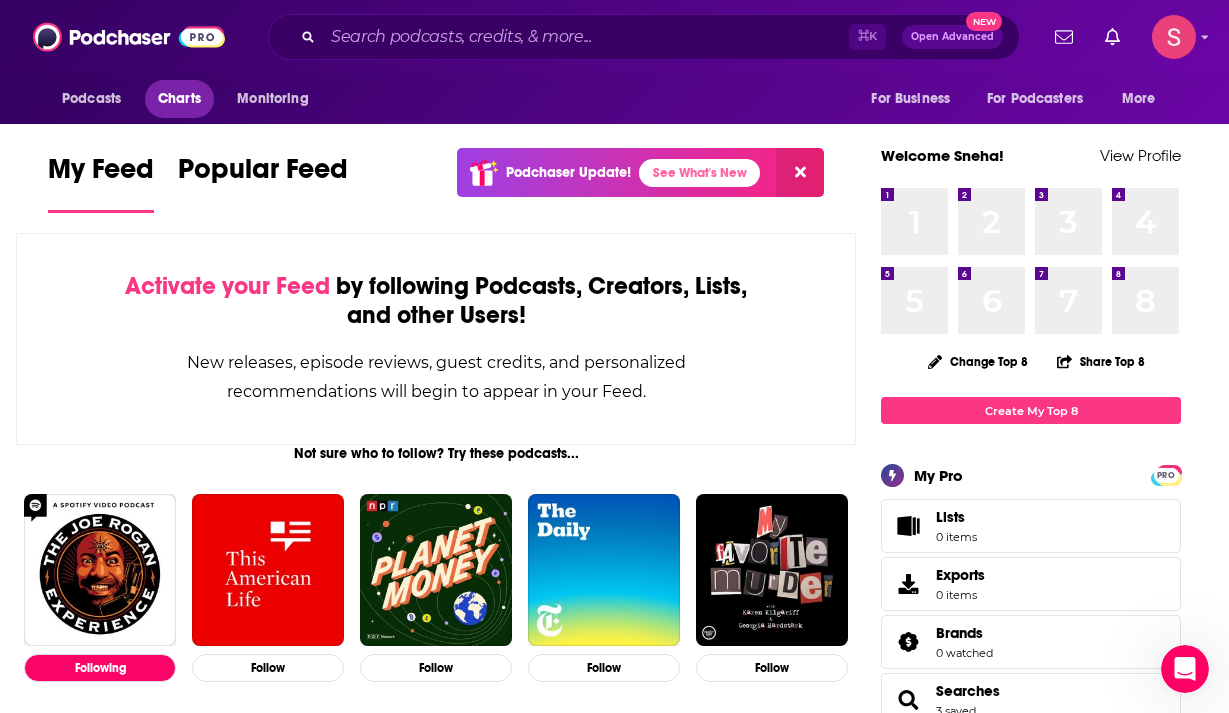 click on "Charts" at bounding box center (179, 99) 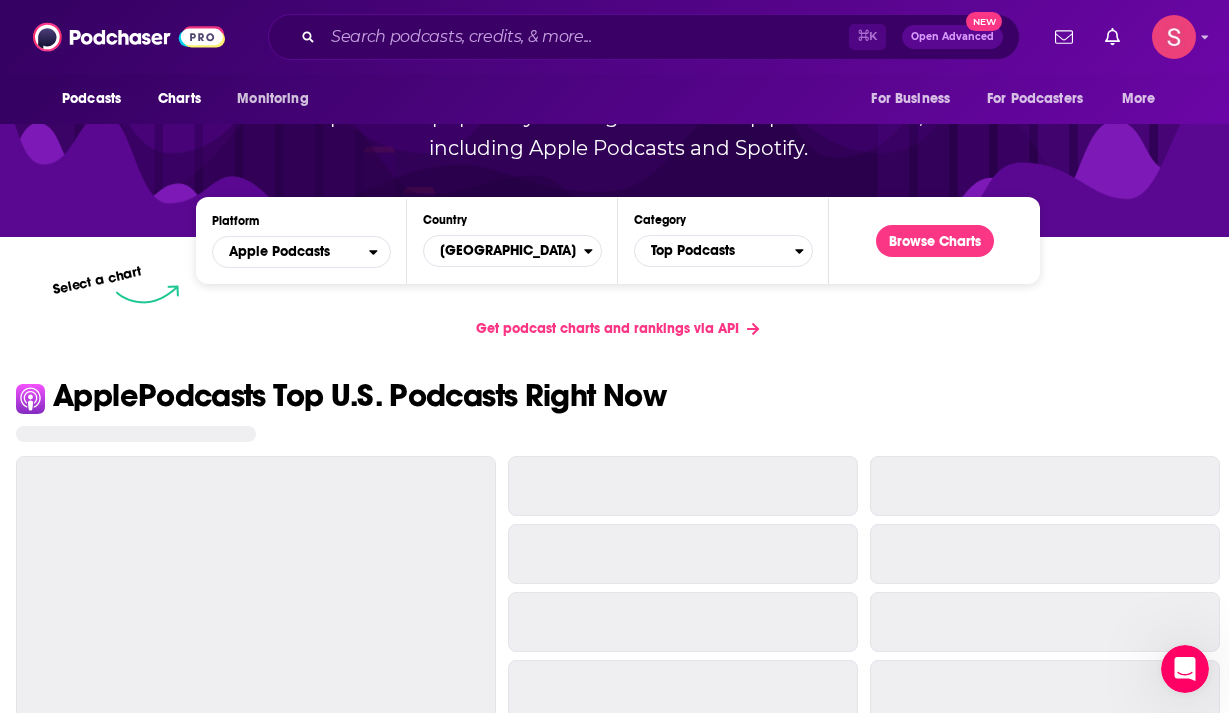 scroll, scrollTop: 225, scrollLeft: 0, axis: vertical 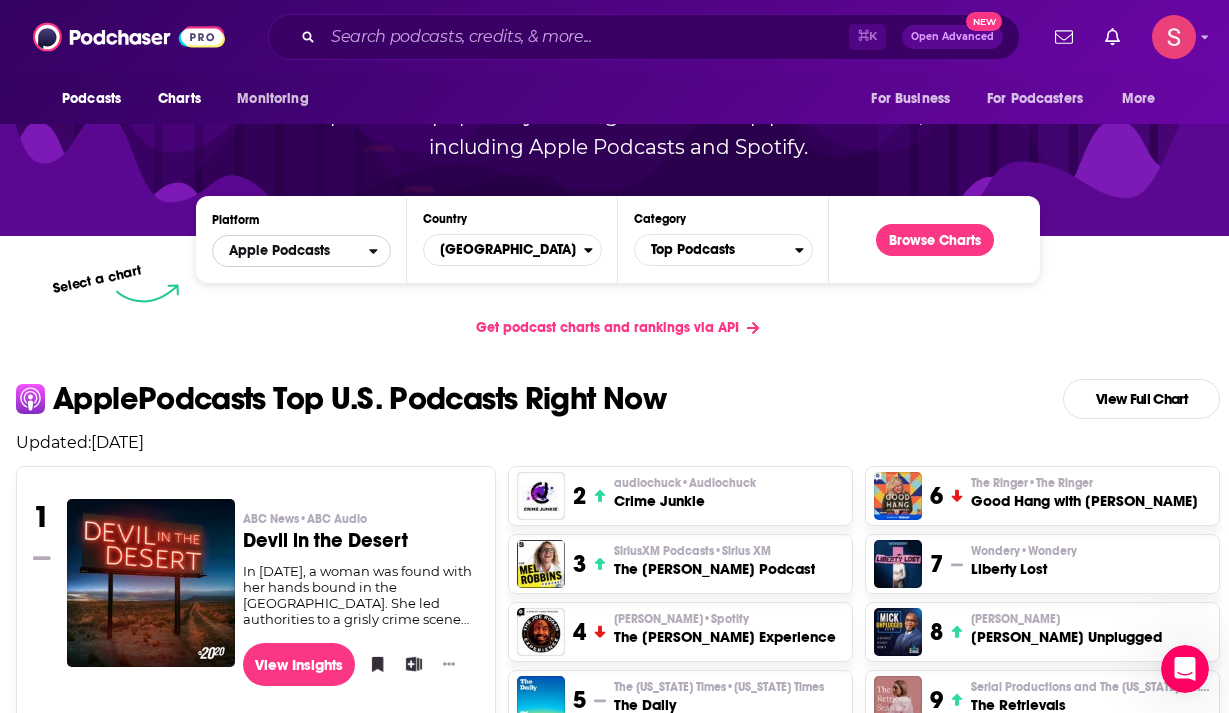 click on "Apple Podcasts" at bounding box center (291, 251) 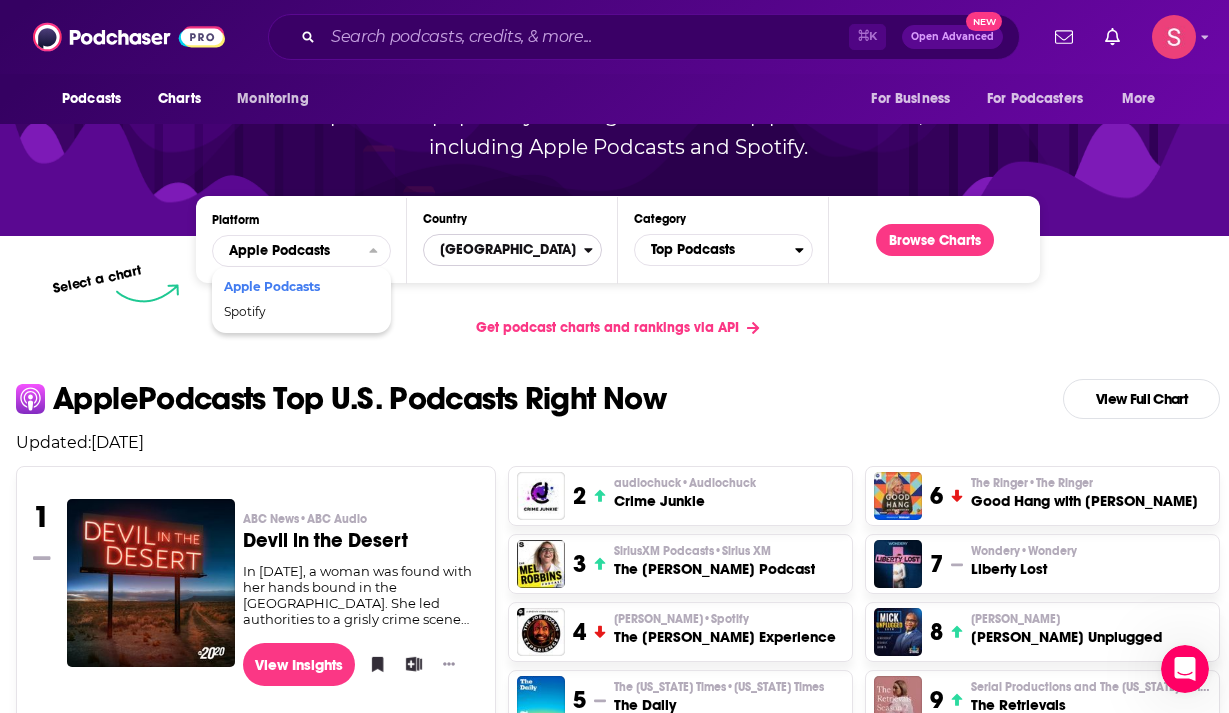 click on "[GEOGRAPHIC_DATA]" at bounding box center (504, 250) 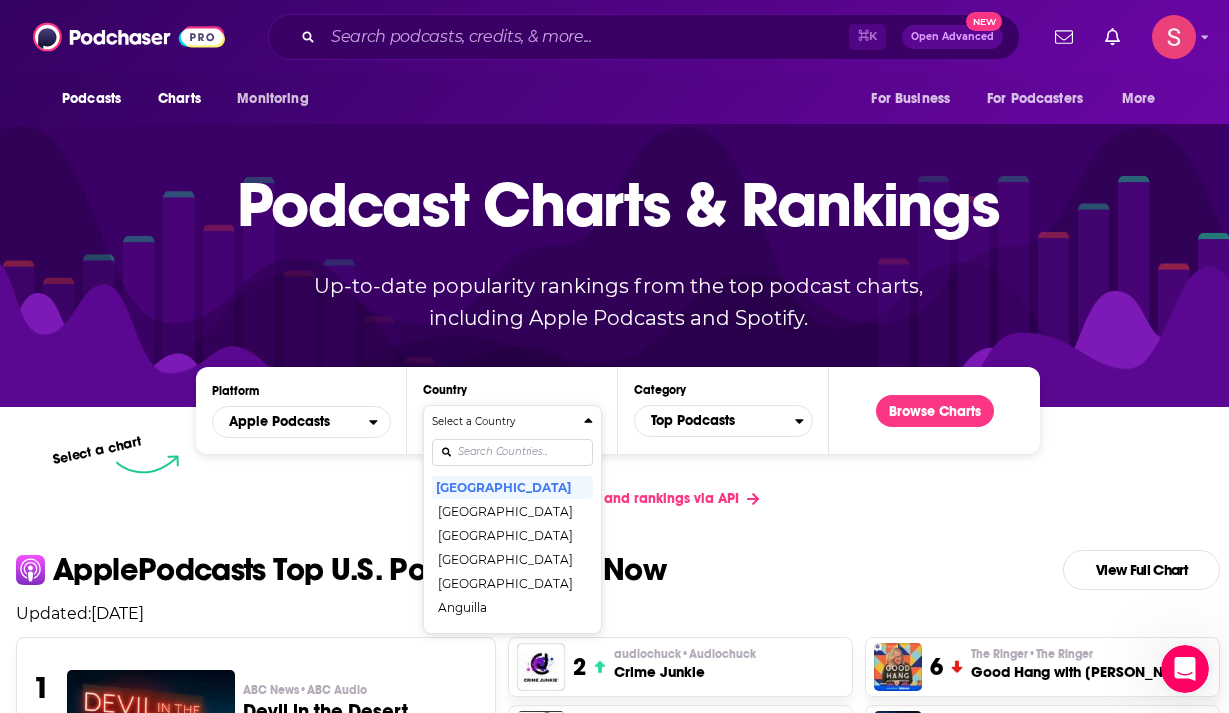 scroll, scrollTop: 0, scrollLeft: 0, axis: both 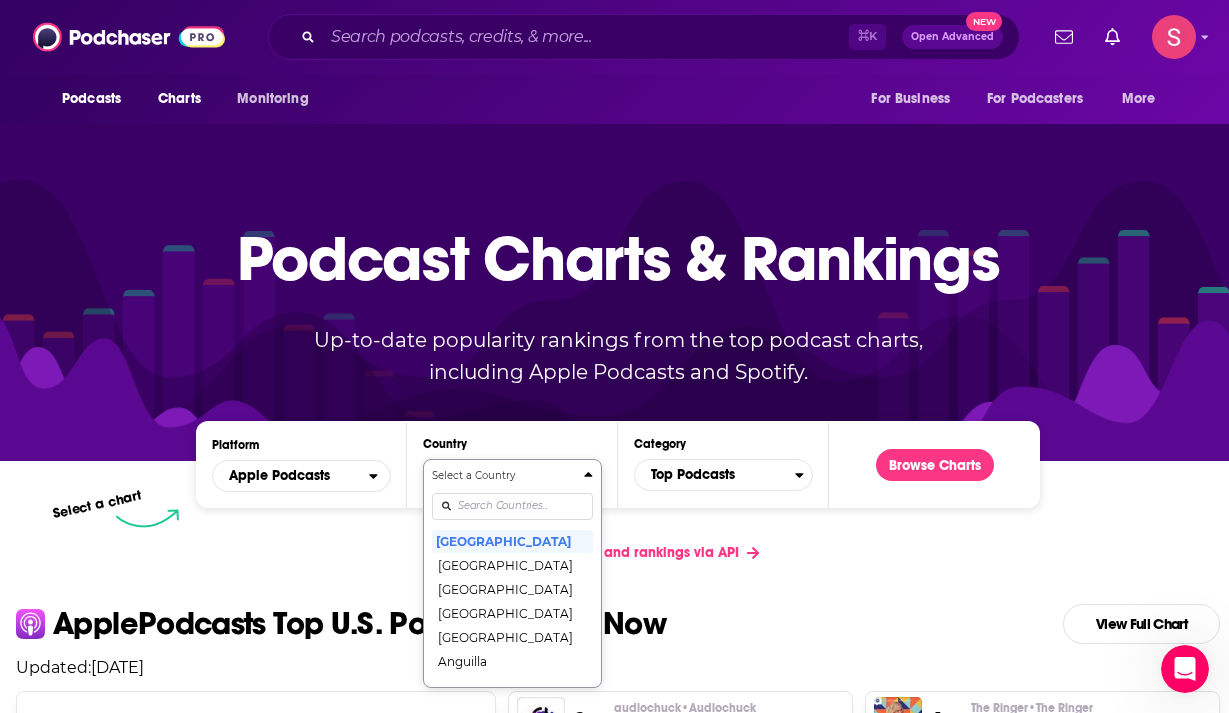 click on "Get podcast charts and rankings via API" at bounding box center (618, 552) 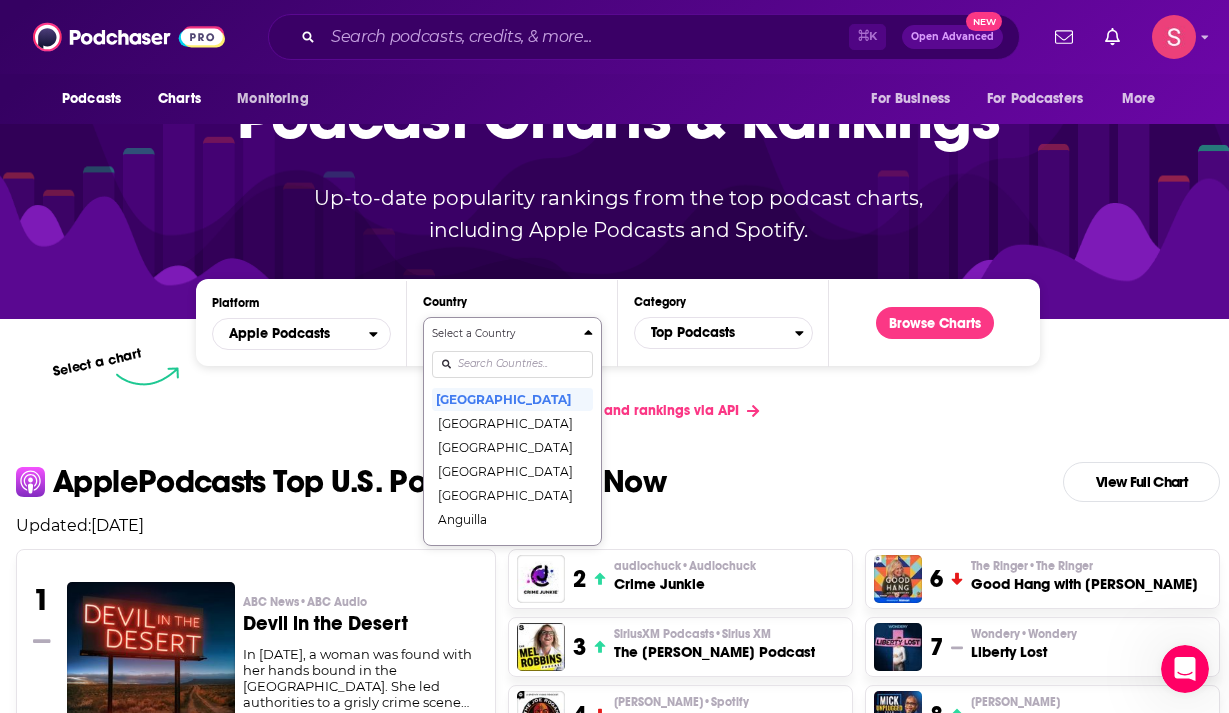 scroll, scrollTop: 171, scrollLeft: 0, axis: vertical 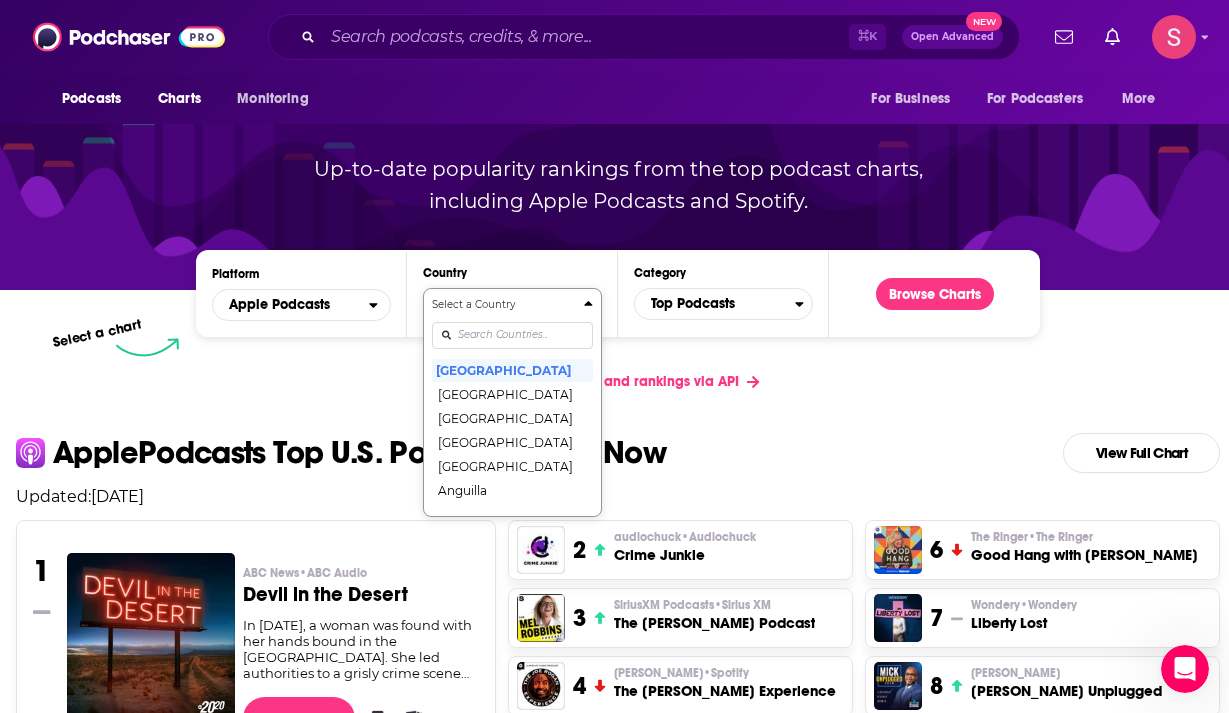 click on "Apple  Podcasts Top U.S. Podcasts Right Now View Full Chart" at bounding box center (618, 453) 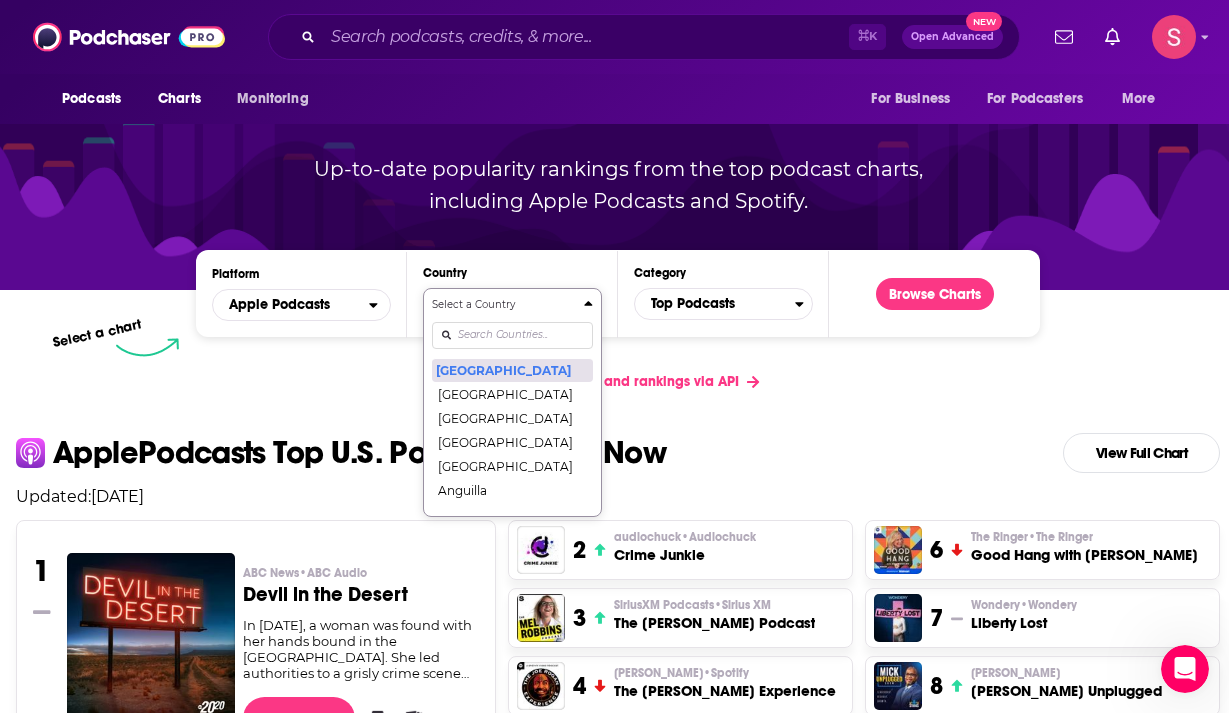 click on "[GEOGRAPHIC_DATA]" at bounding box center (512, 370) 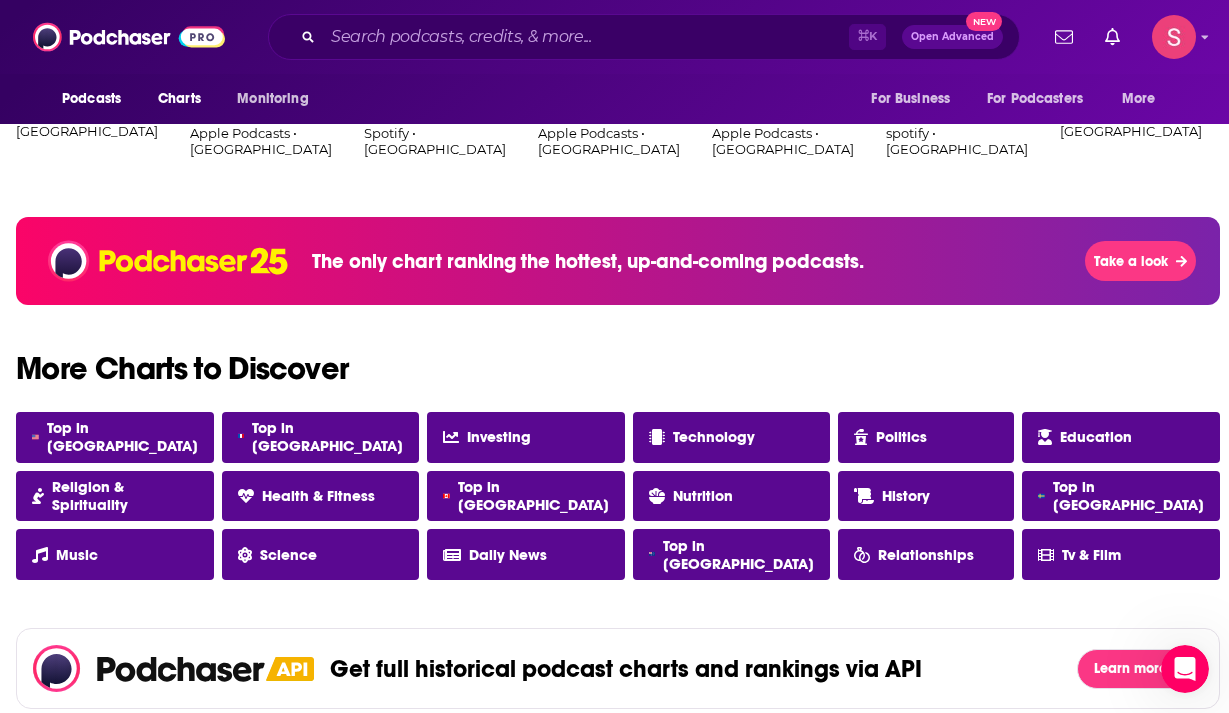 scroll, scrollTop: 0, scrollLeft: 0, axis: both 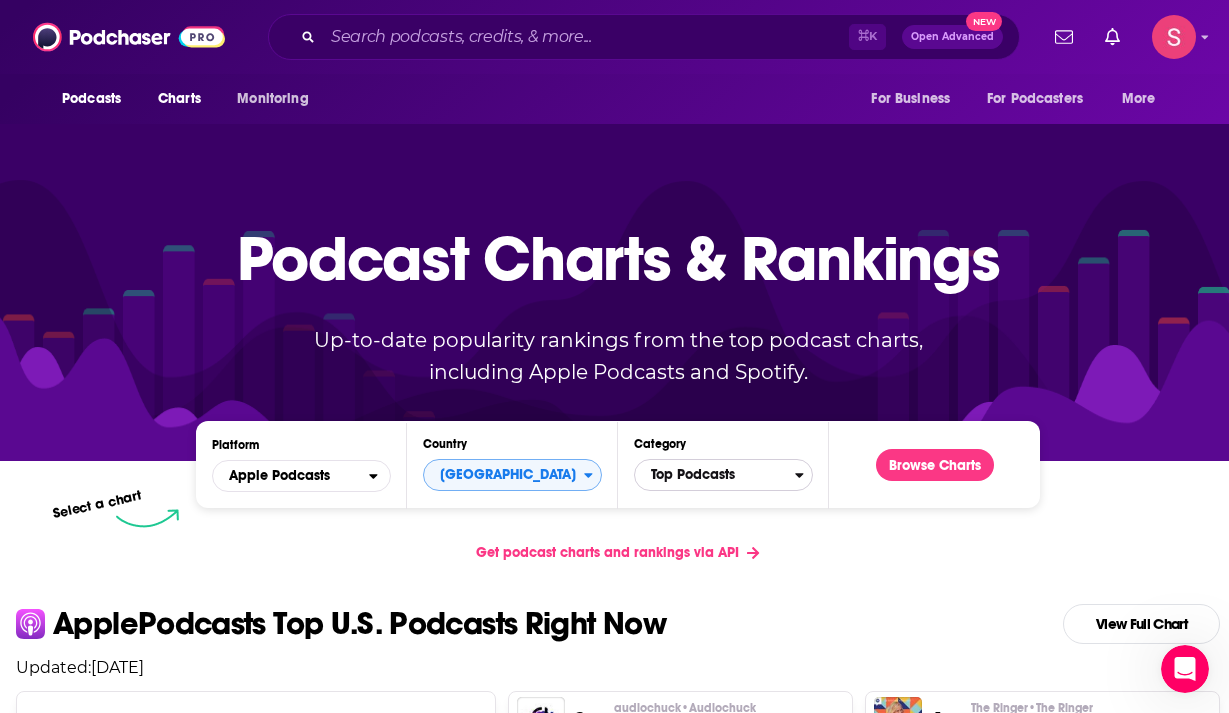 click on "Top Podcasts" at bounding box center [715, 475] 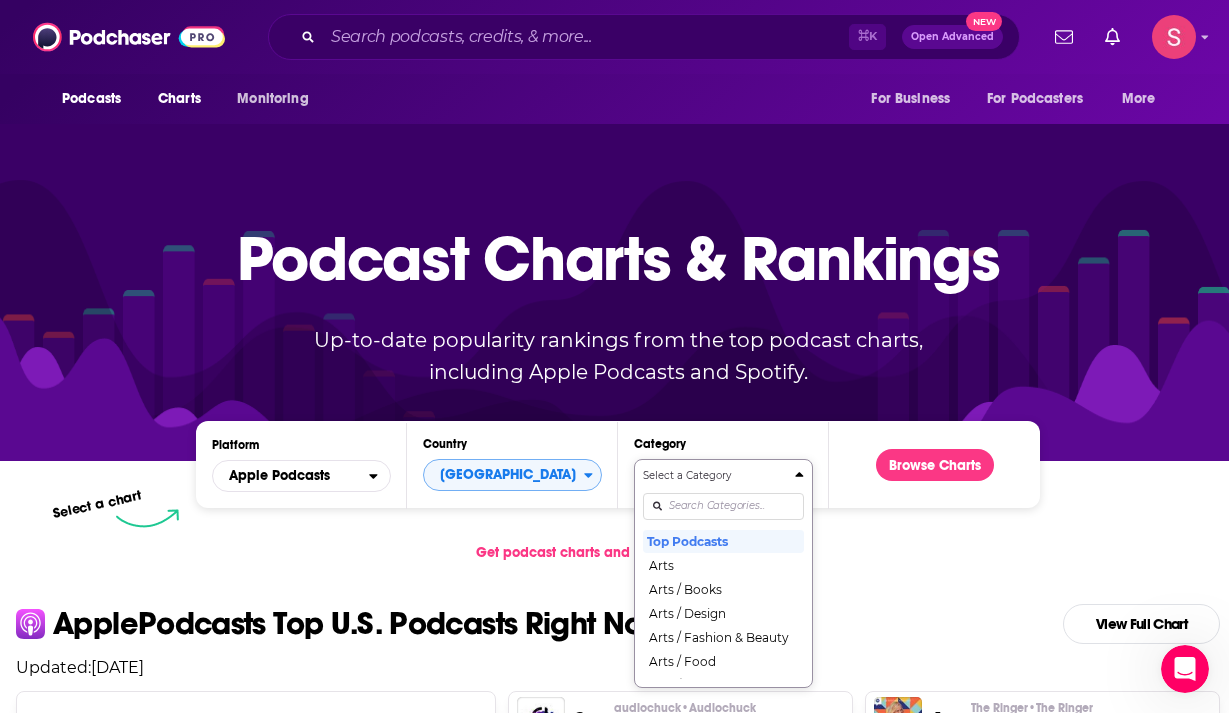 click on "Get podcast charts and rankings via API" at bounding box center [618, 552] 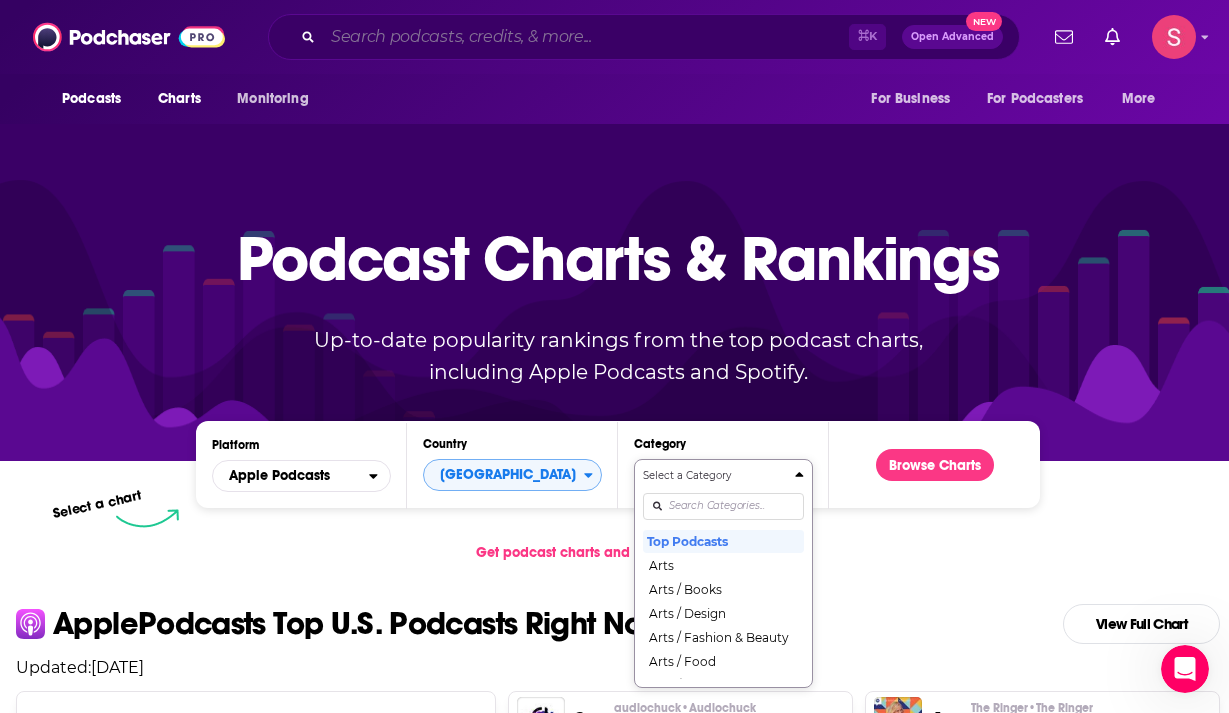 click at bounding box center (586, 37) 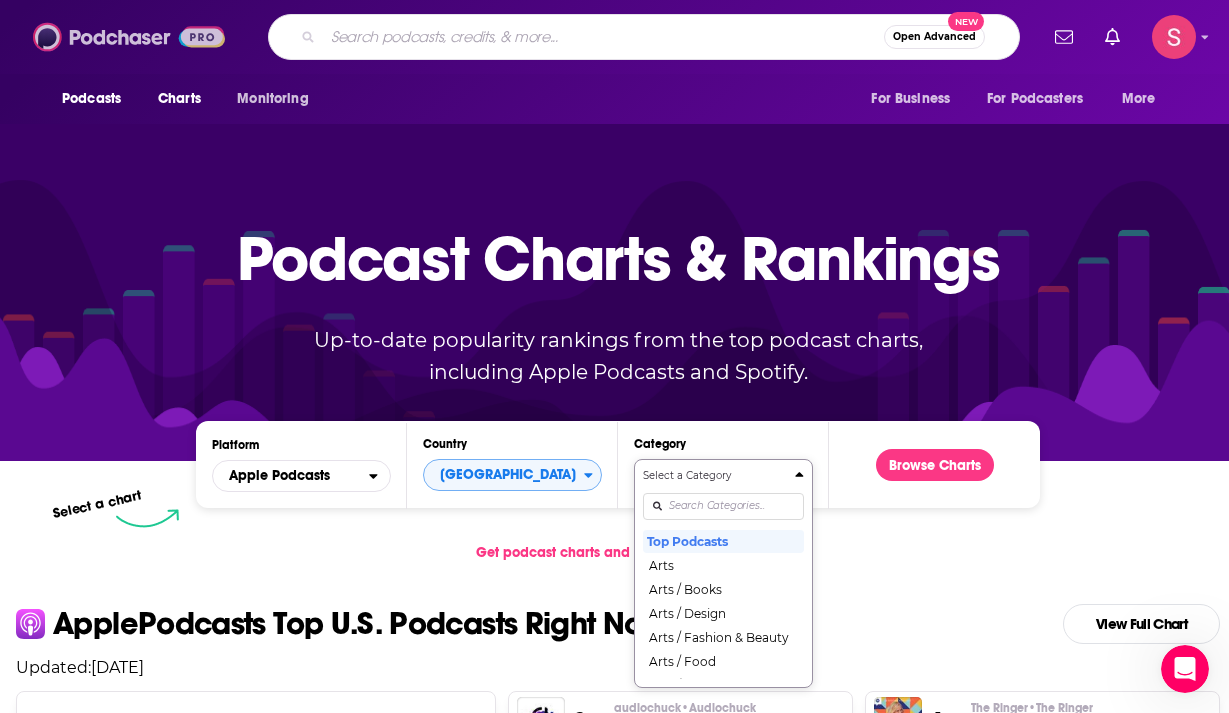 click at bounding box center [129, 37] 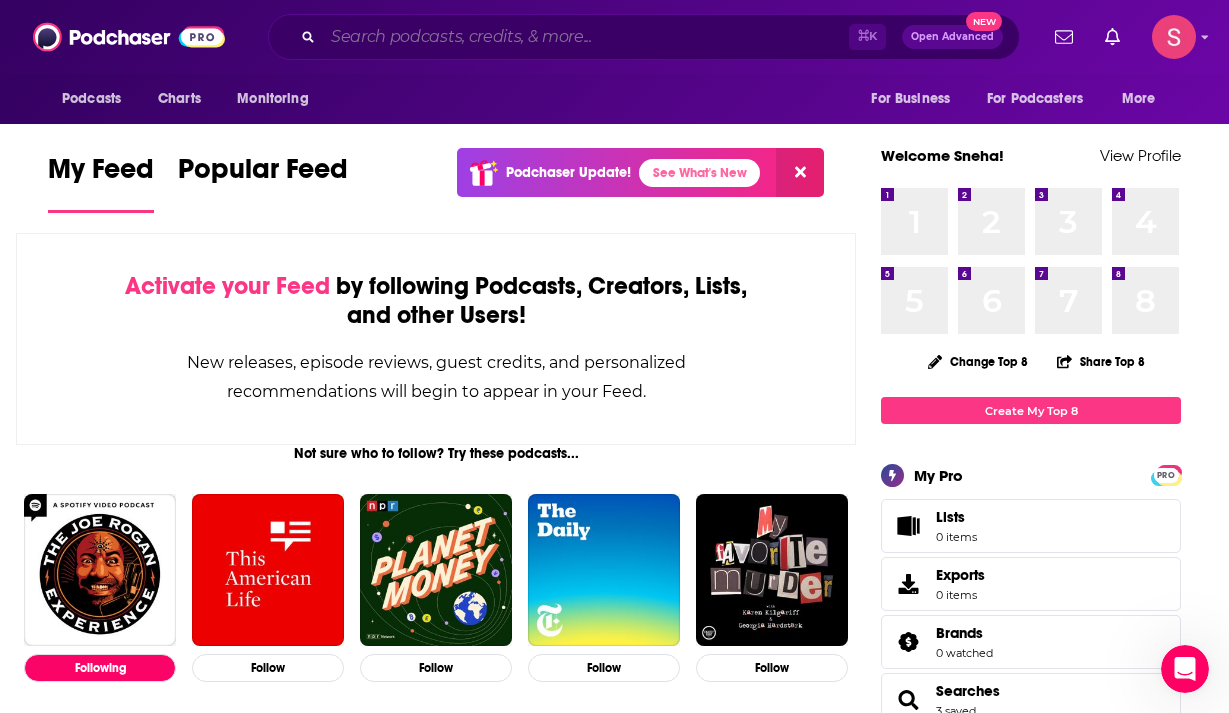click at bounding box center [586, 37] 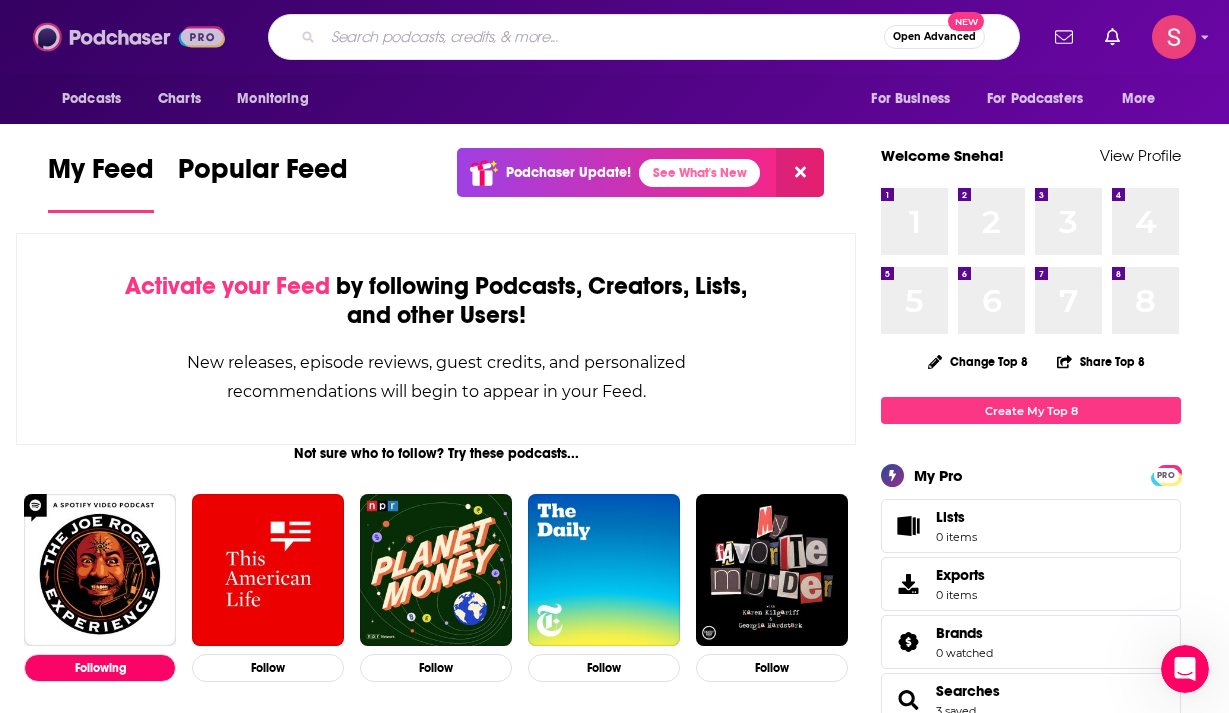click at bounding box center [129, 37] 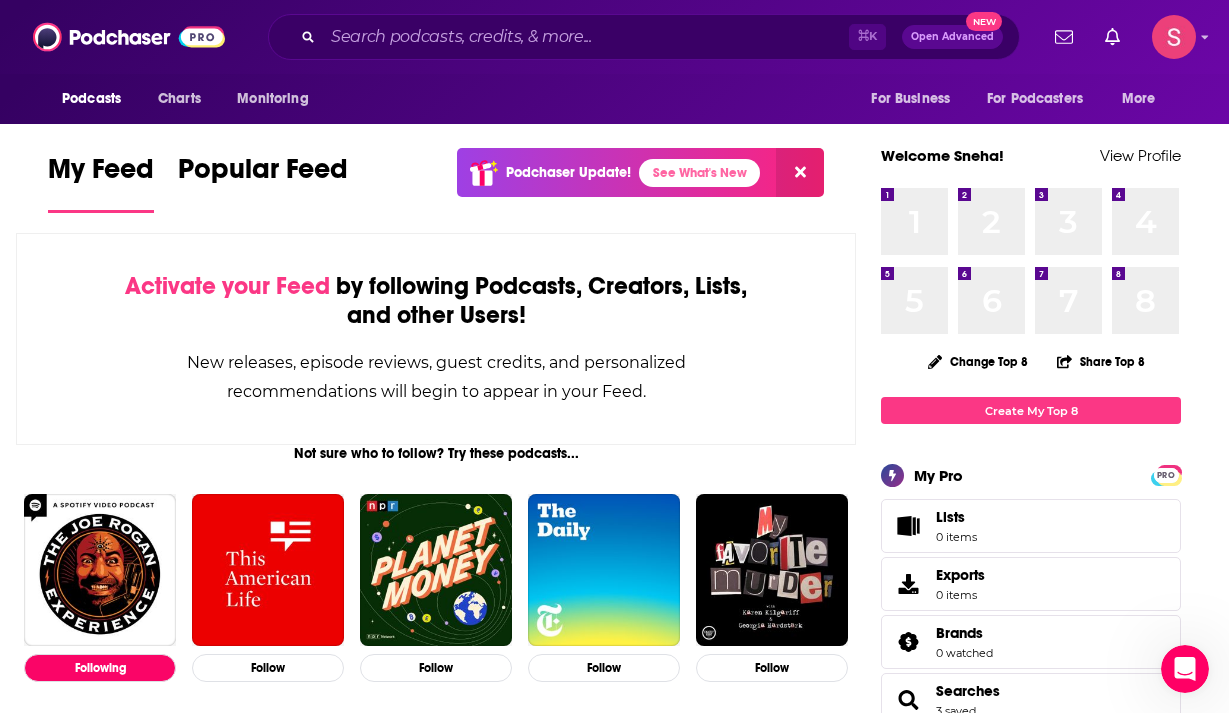 click on "Podcasts" at bounding box center [91, 99] 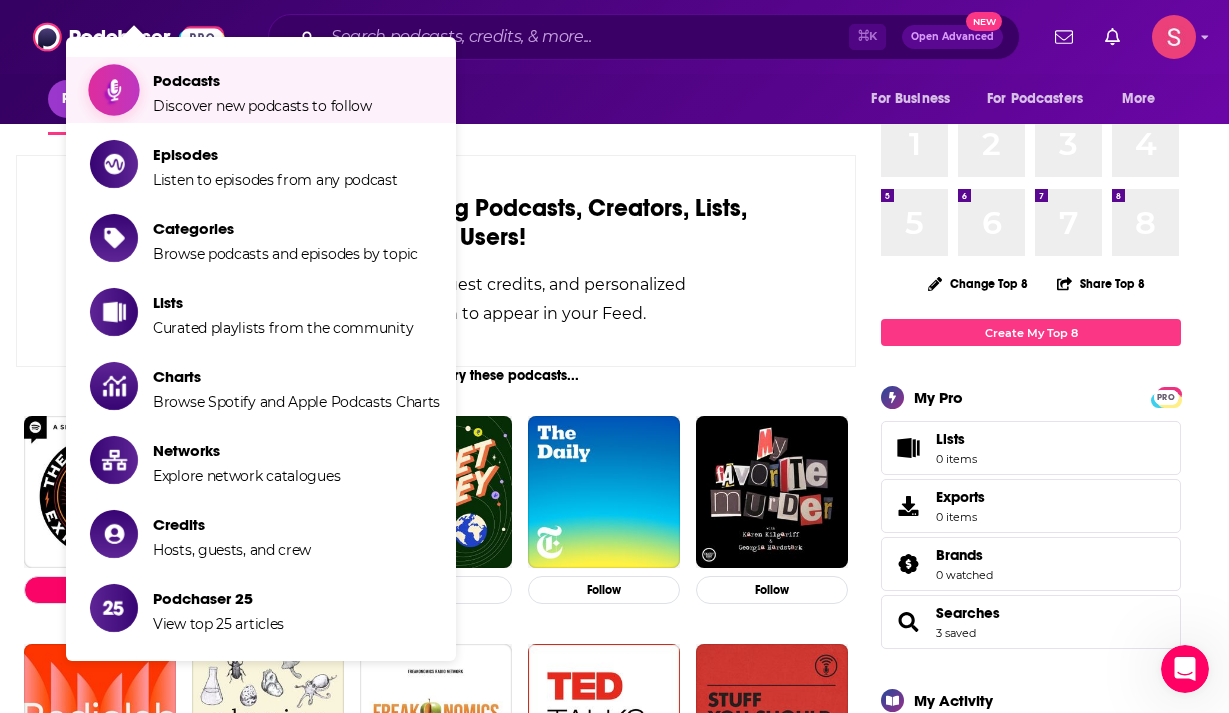 scroll, scrollTop: 0, scrollLeft: 0, axis: both 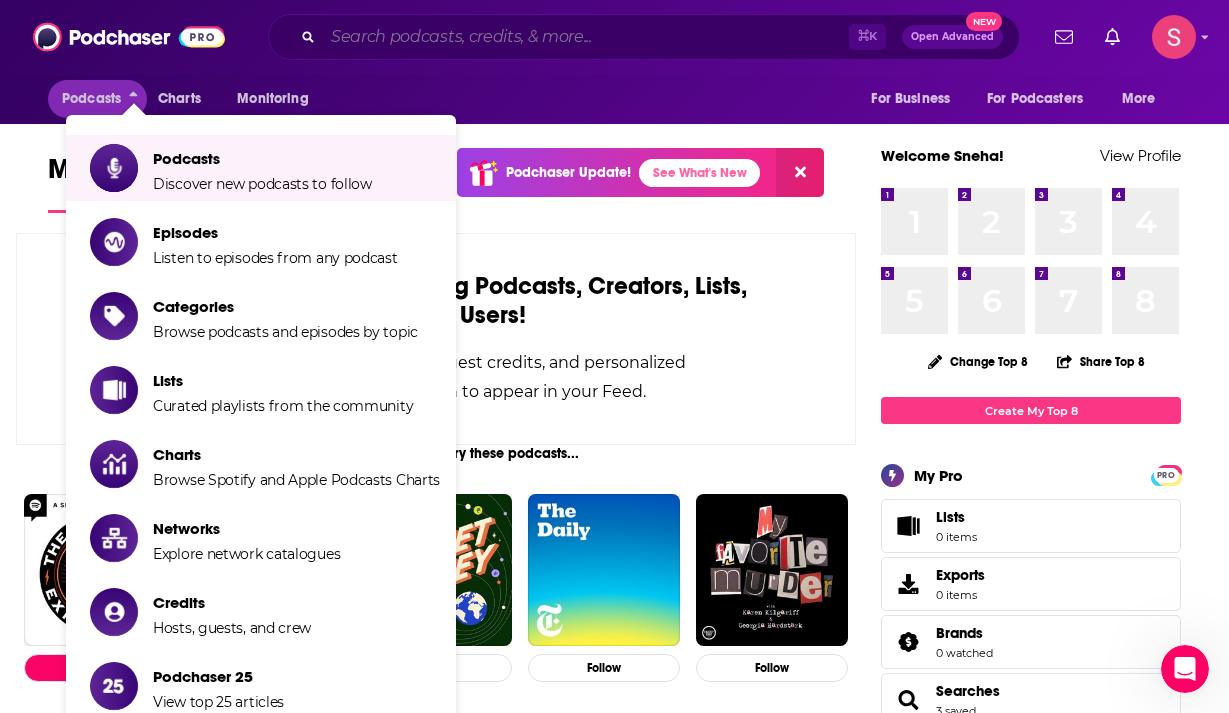 click at bounding box center (586, 37) 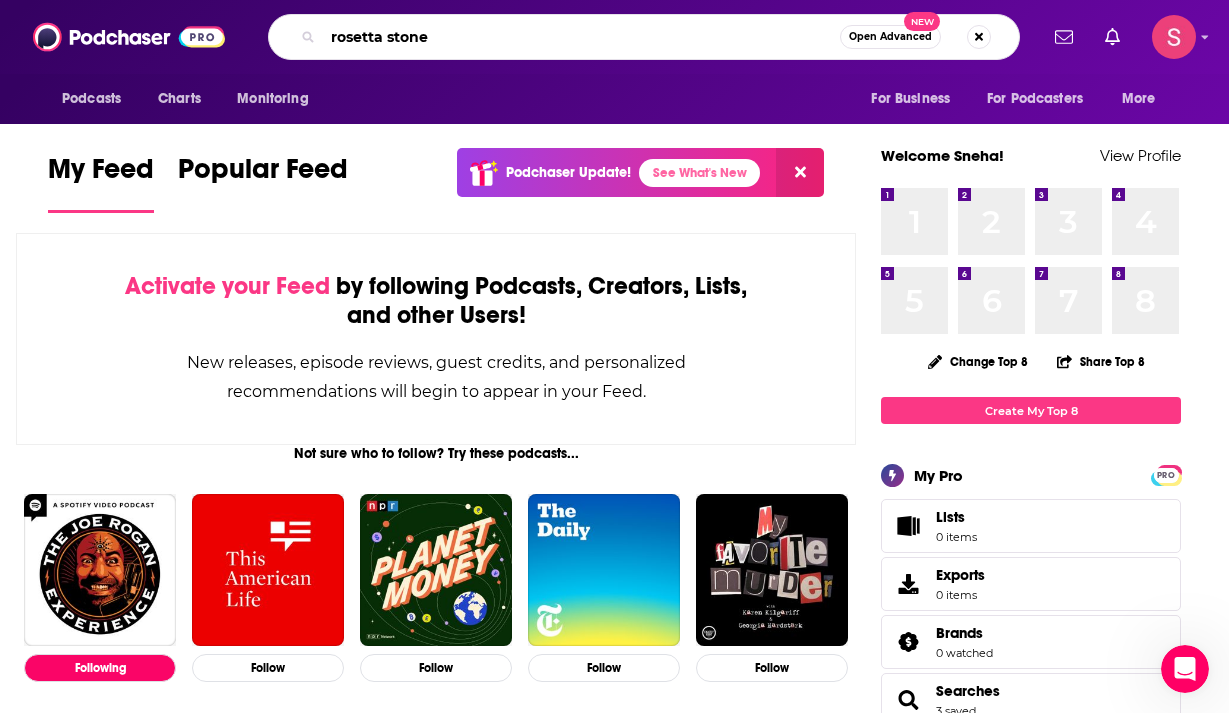 type on "rosetta stone" 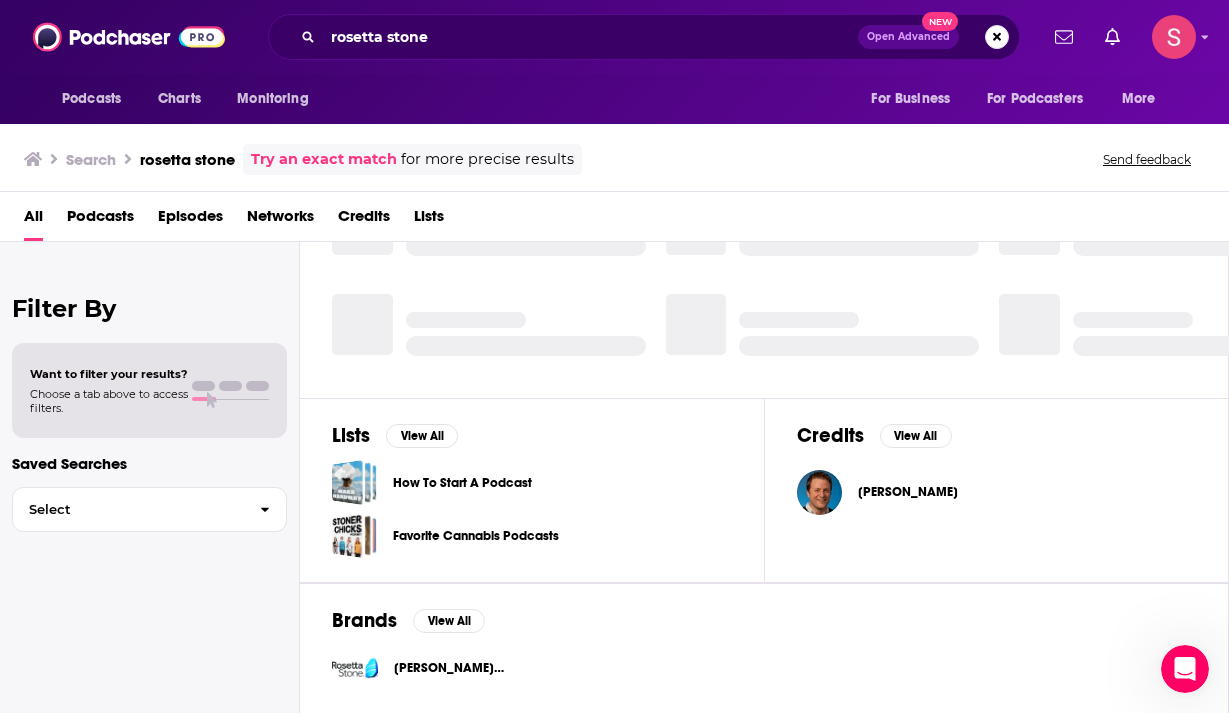 scroll, scrollTop: 486, scrollLeft: 0, axis: vertical 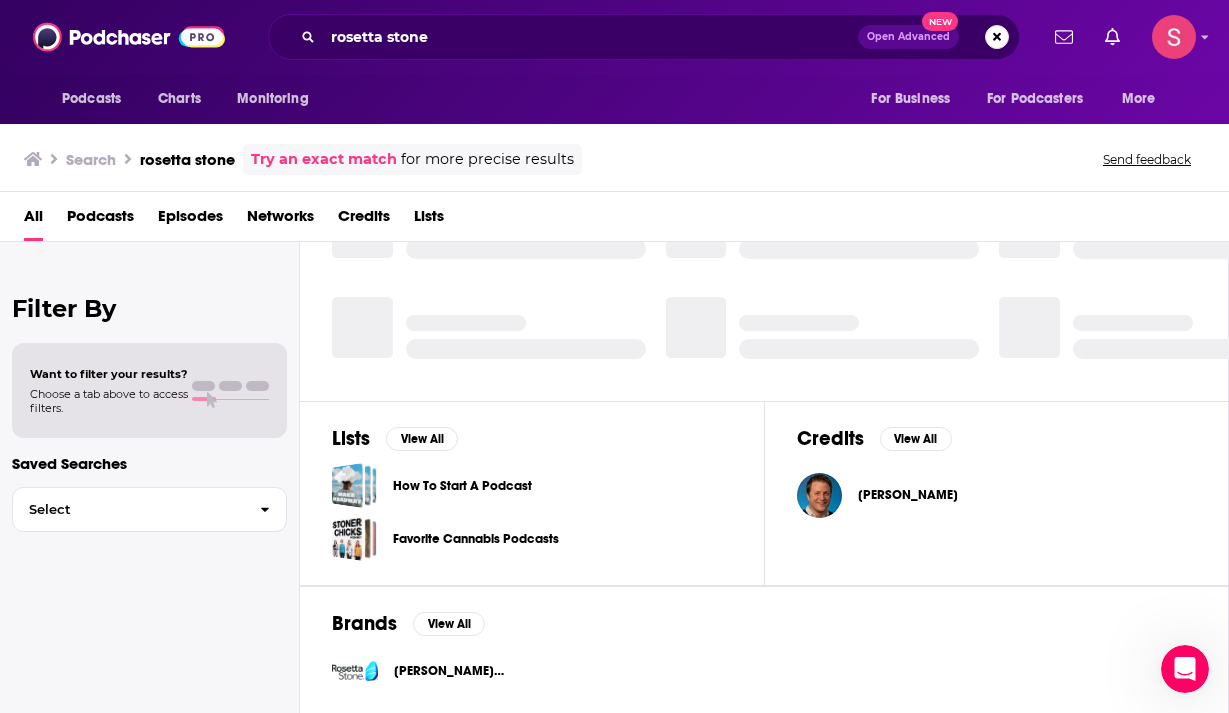 click on "[PERSON_NAME] [PERSON_NAME]" at bounding box center [453, 671] 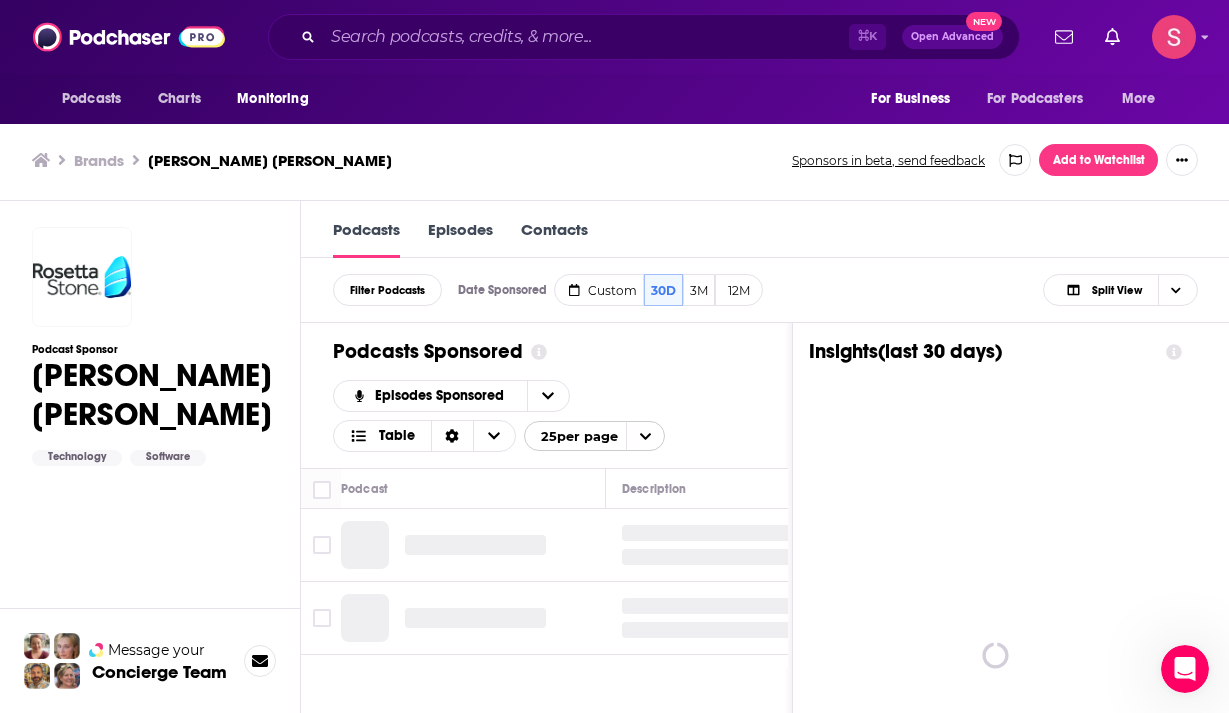 scroll, scrollTop: 0, scrollLeft: 0, axis: both 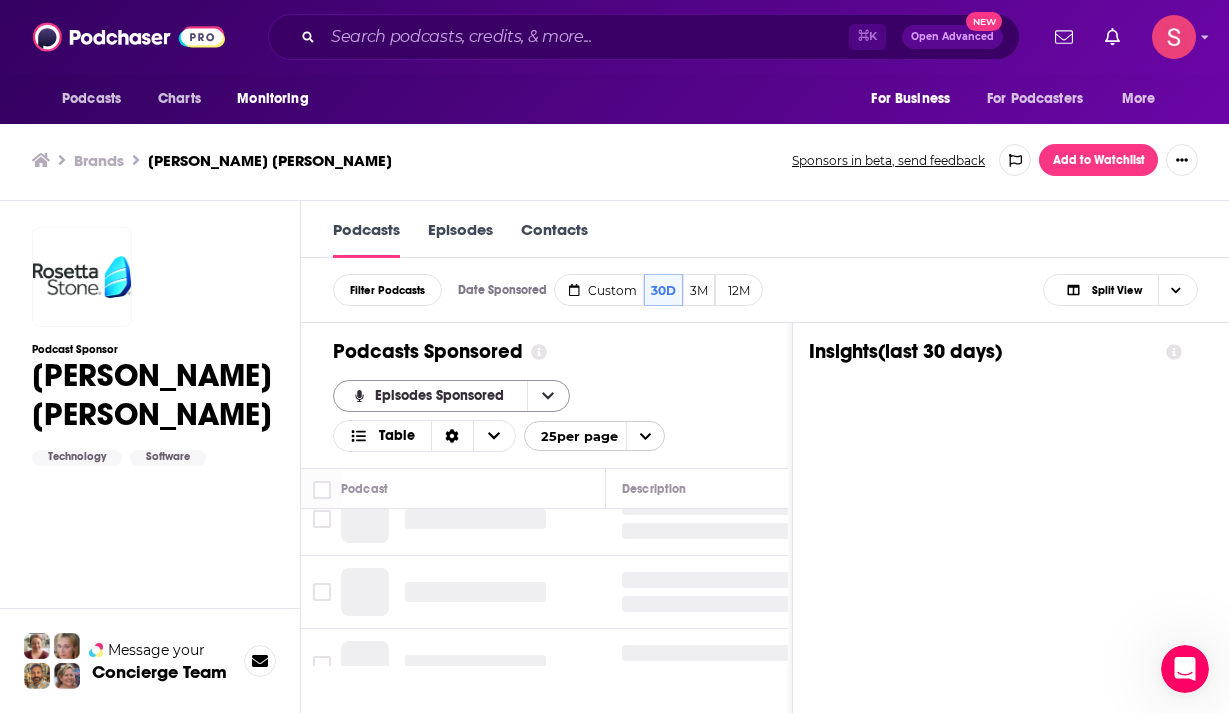 click on "Episodes Sponsored" at bounding box center [451, 396] 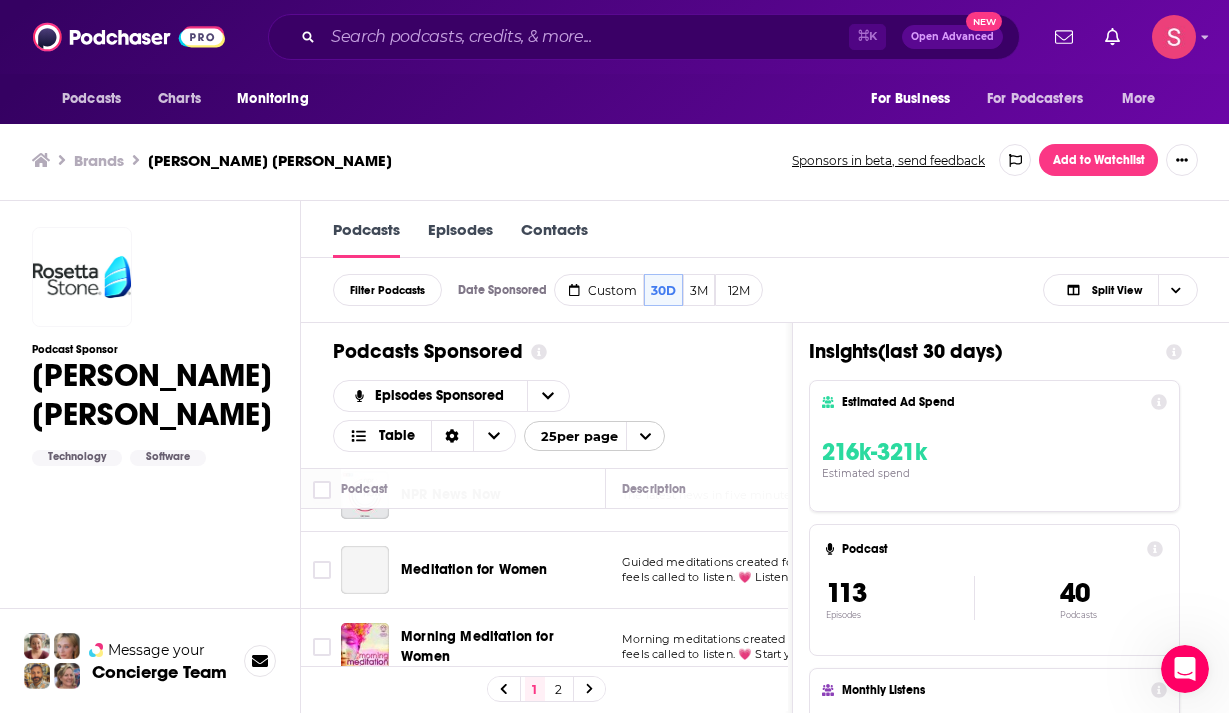 scroll, scrollTop: 0, scrollLeft: 0, axis: both 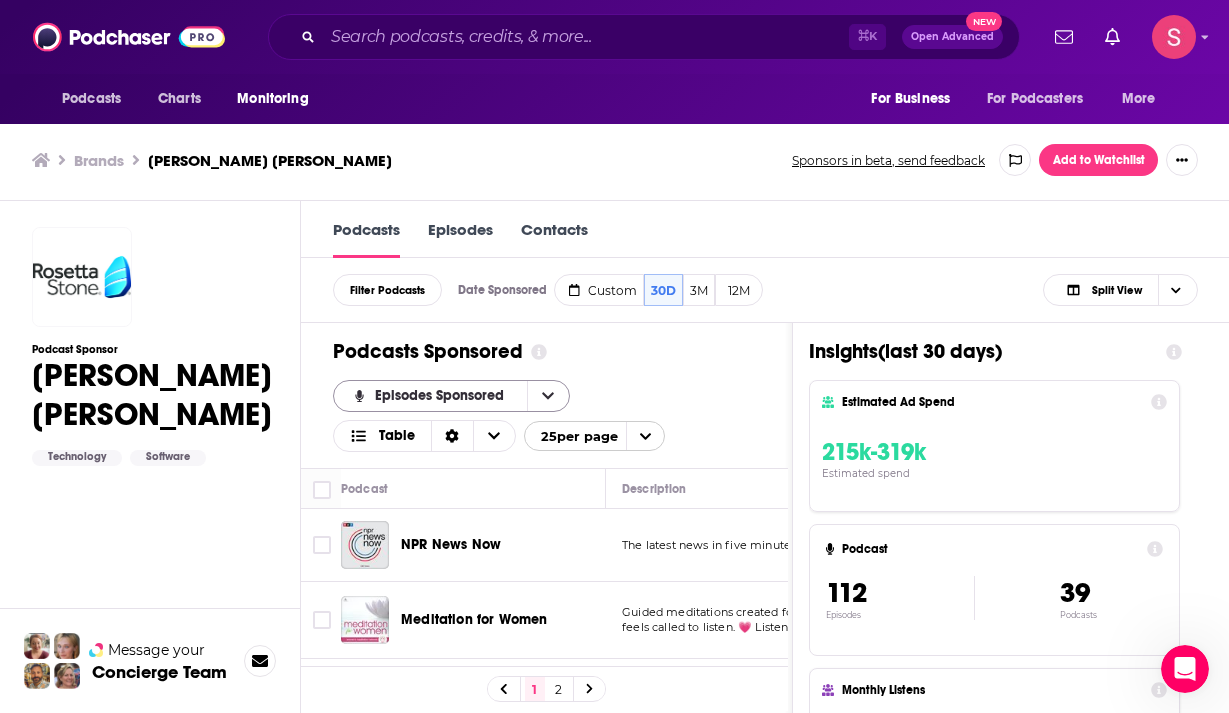 click 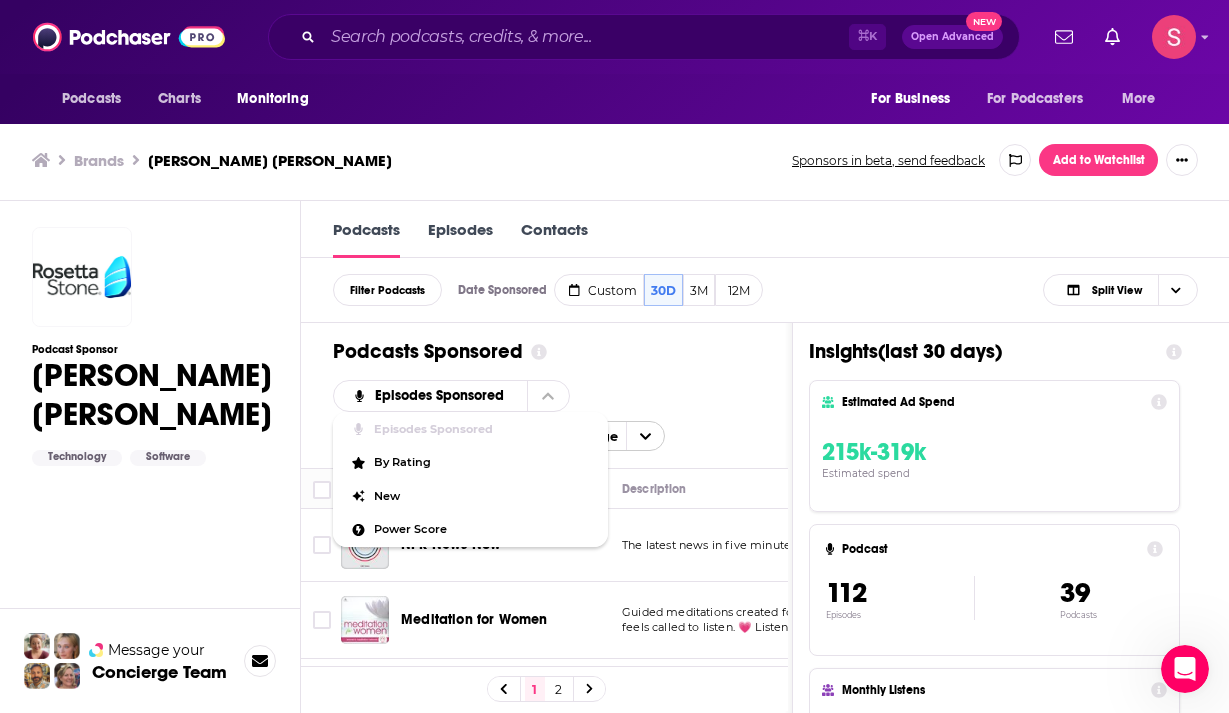 click on "Podcasts Sponsored Episodes Sponsored Episodes Sponsored By Rating New Power Score Table 25  per page" at bounding box center [544, 395] 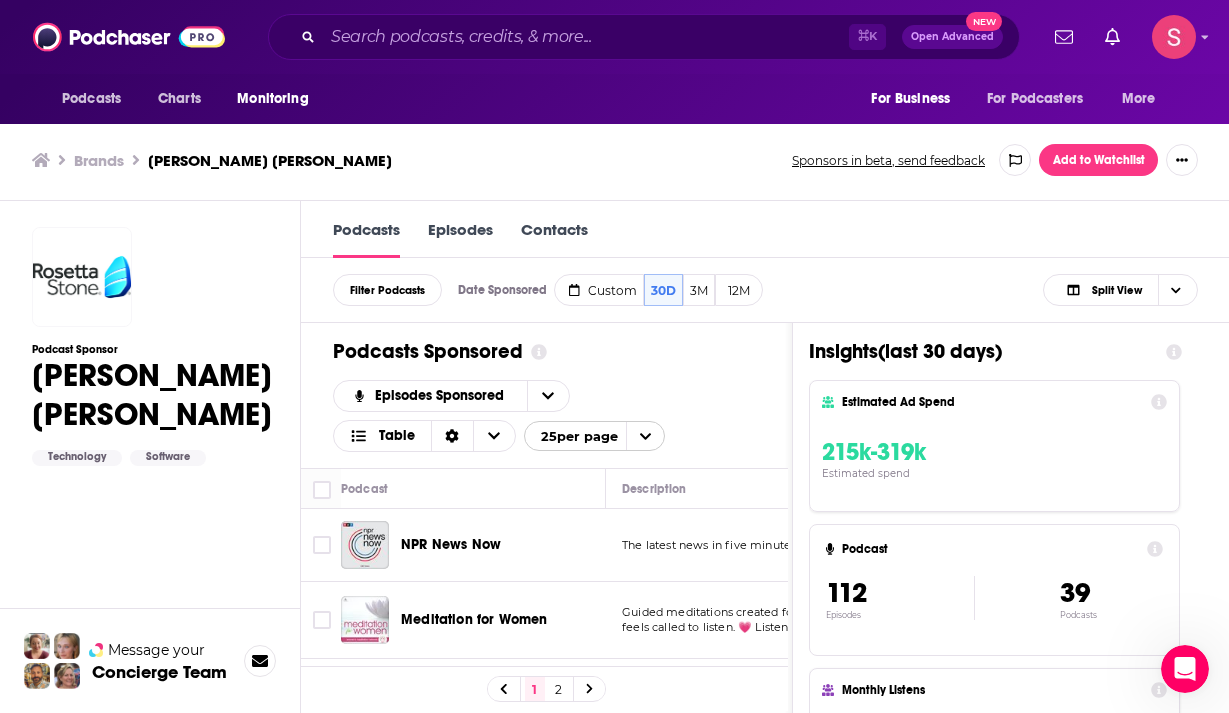 click on "Episodes" at bounding box center [460, 239] 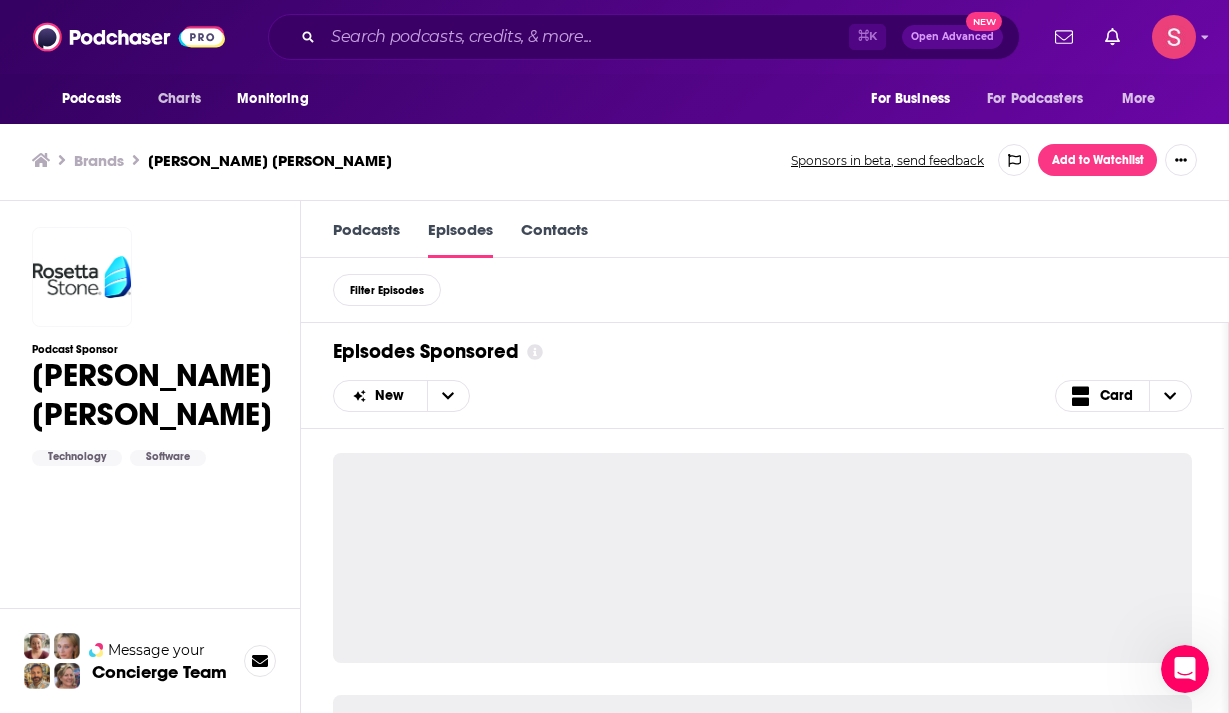 scroll, scrollTop: 1, scrollLeft: 0, axis: vertical 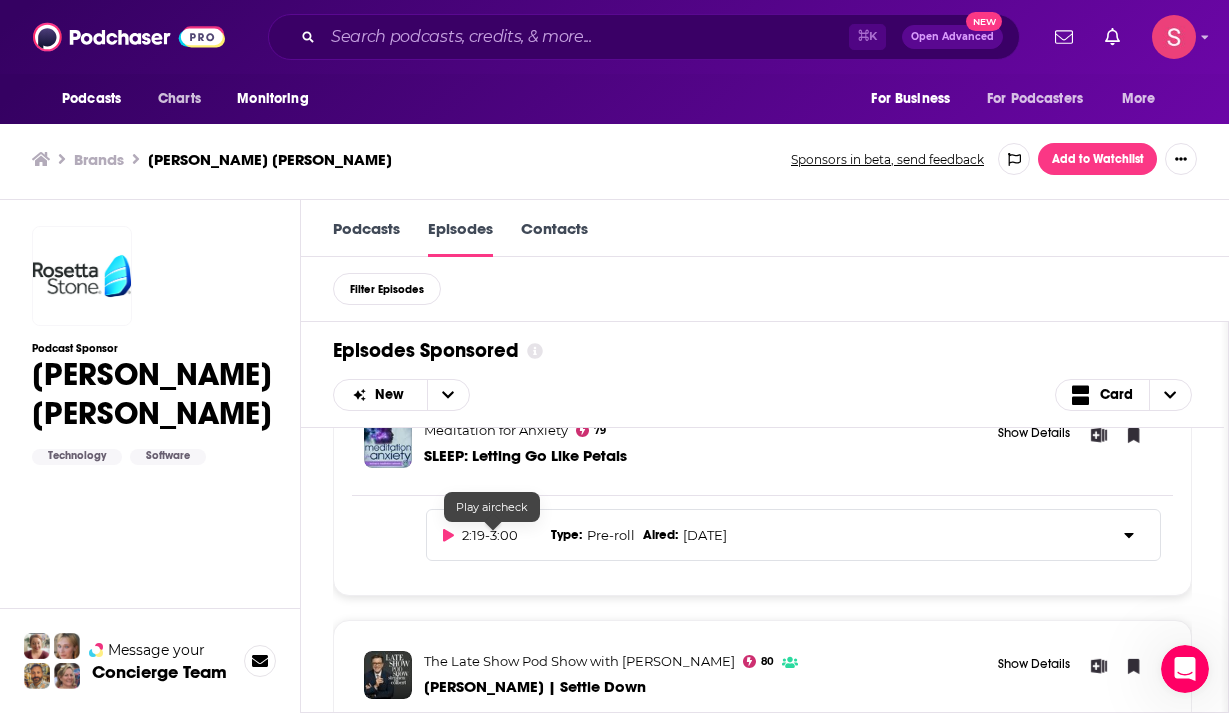 click 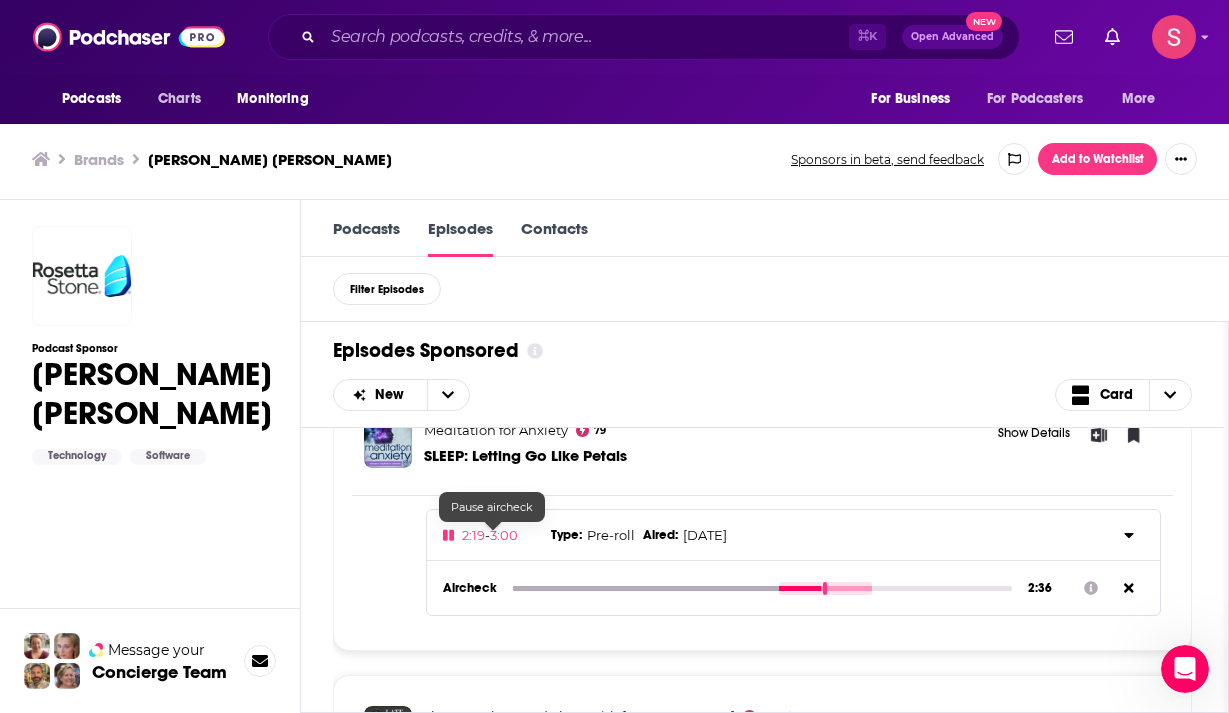 click 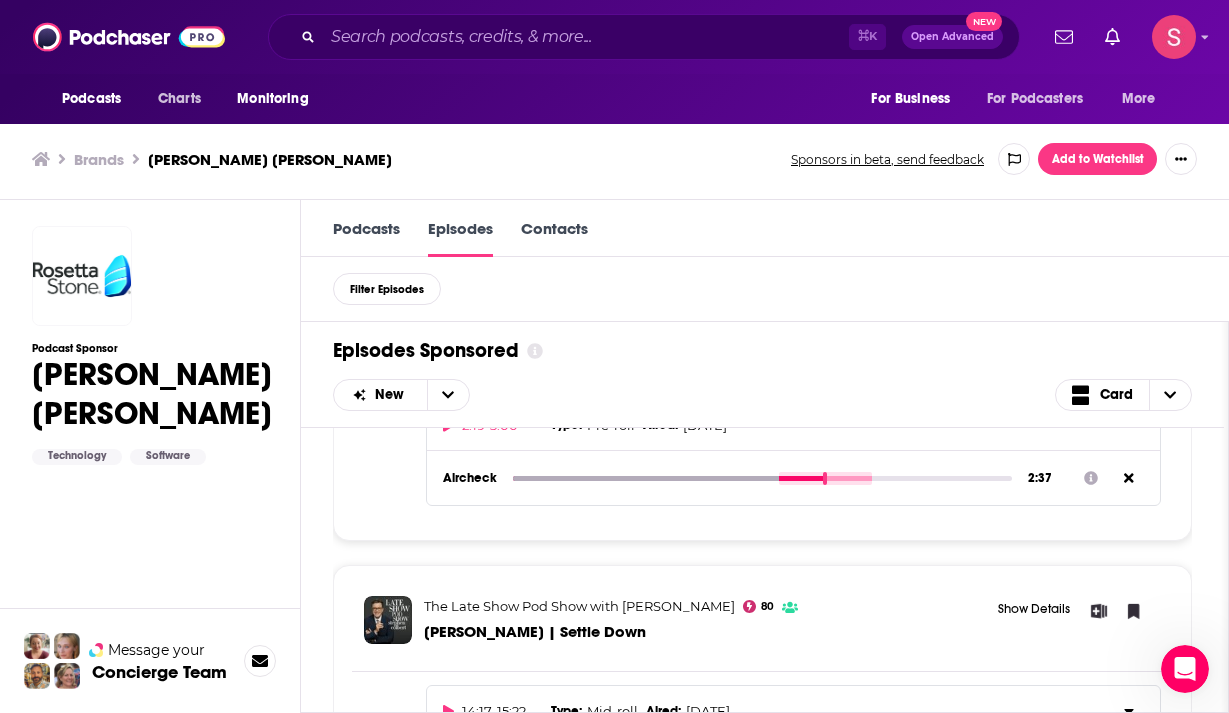 type on "157.47" 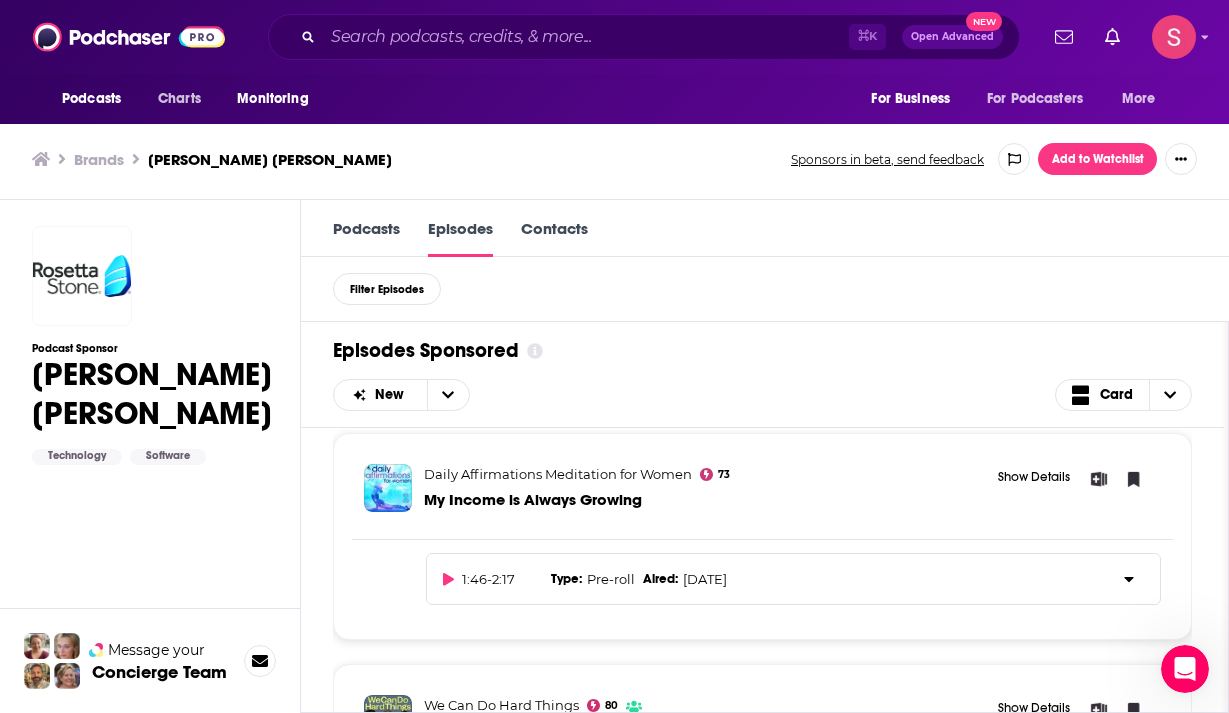 scroll, scrollTop: 2152, scrollLeft: 0, axis: vertical 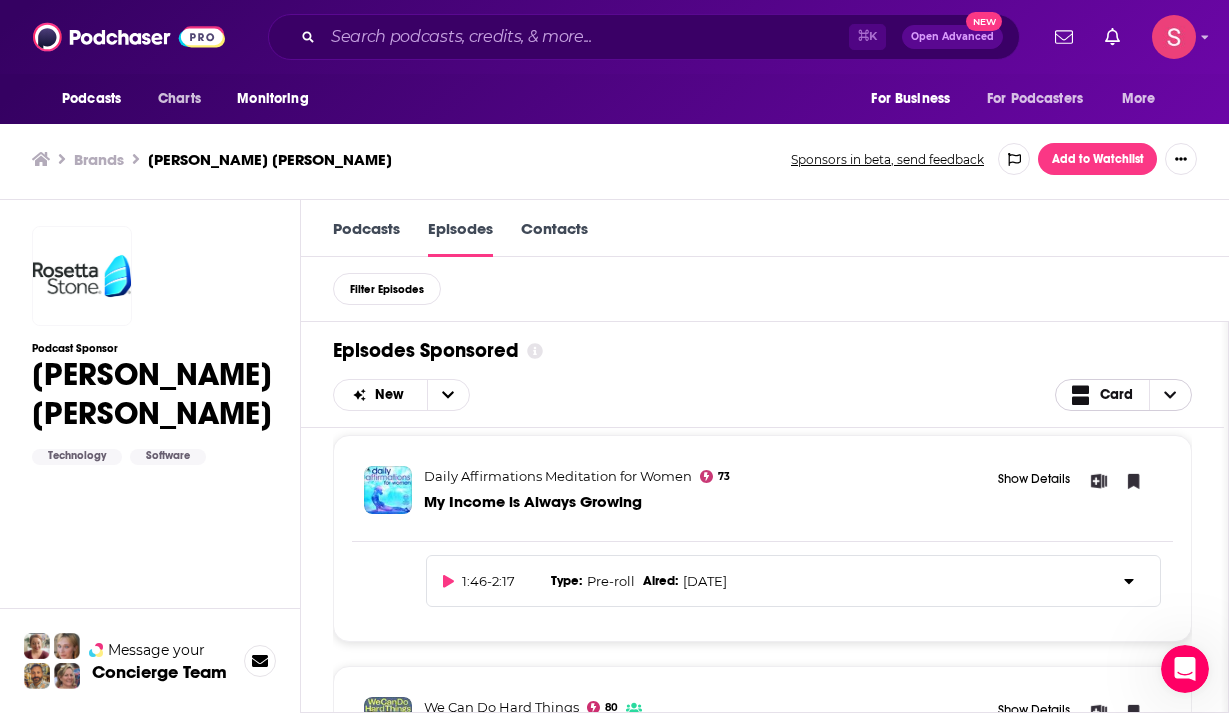 click on "Card" at bounding box center [1116, 395] 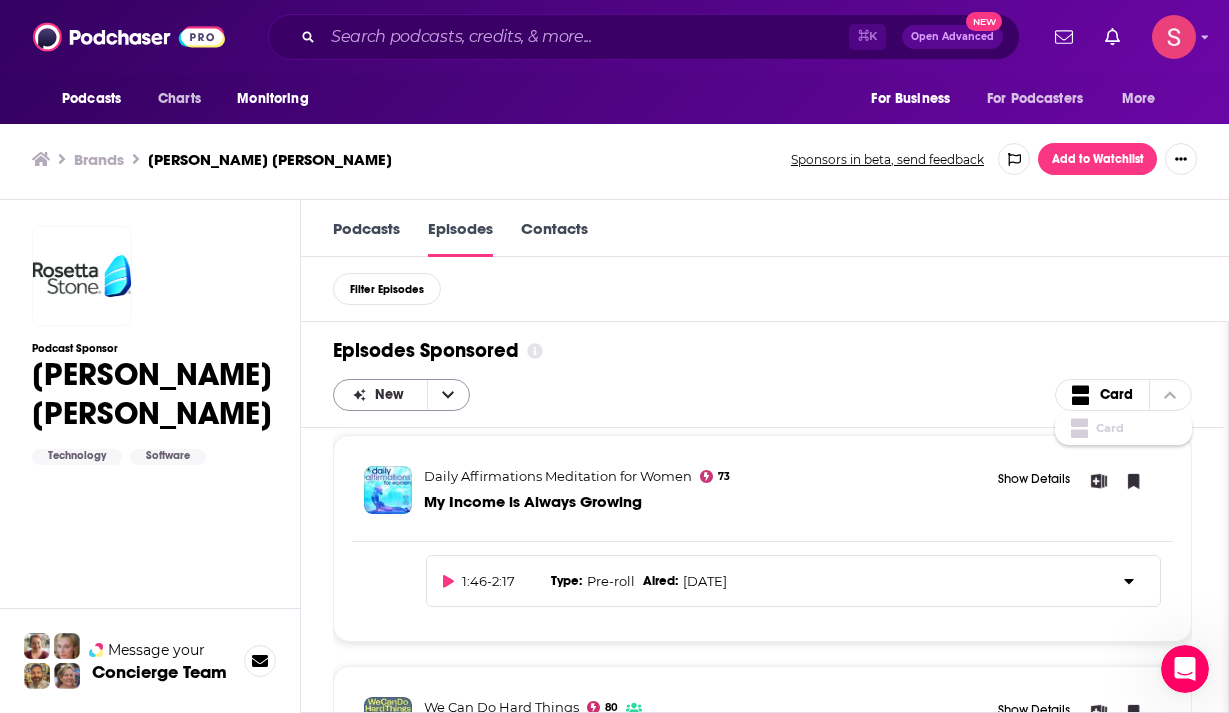 click 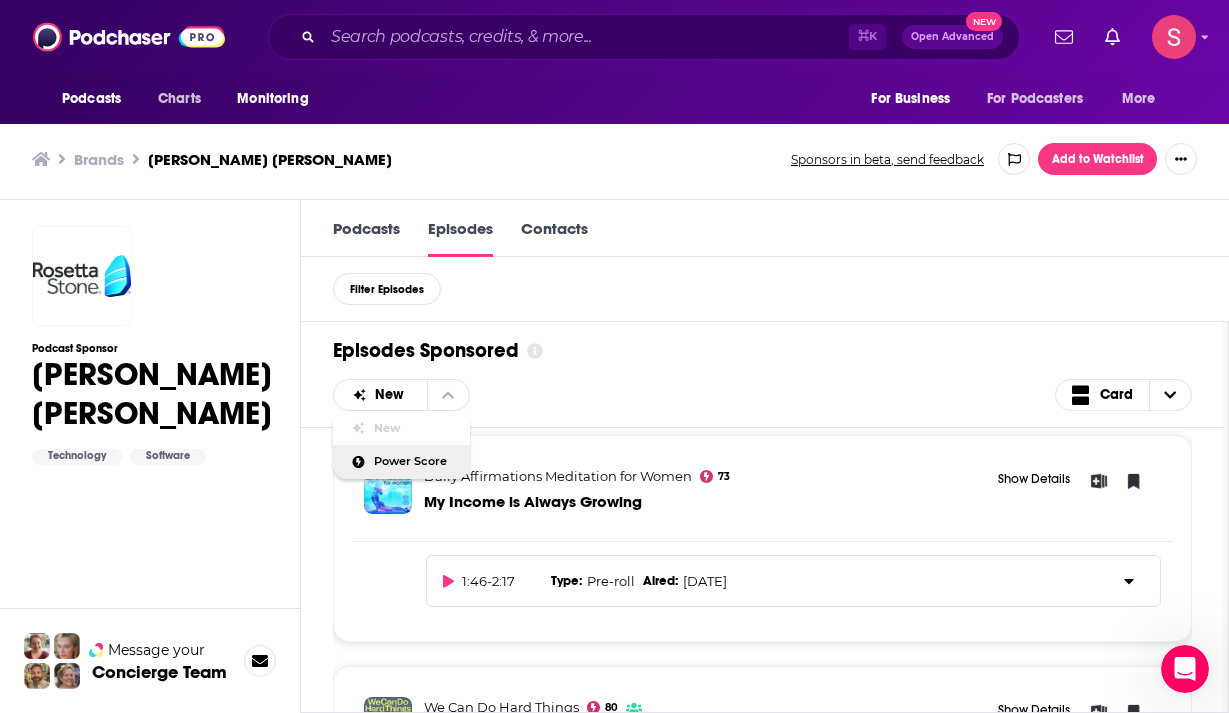 click on "Power Score" at bounding box center (414, 461) 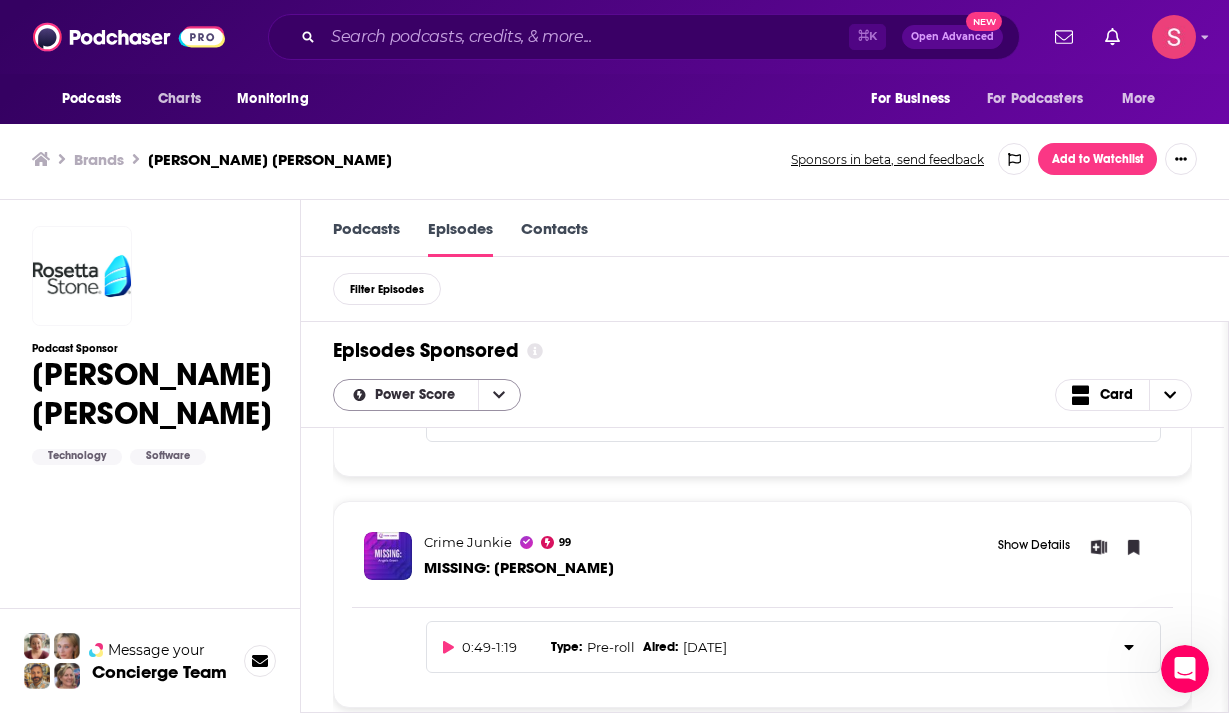 click 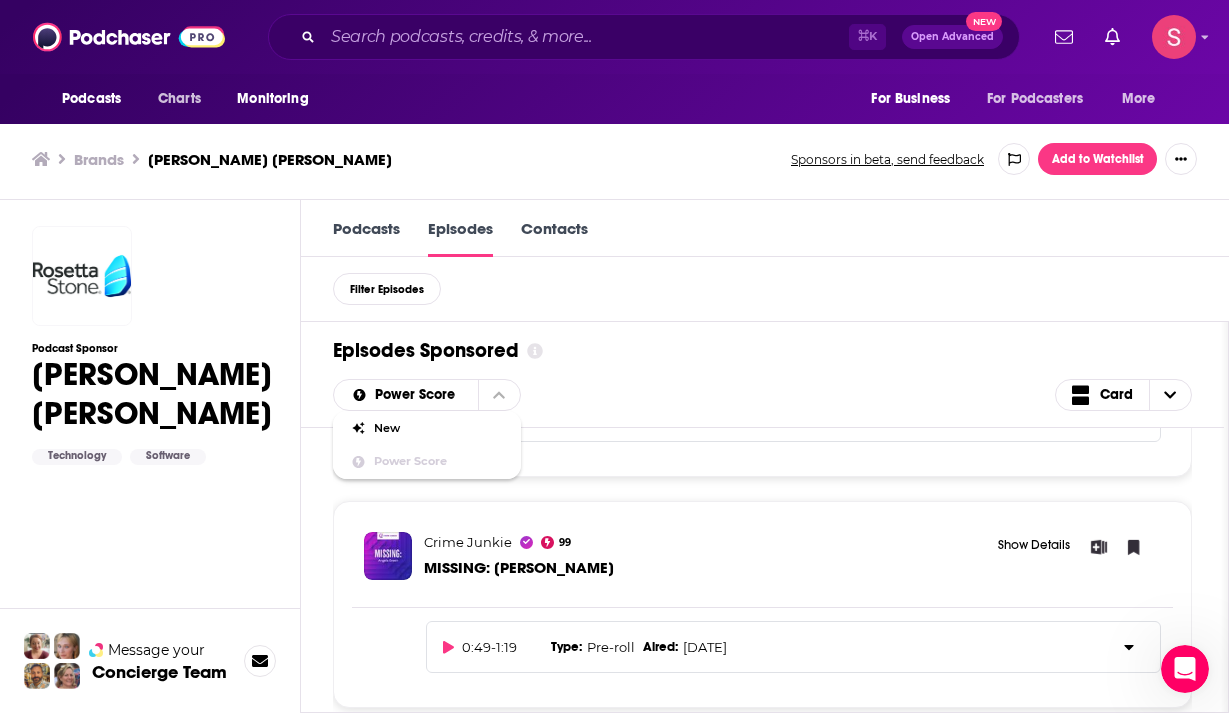 click on "Power Score New Power Score Card" at bounding box center [762, 395] 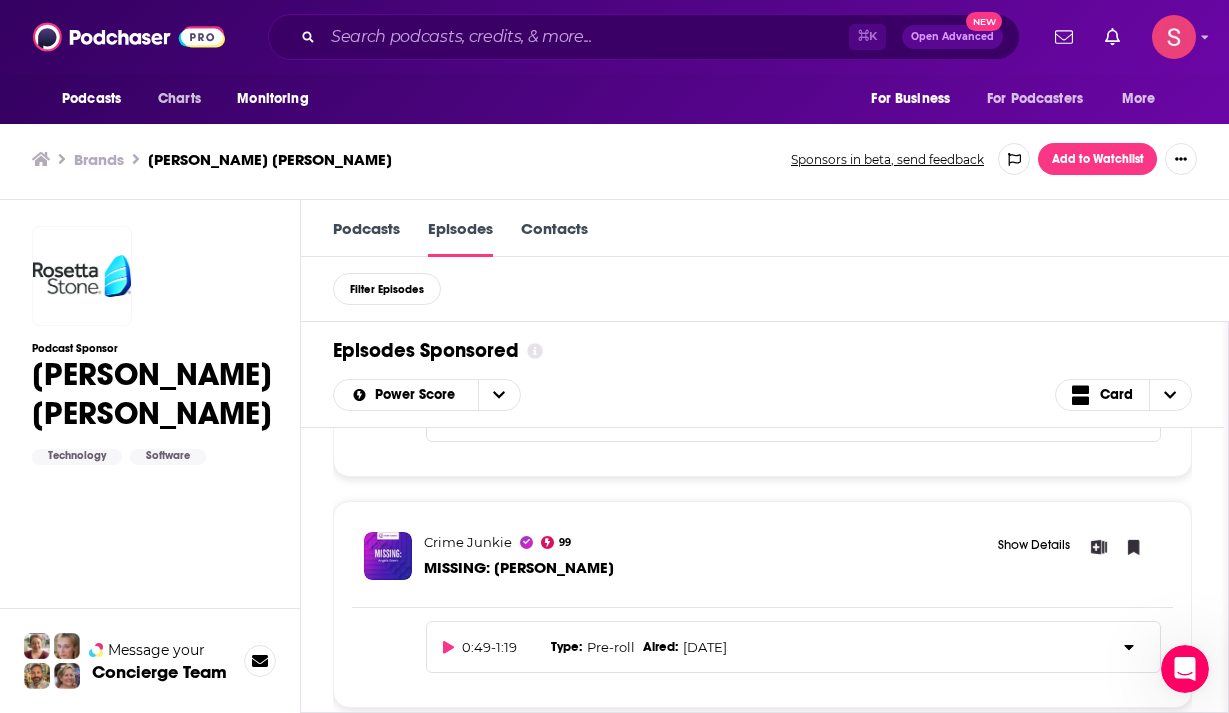 click 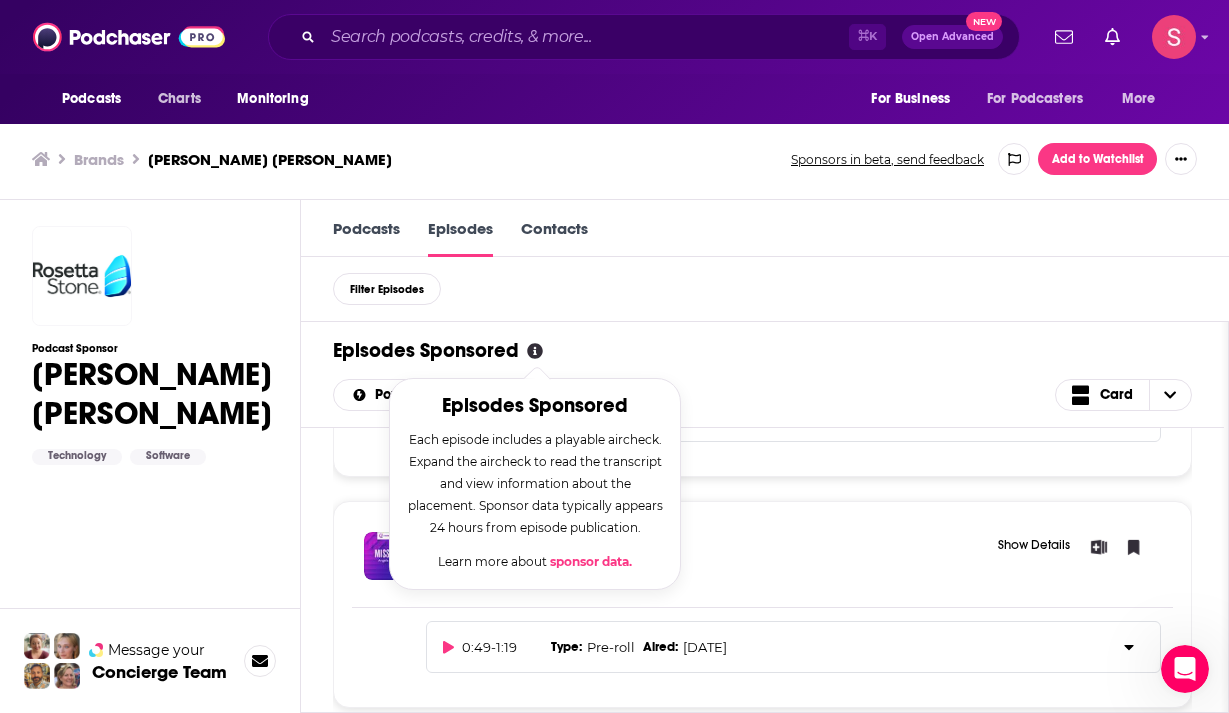 click on "Episodes Sponsored Episodes Sponsored Each episode includes a playable aircheck. Expand the aircheck to read the transcript and view information about the placement. Sponsor data typically appears 24 hours from episode publication. Learn more about sponsor data ." at bounding box center [762, 350] 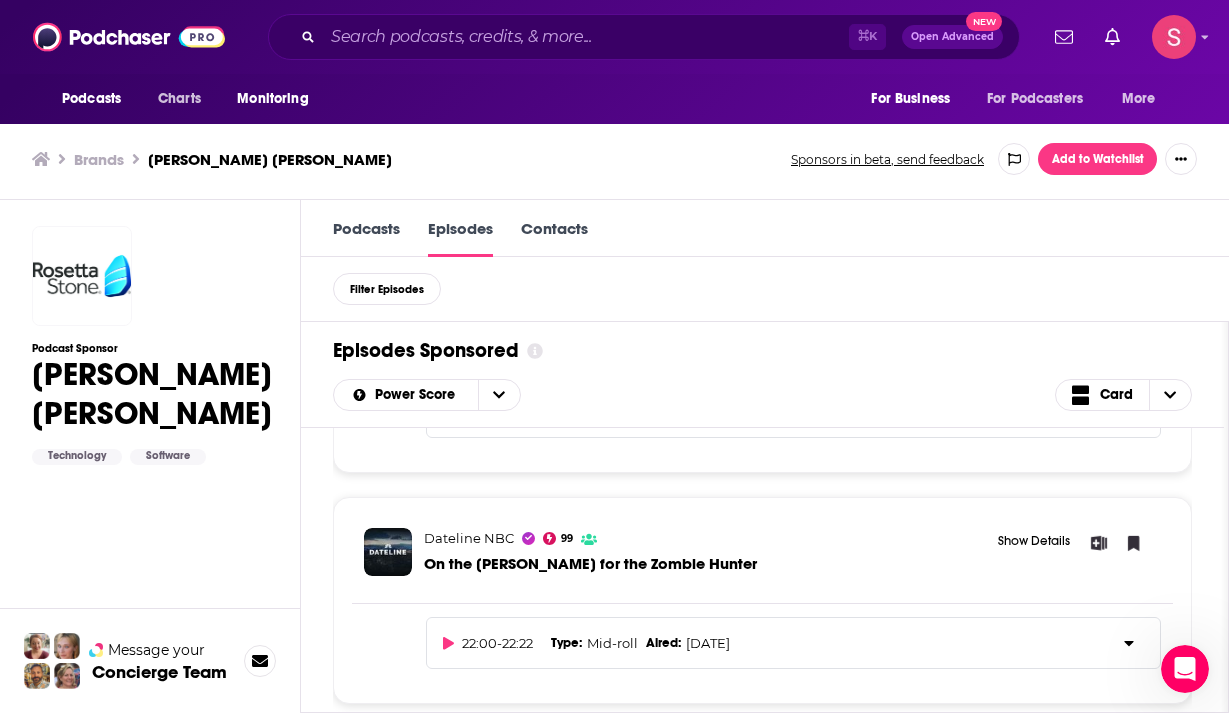scroll, scrollTop: 2657, scrollLeft: 0, axis: vertical 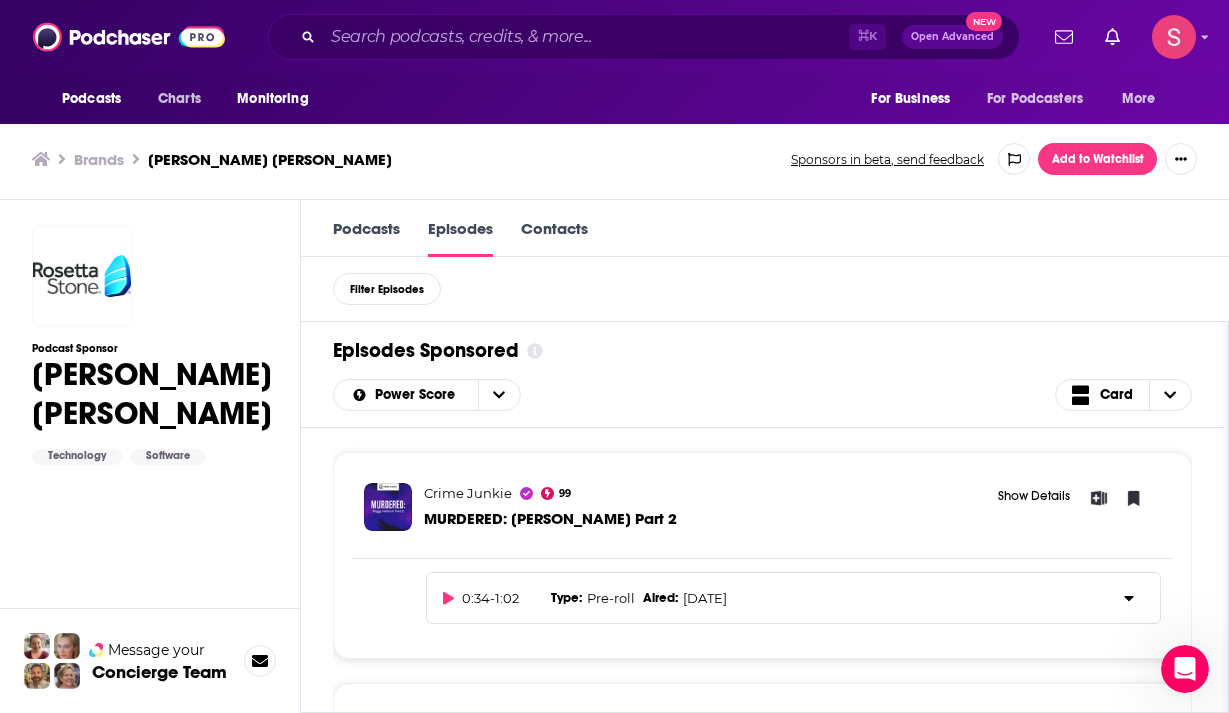 click on "Podcasts" at bounding box center [366, 238] 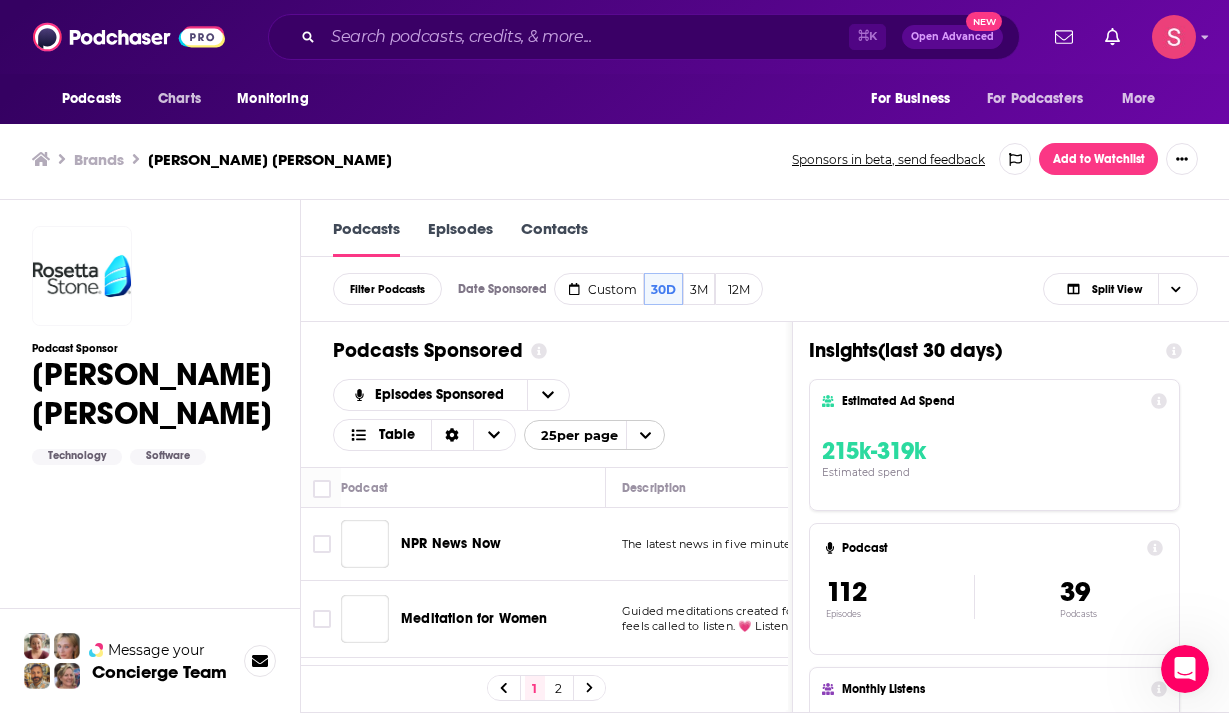 scroll, scrollTop: 0, scrollLeft: 0, axis: both 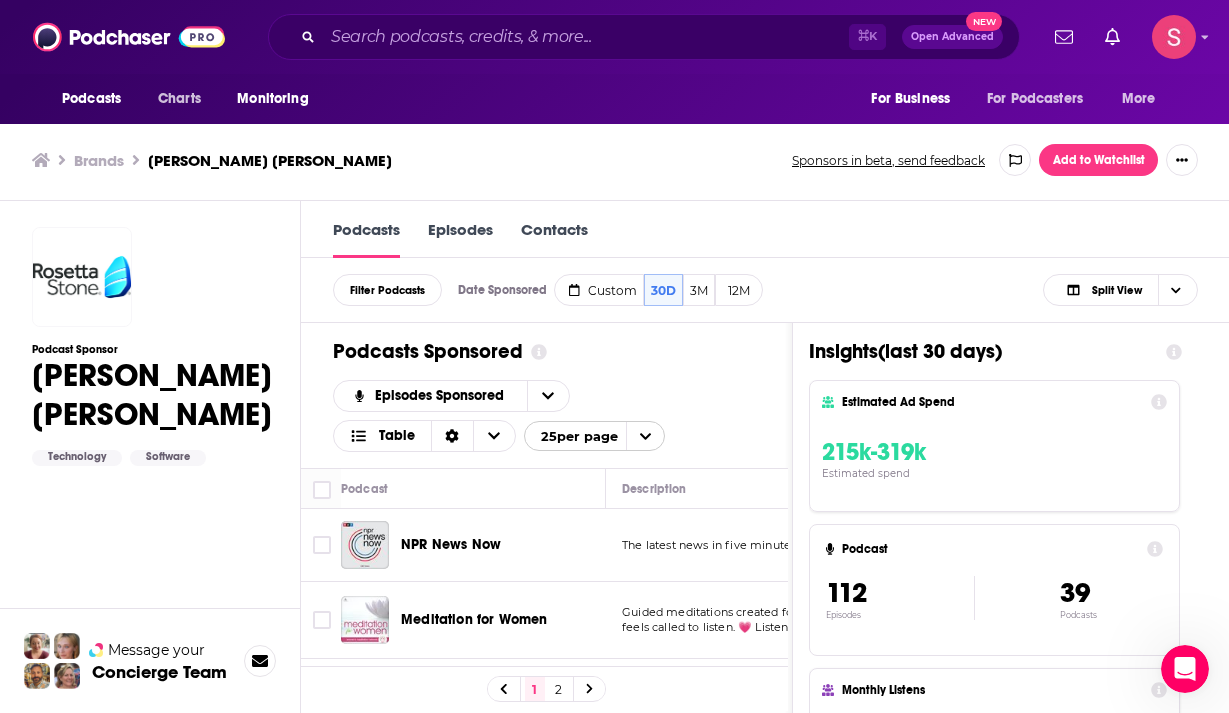 click on "Podcasts Charts Monitoring" at bounding box center (191, 99) 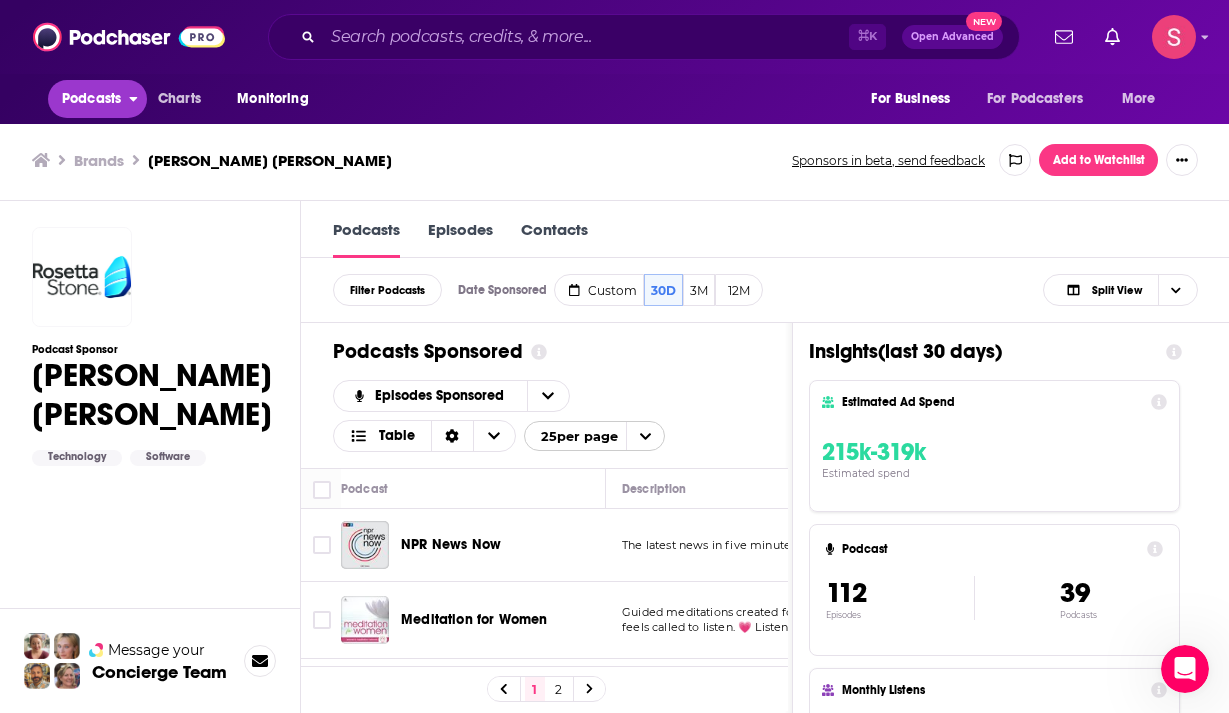 click on "Podcasts" at bounding box center [91, 99] 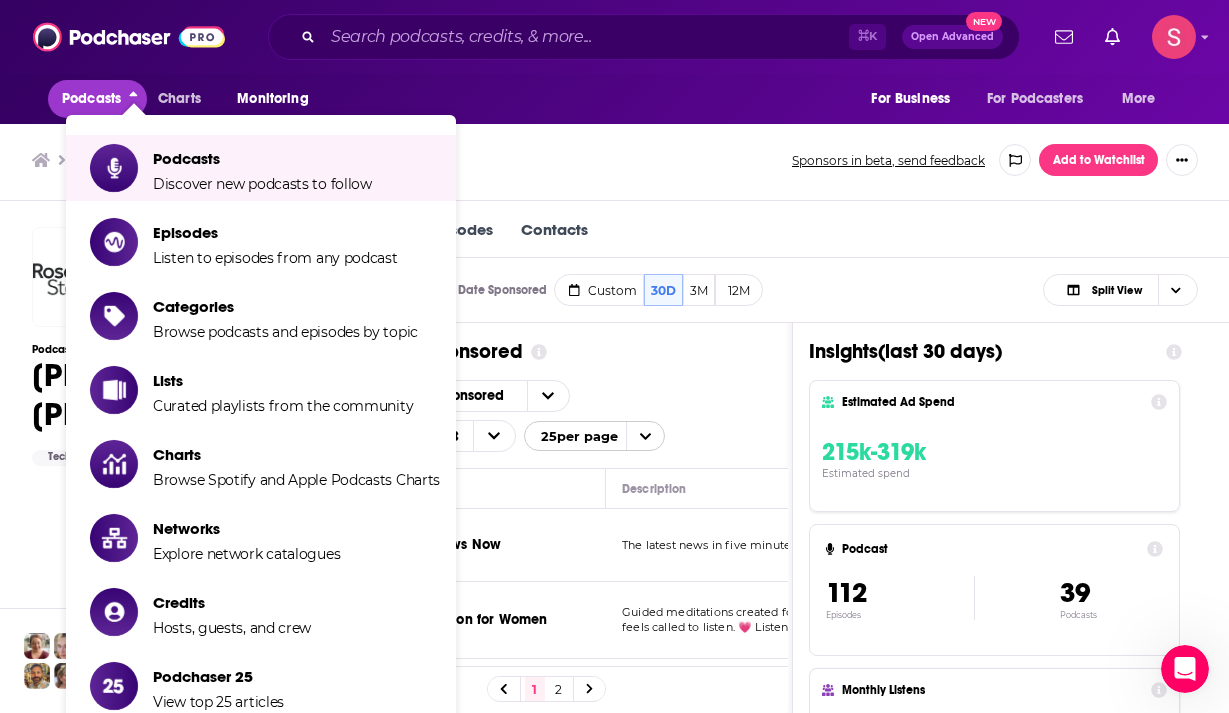 click on "Podcasts Discover new podcasts to follow Episodes Listen to episodes from any podcast Categories Browse podcasts and episodes by topic Lists Curated playlists from the community Charts Browse Spotify and Apple Podcasts Charts Networks Explore network catalogues  Credits Hosts, guests, and crew Podchaser 25 View top 25 articles" at bounding box center [325, 433] 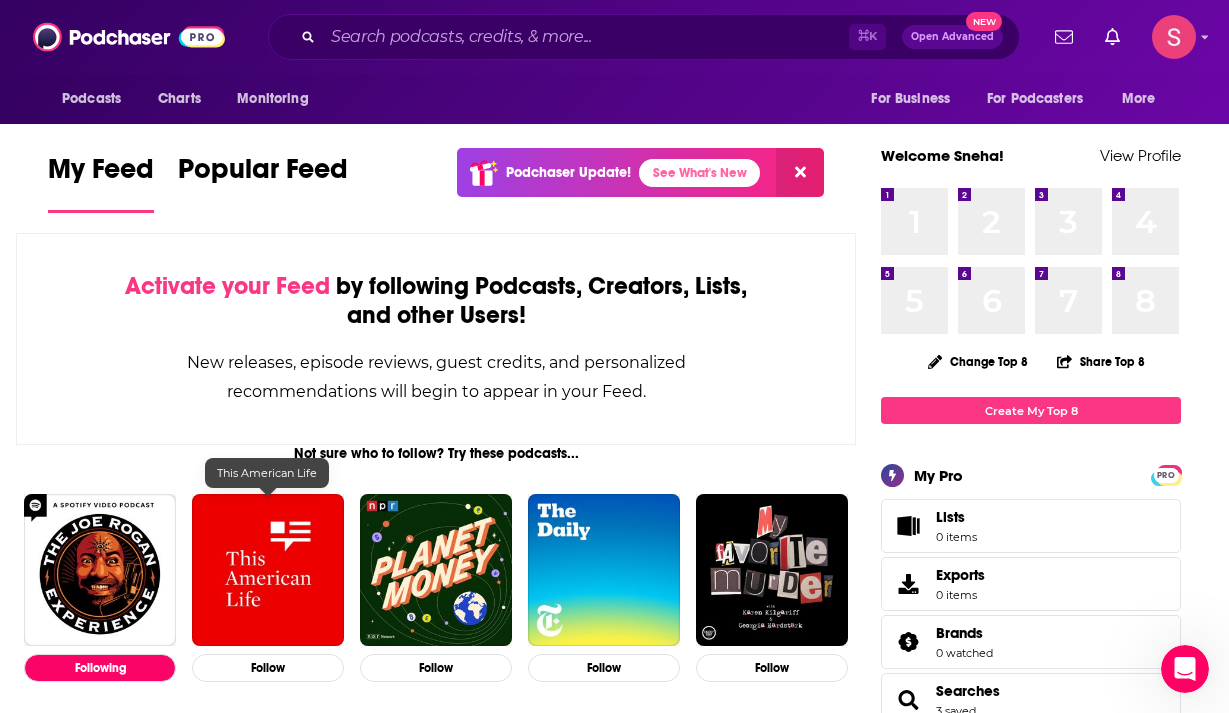scroll, scrollTop: 53, scrollLeft: 0, axis: vertical 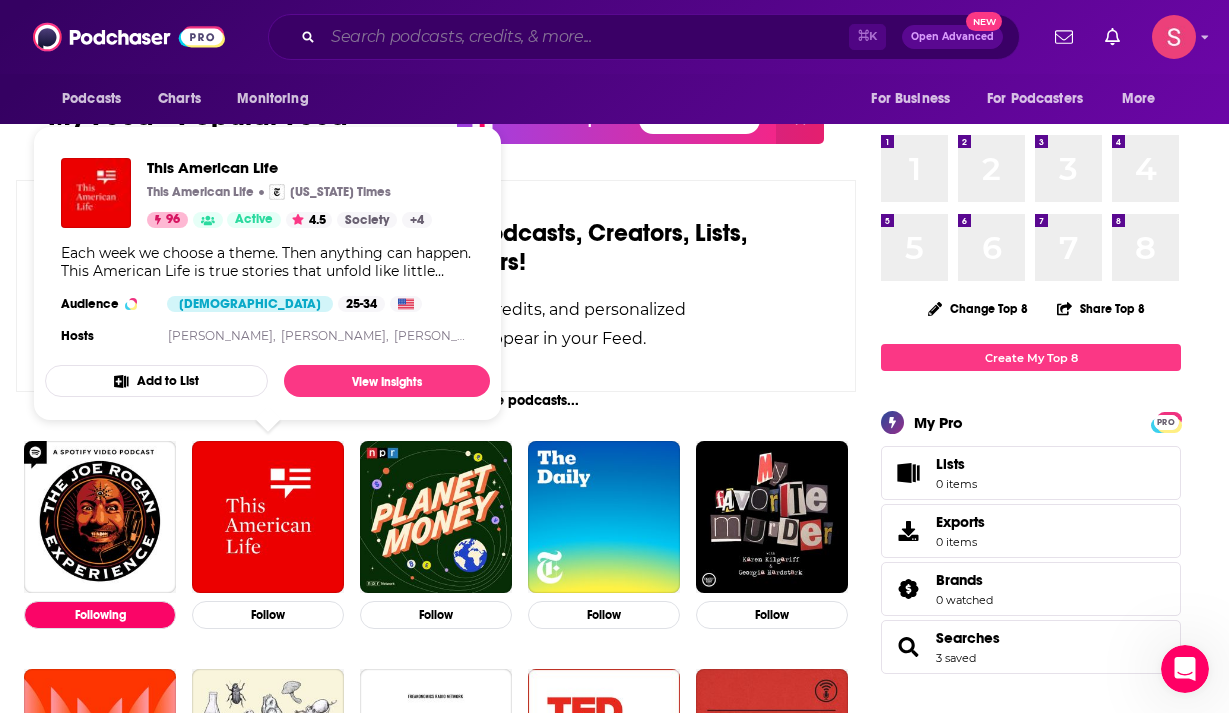 click at bounding box center (586, 37) 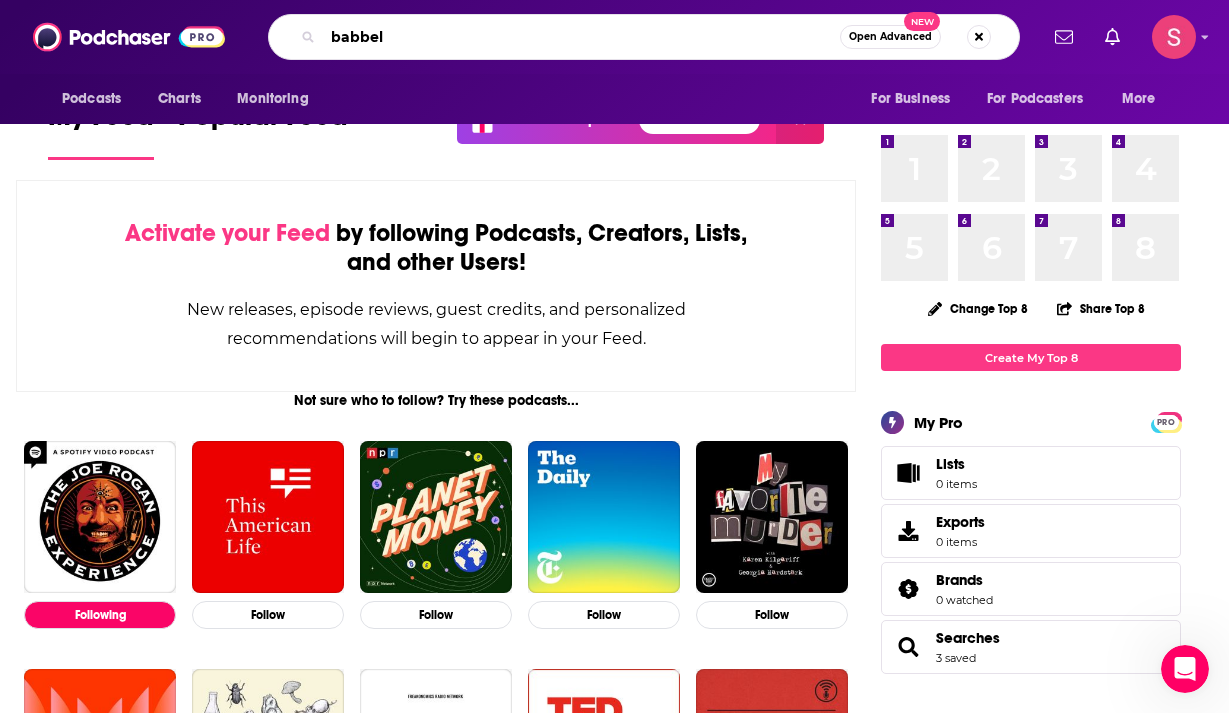 type on "babbel" 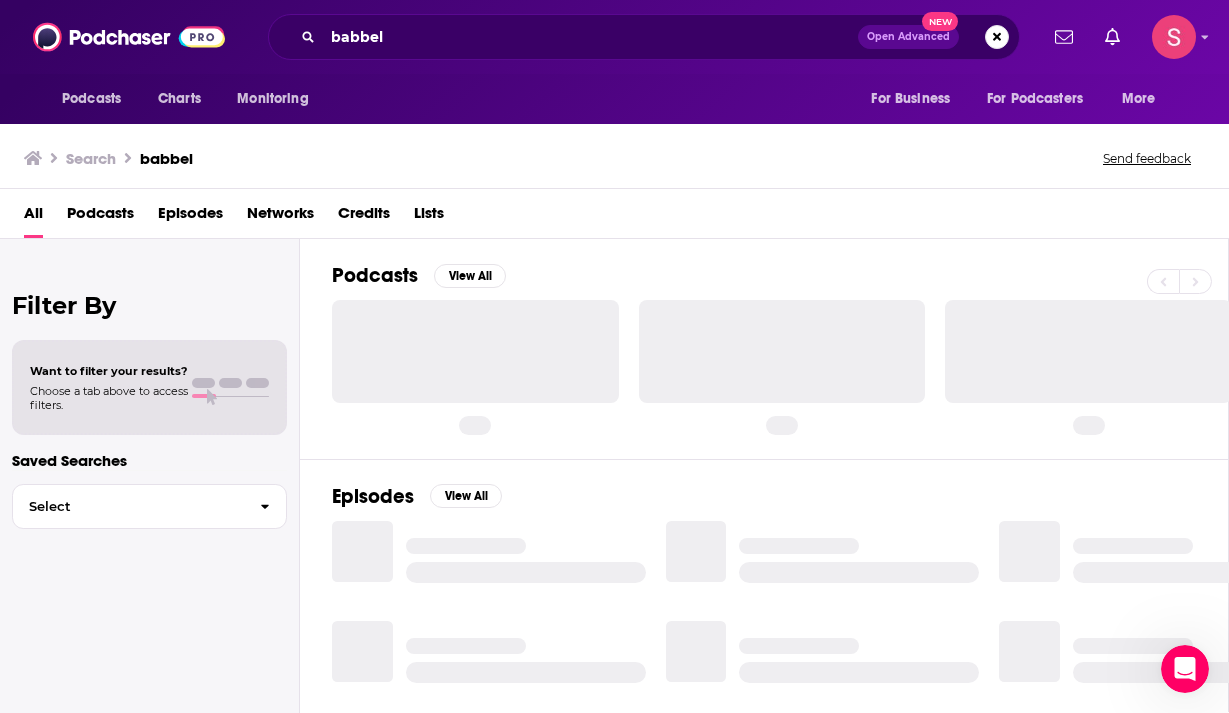 scroll, scrollTop: 0, scrollLeft: 0, axis: both 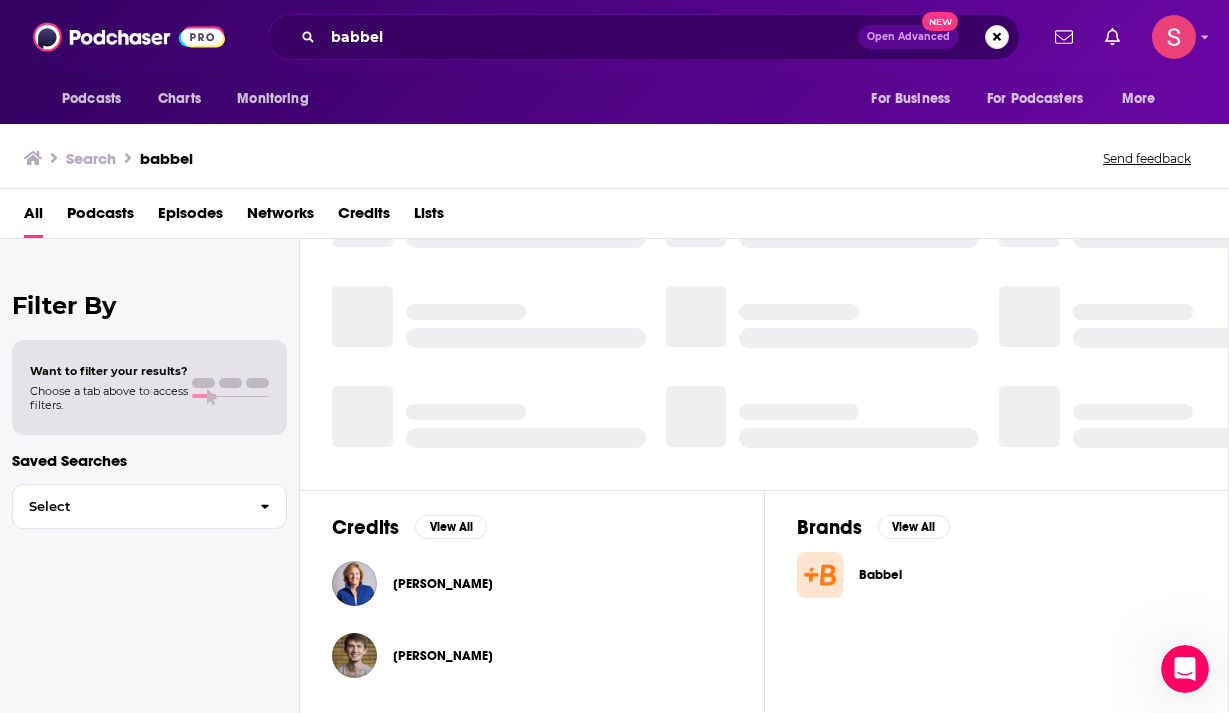 click on "Babbel" at bounding box center (918, 575) 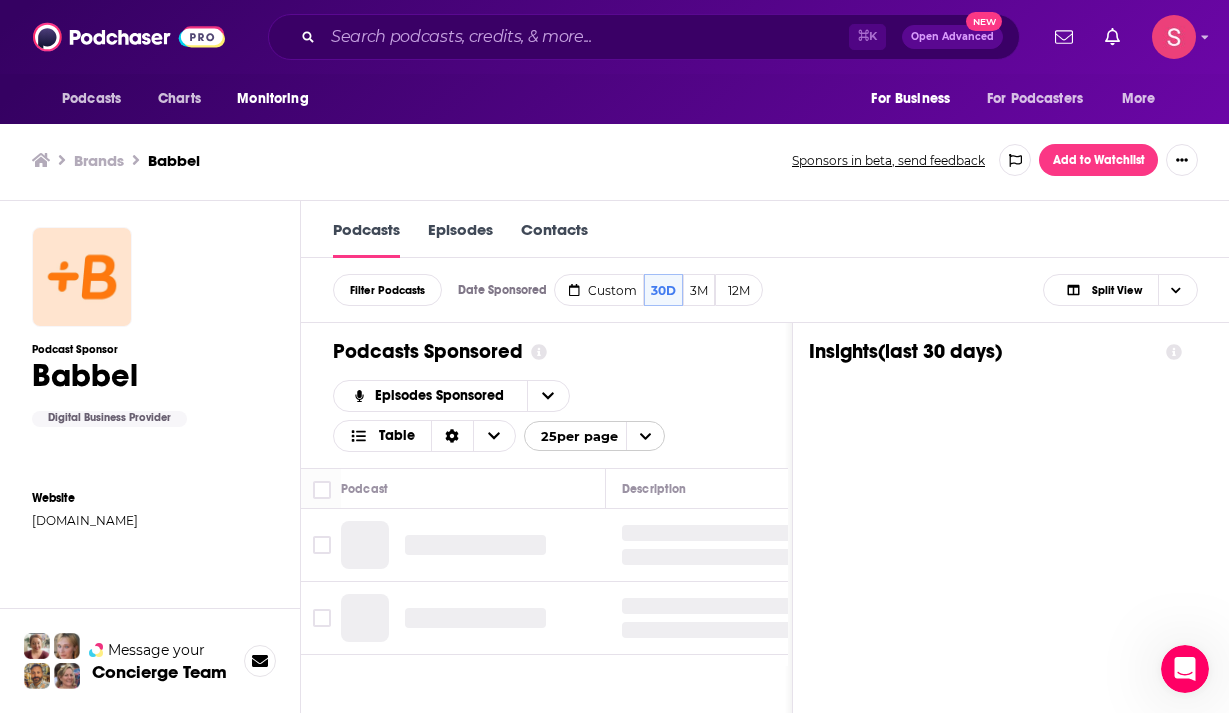 scroll, scrollTop: 1, scrollLeft: 0, axis: vertical 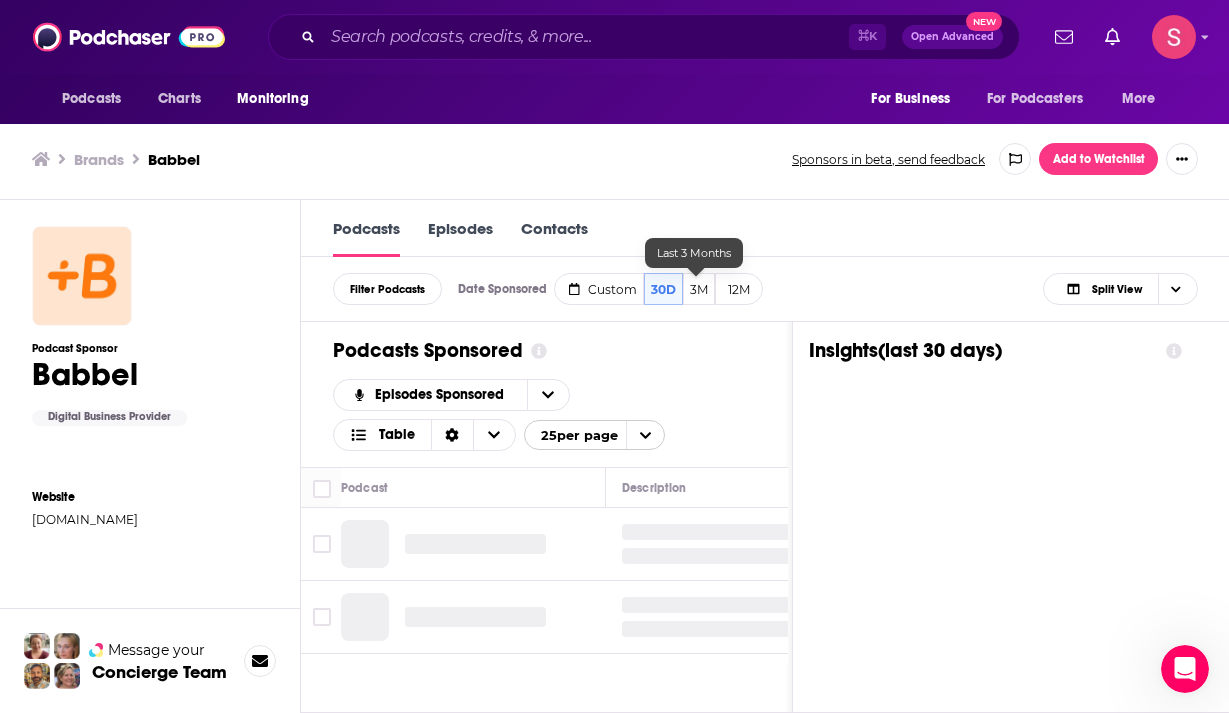 click on "3M" at bounding box center (699, 289) 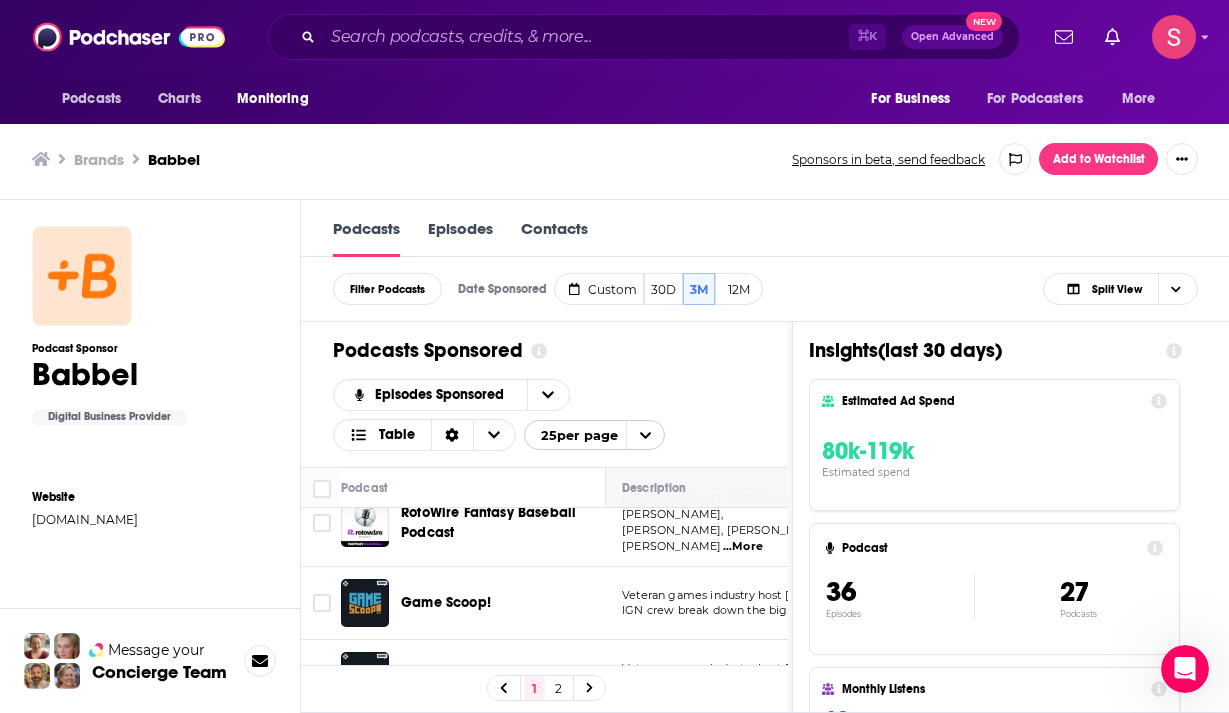 scroll, scrollTop: 31, scrollLeft: 0, axis: vertical 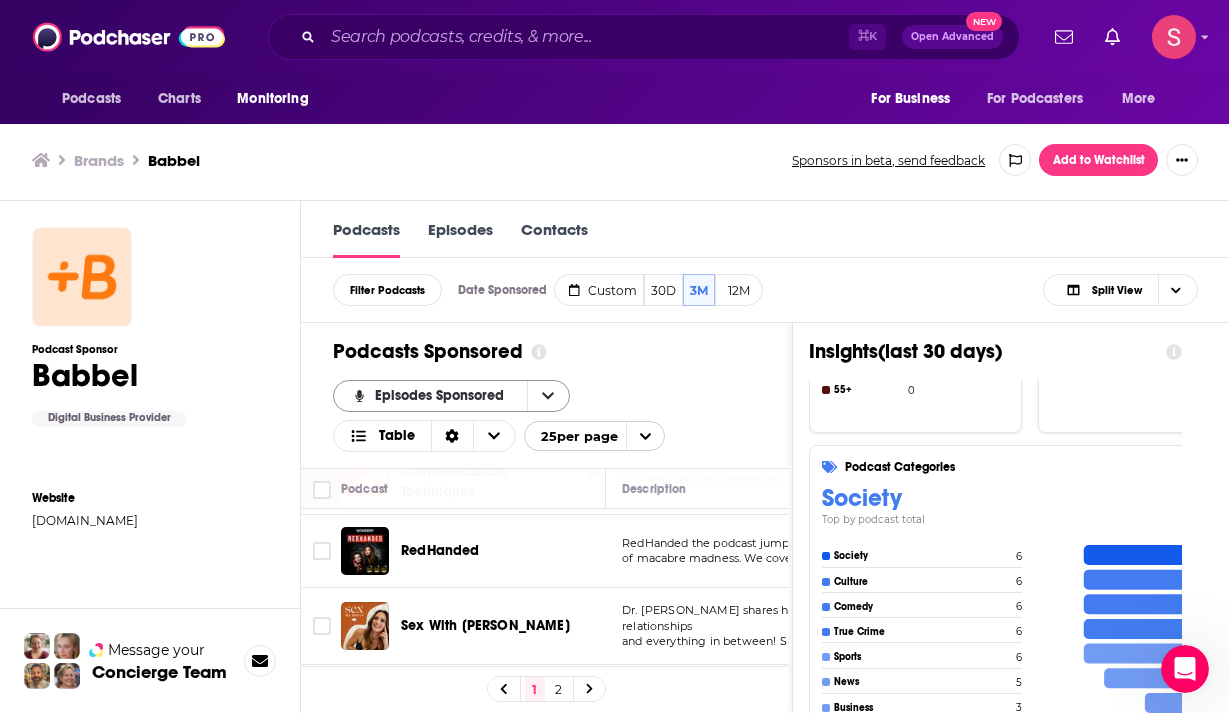 click 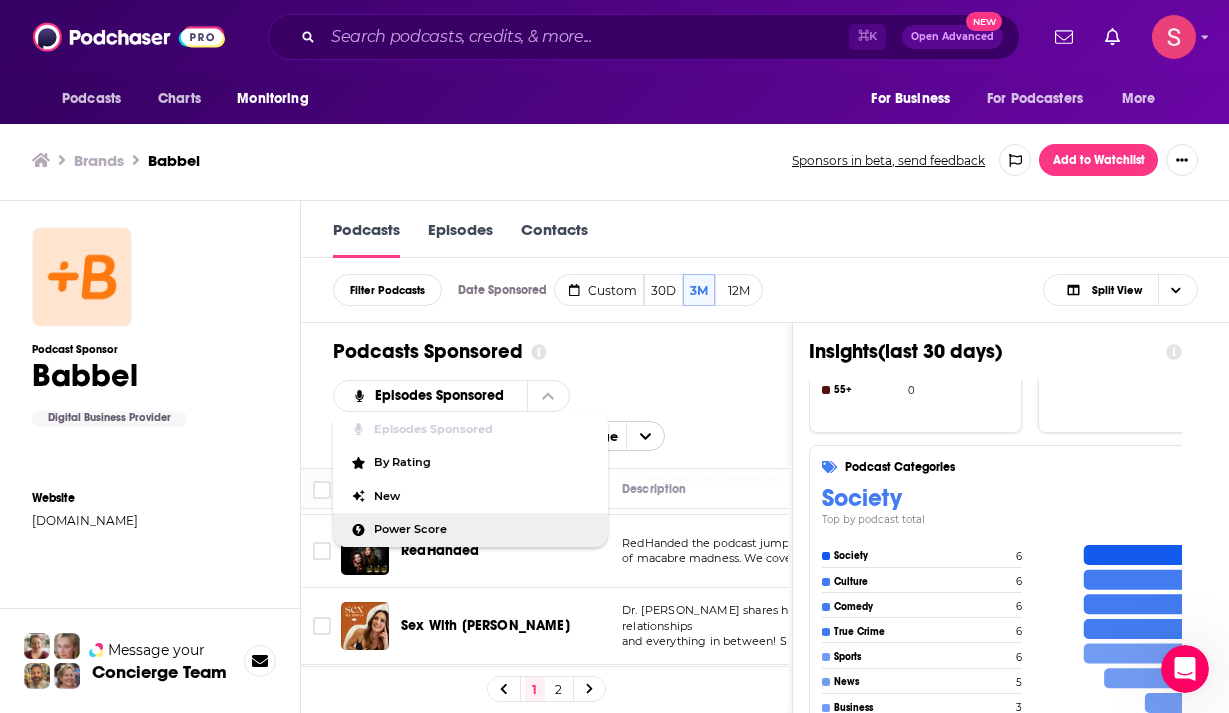 click on "Power Score" at bounding box center [483, 529] 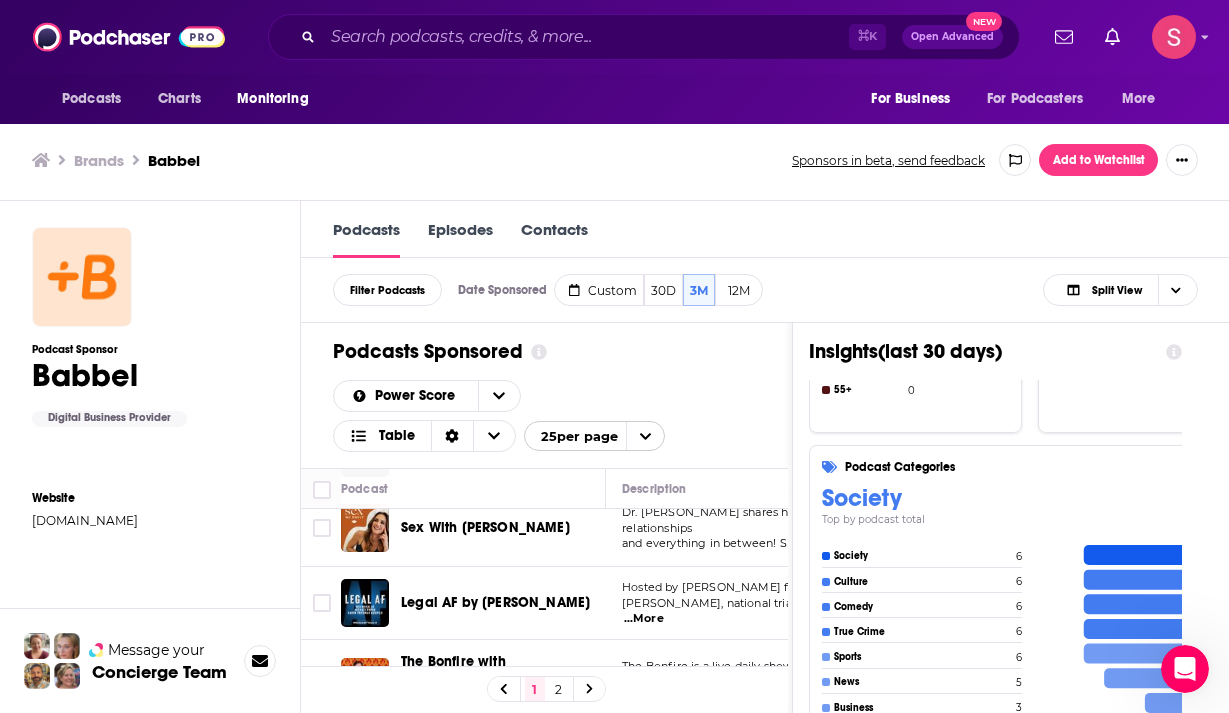 scroll, scrollTop: 0, scrollLeft: 0, axis: both 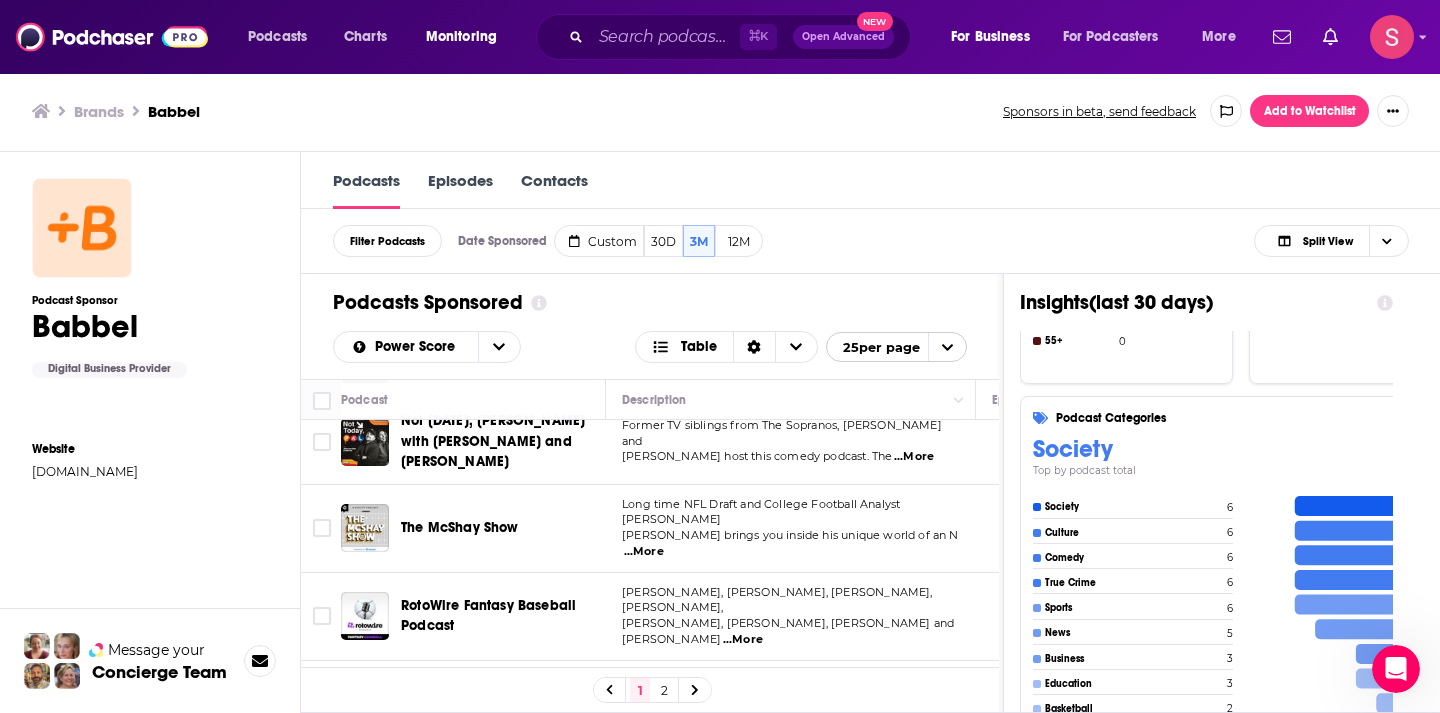 click on "Episodes" at bounding box center [460, 190] 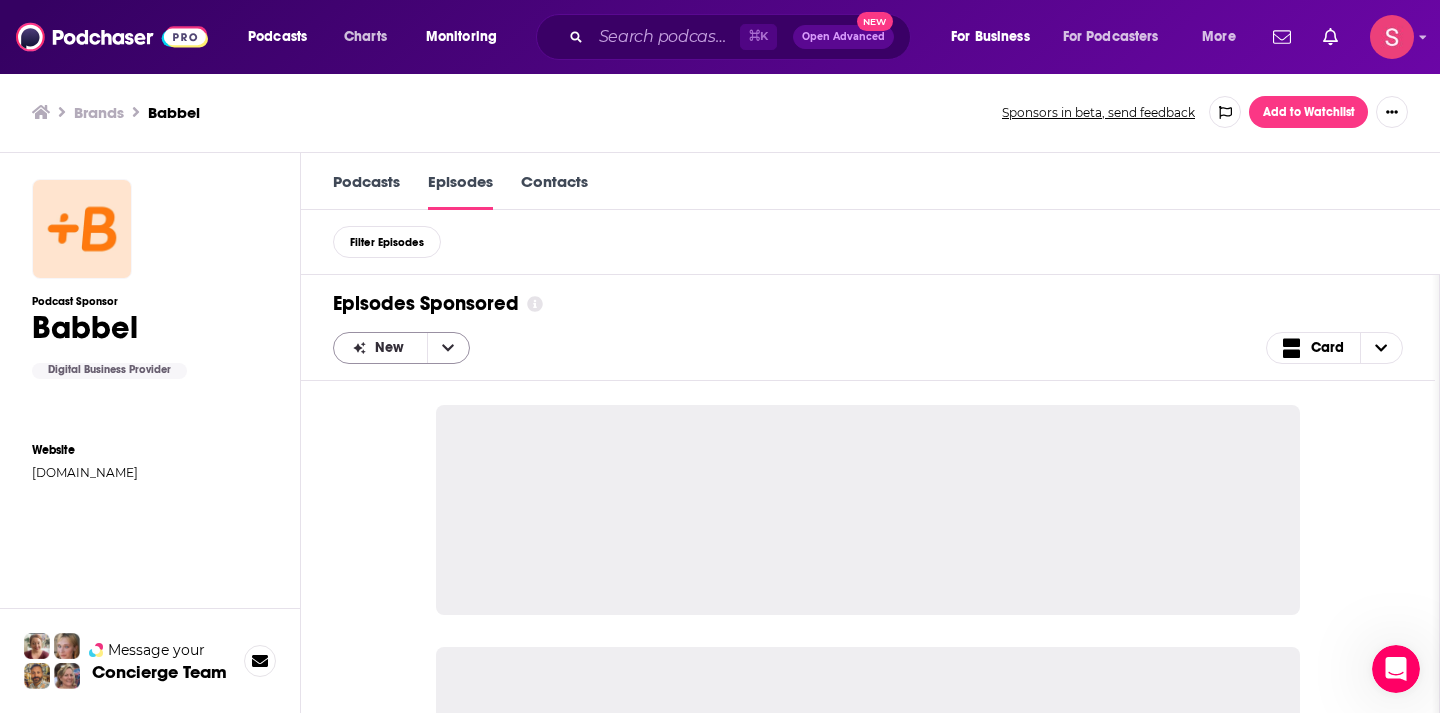click at bounding box center [448, 348] 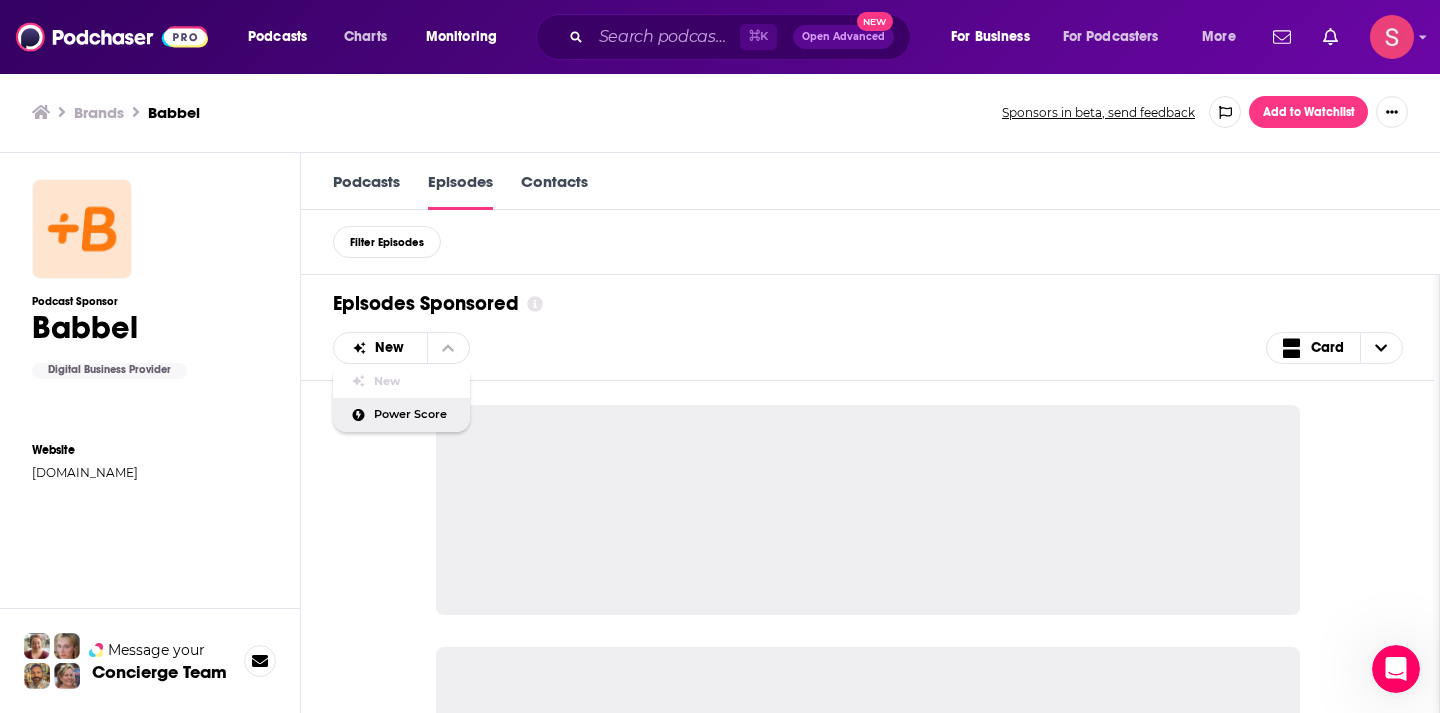 click on "Power Score" at bounding box center [414, 414] 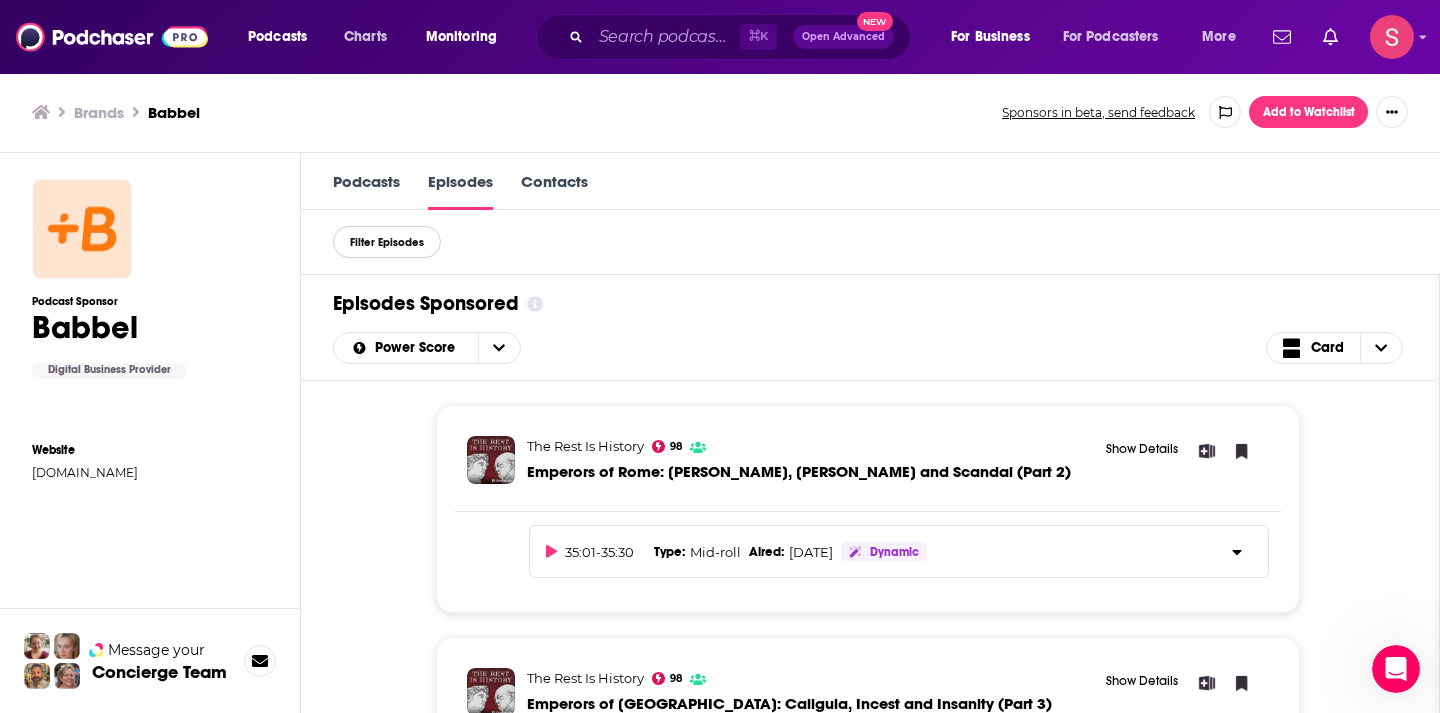 click on "Filter Episodes" at bounding box center (387, 242) 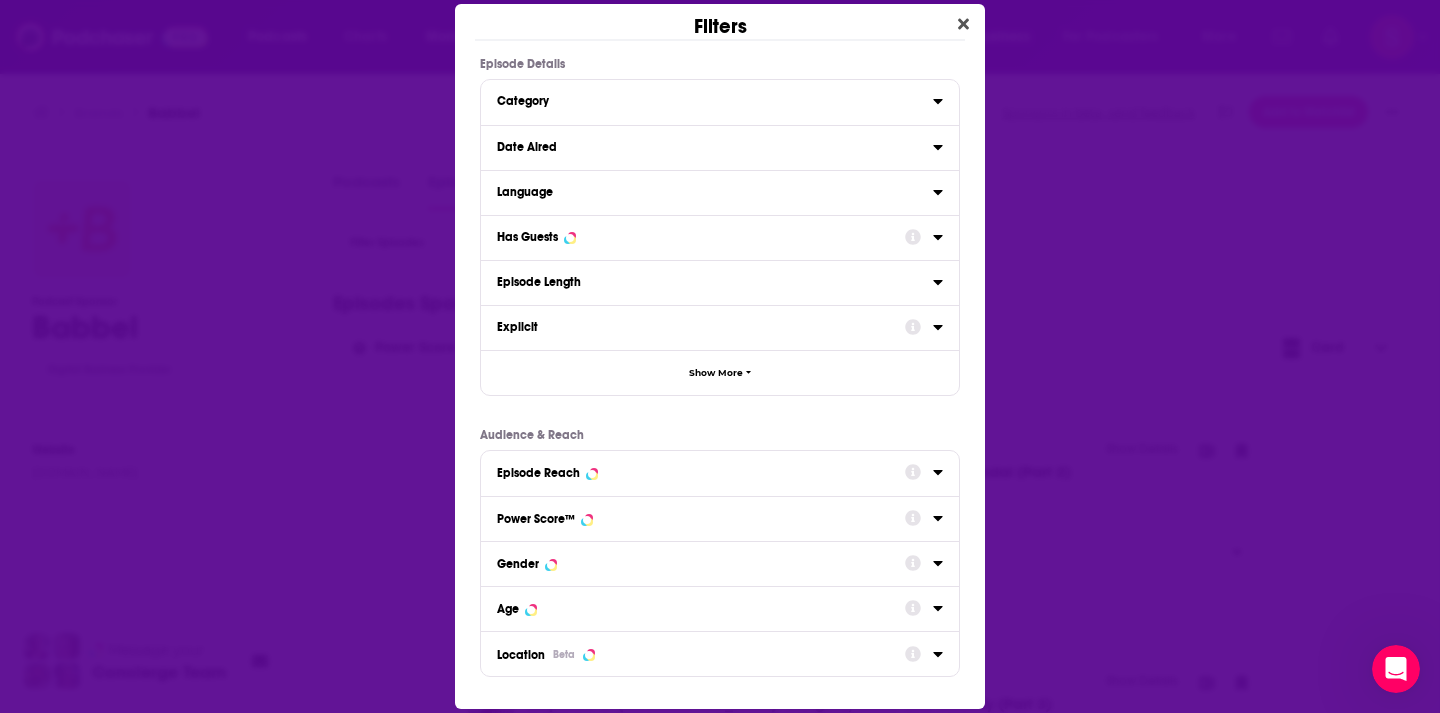 click on "Category" at bounding box center [715, 100] 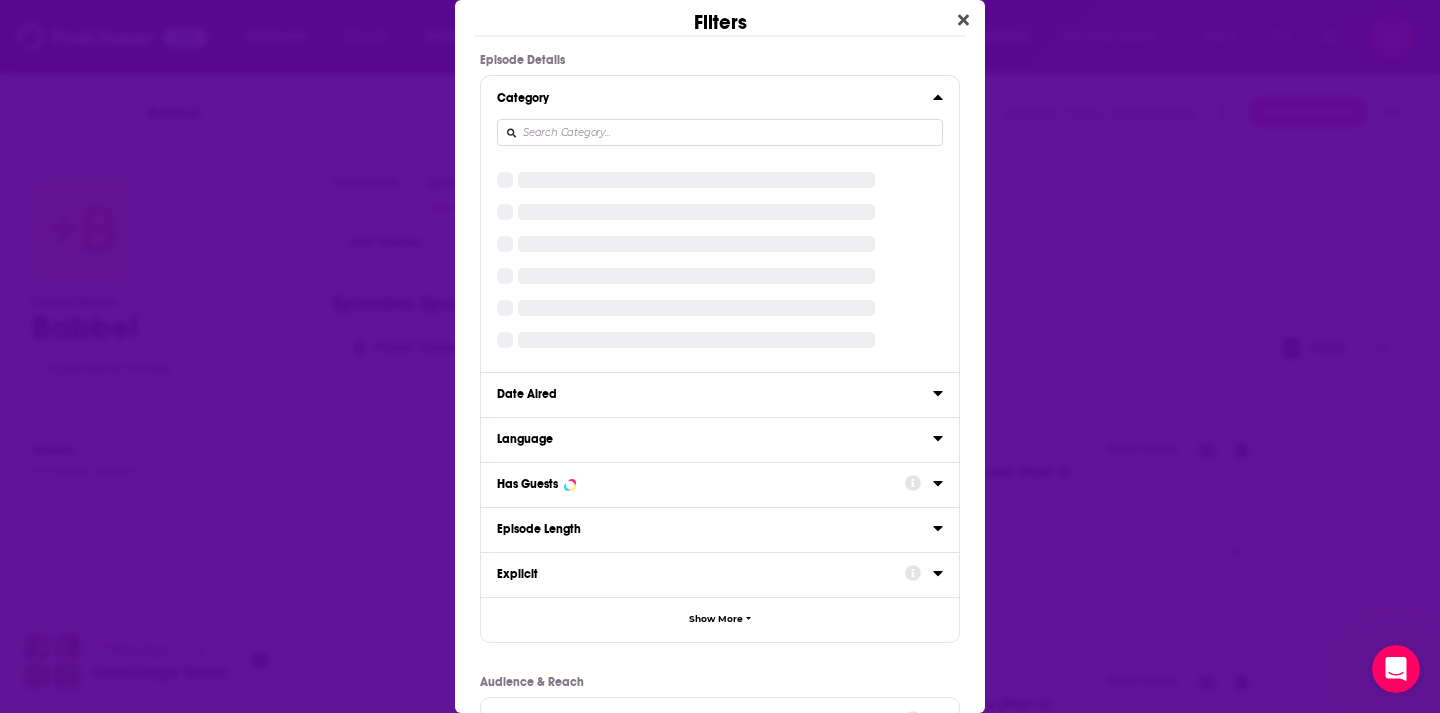 click 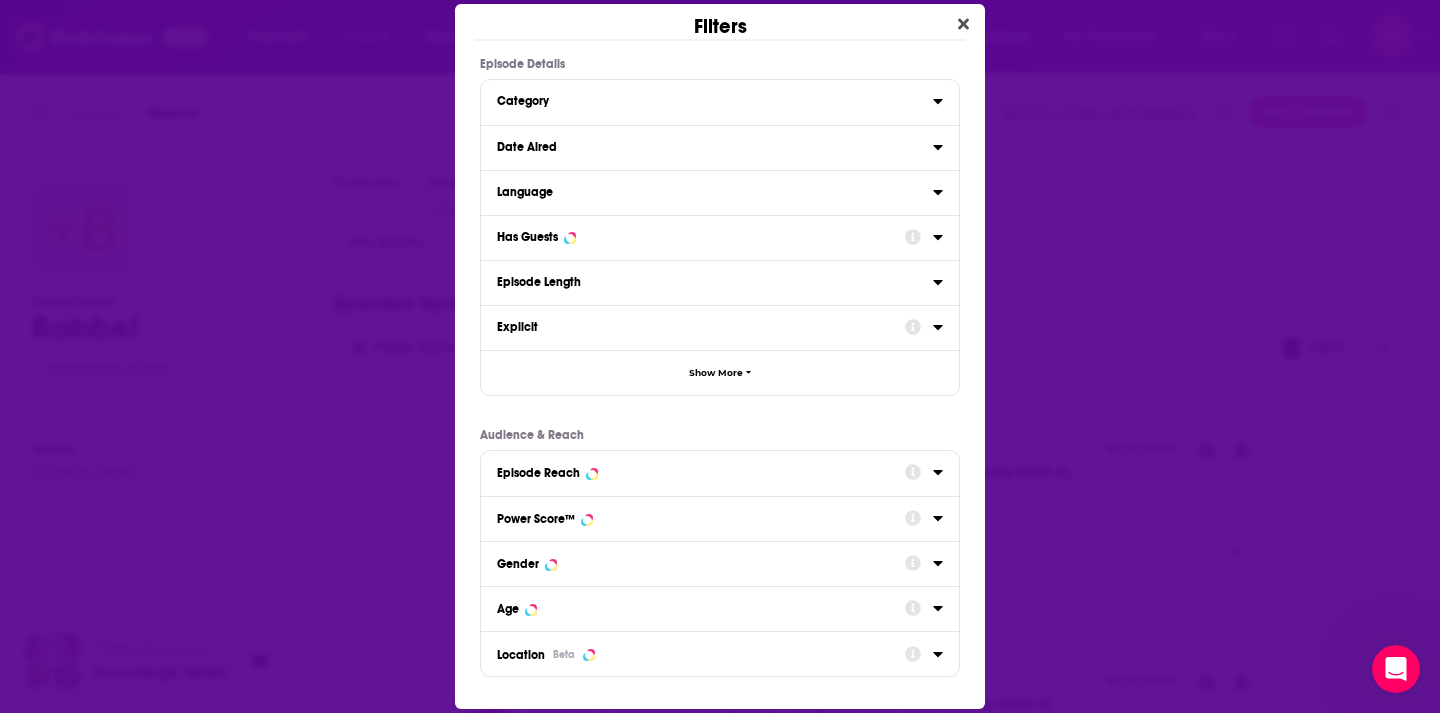 click 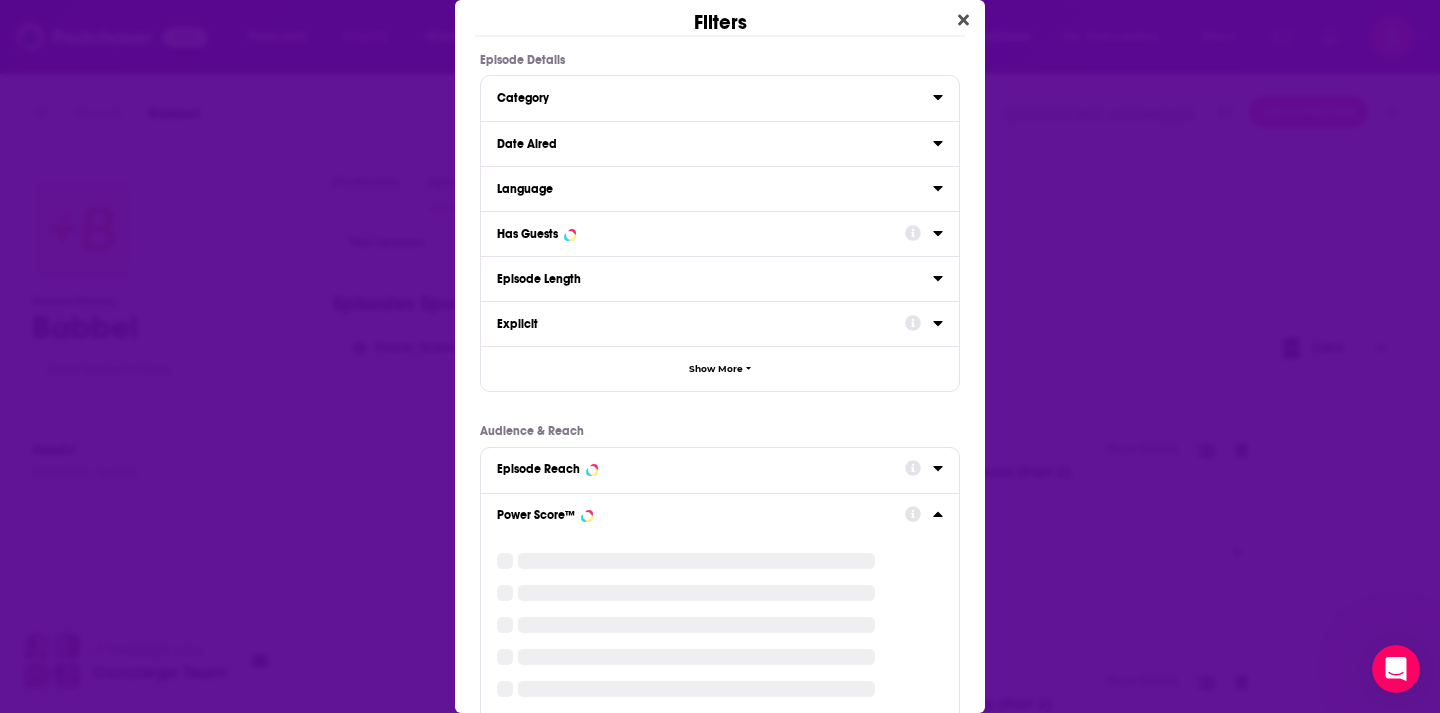 click 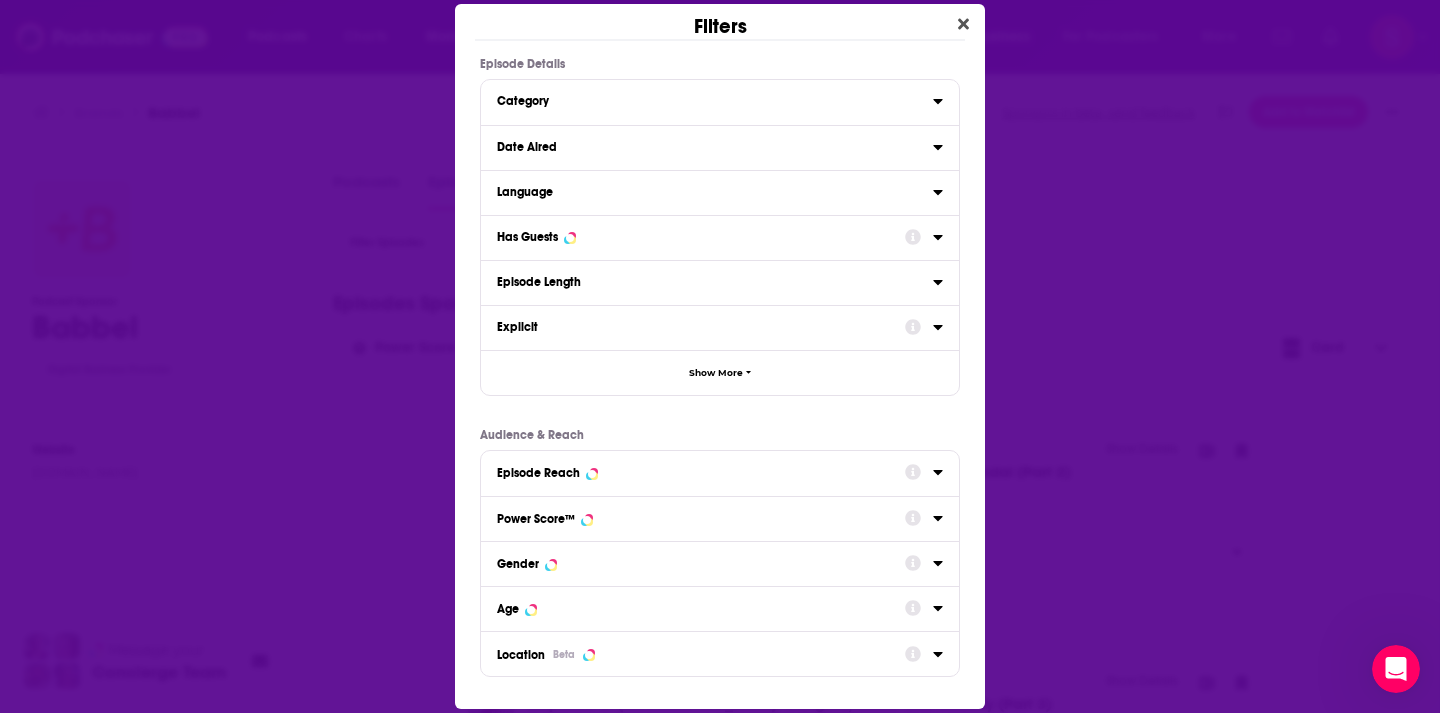 click at bounding box center [924, 471] 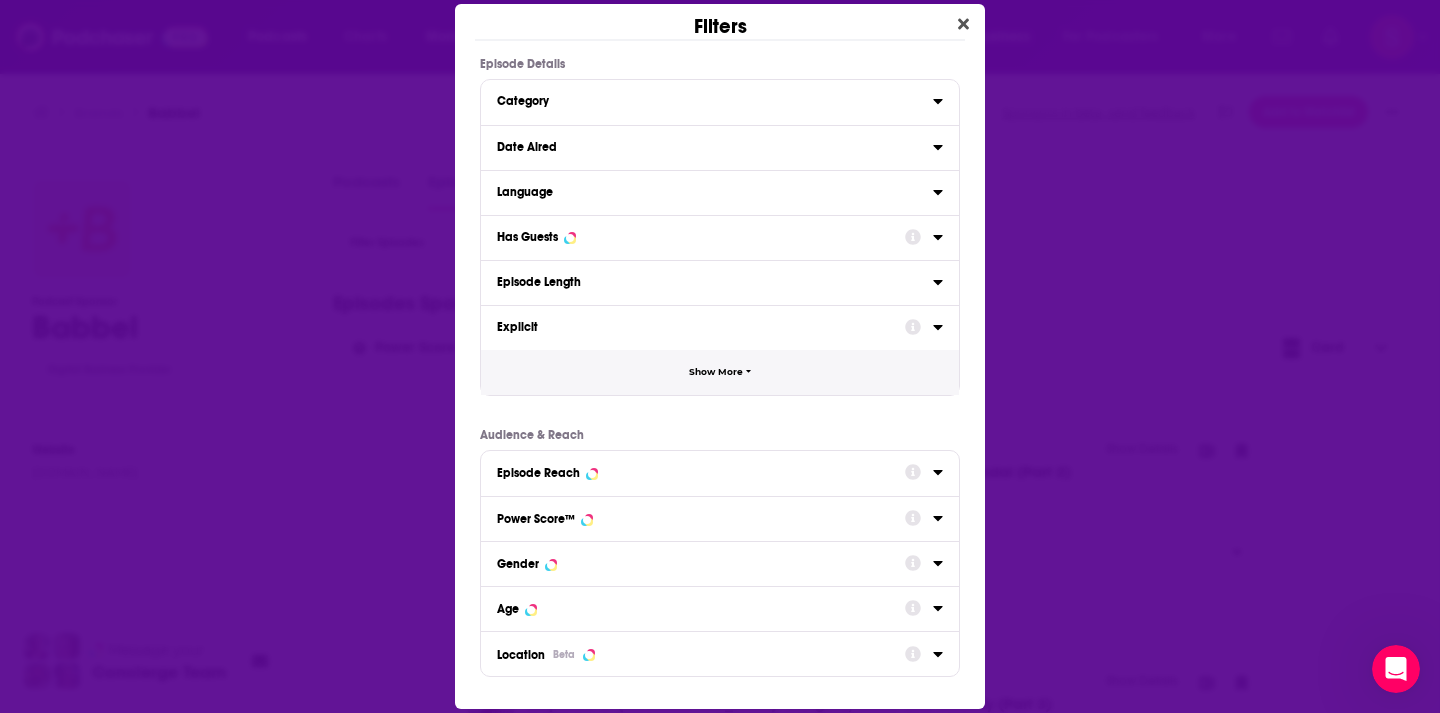 click on "Show More" at bounding box center [720, 372] 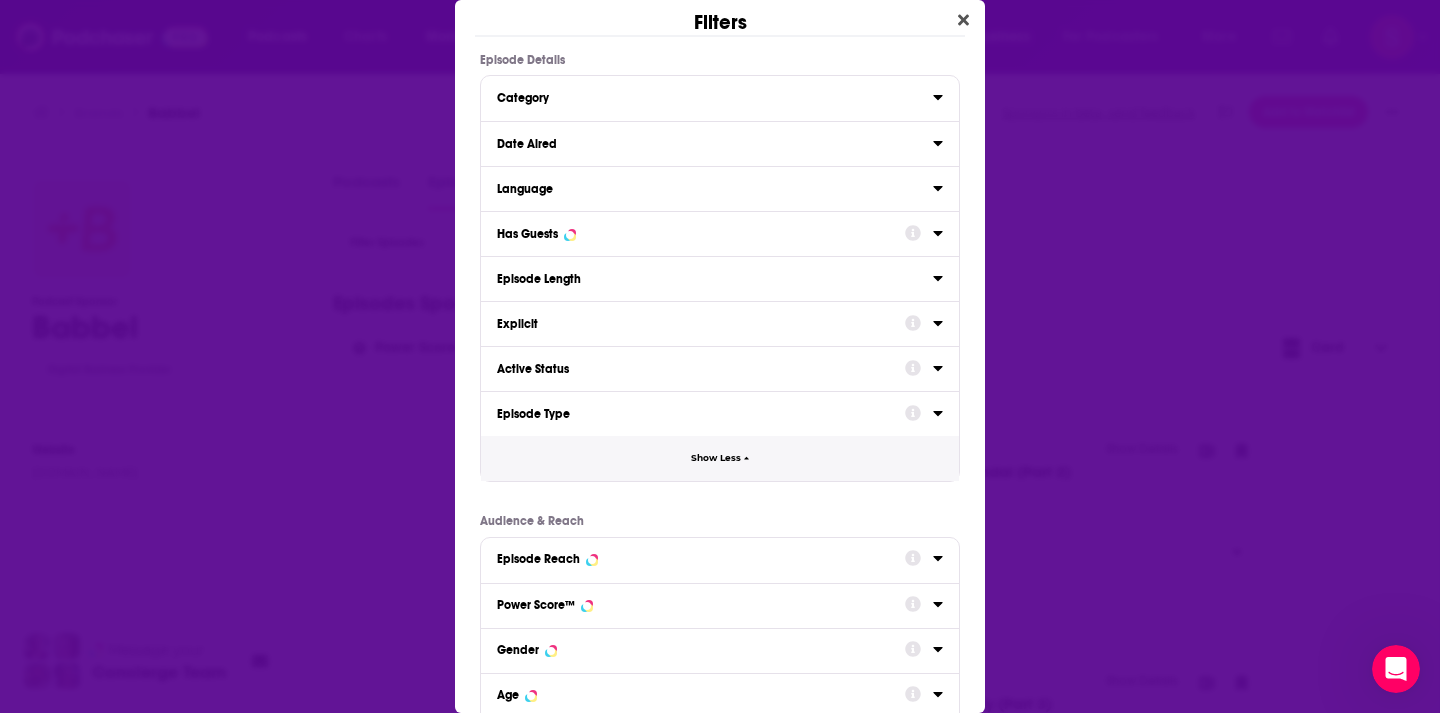 scroll, scrollTop: 82, scrollLeft: 0, axis: vertical 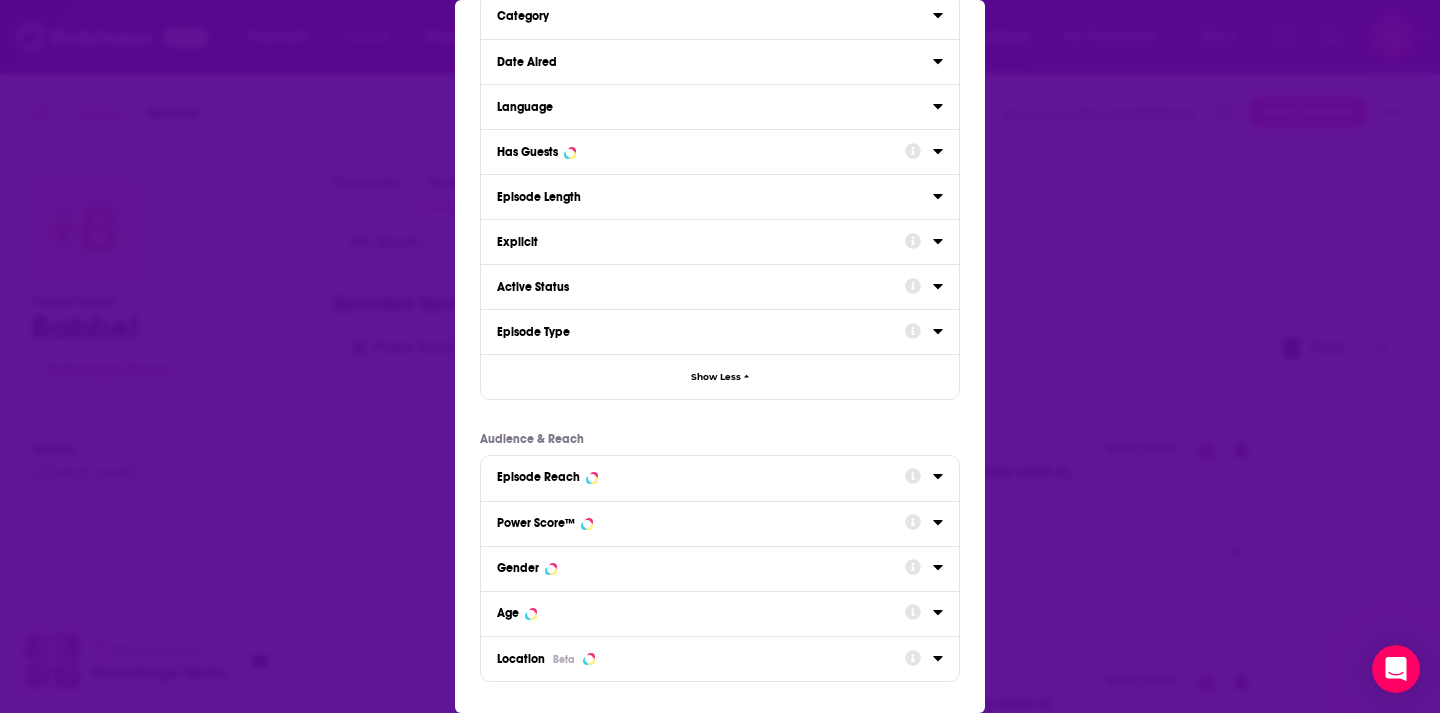click on "Filters Episode Details Category Date Aired Language Has Guests Episode Length Explicit Active Status Episode Type Show Less Audience & Reach Episode Reach Power Score™ Gender Age Location Beta" at bounding box center [720, 356] 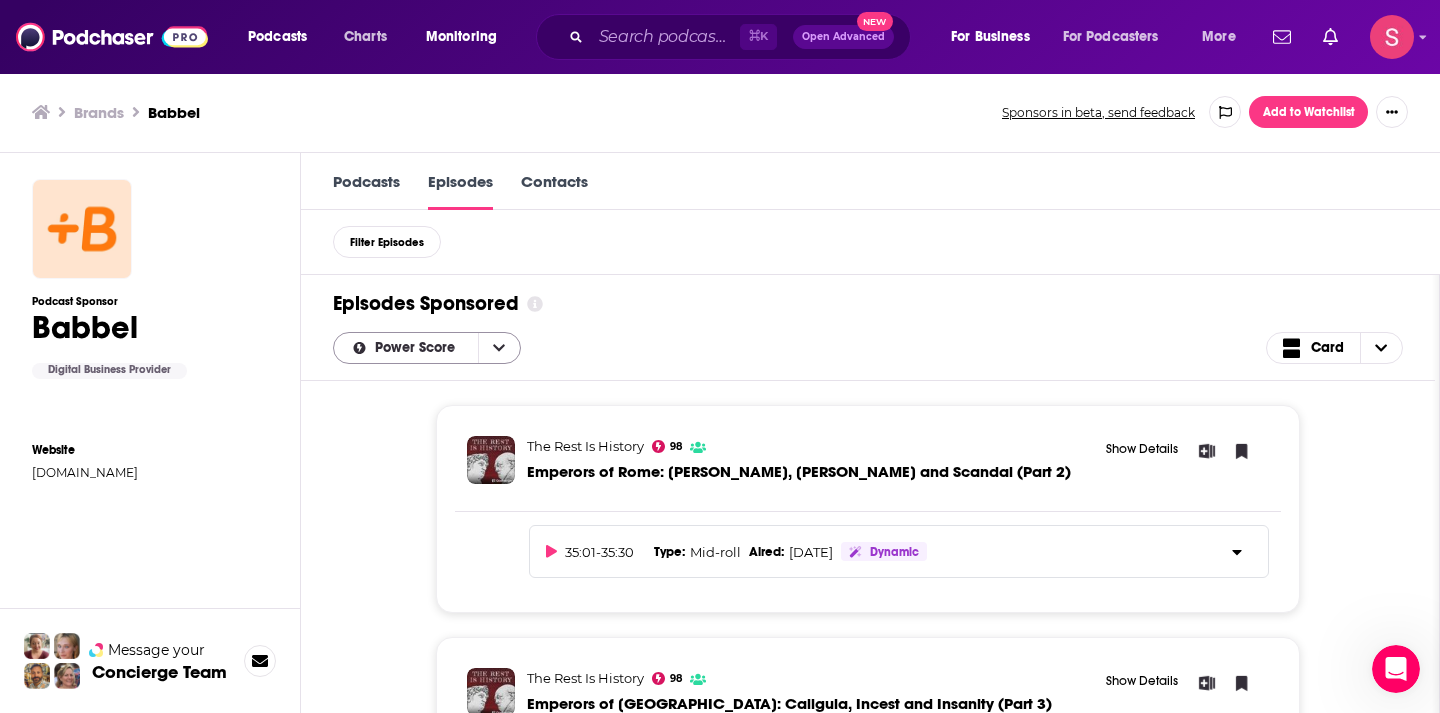 click at bounding box center (499, 348) 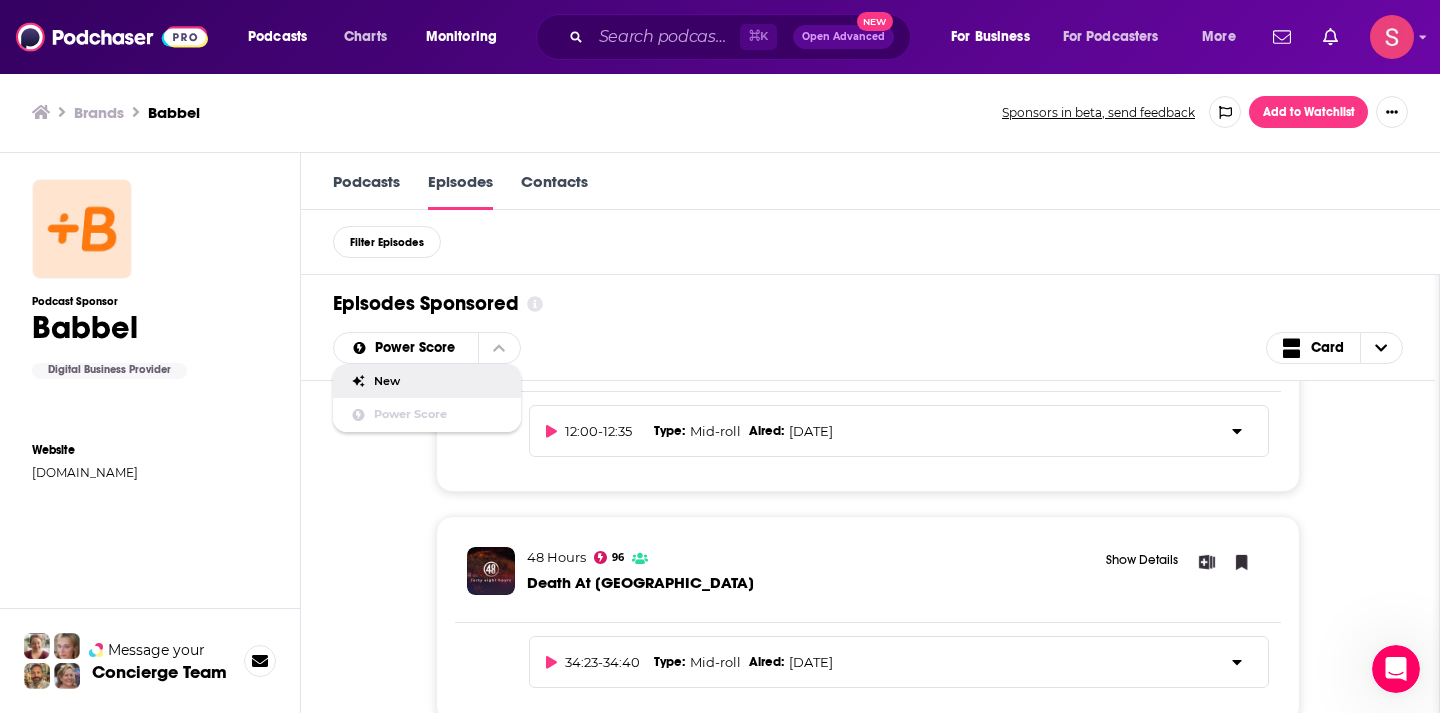 scroll, scrollTop: 2293, scrollLeft: 0, axis: vertical 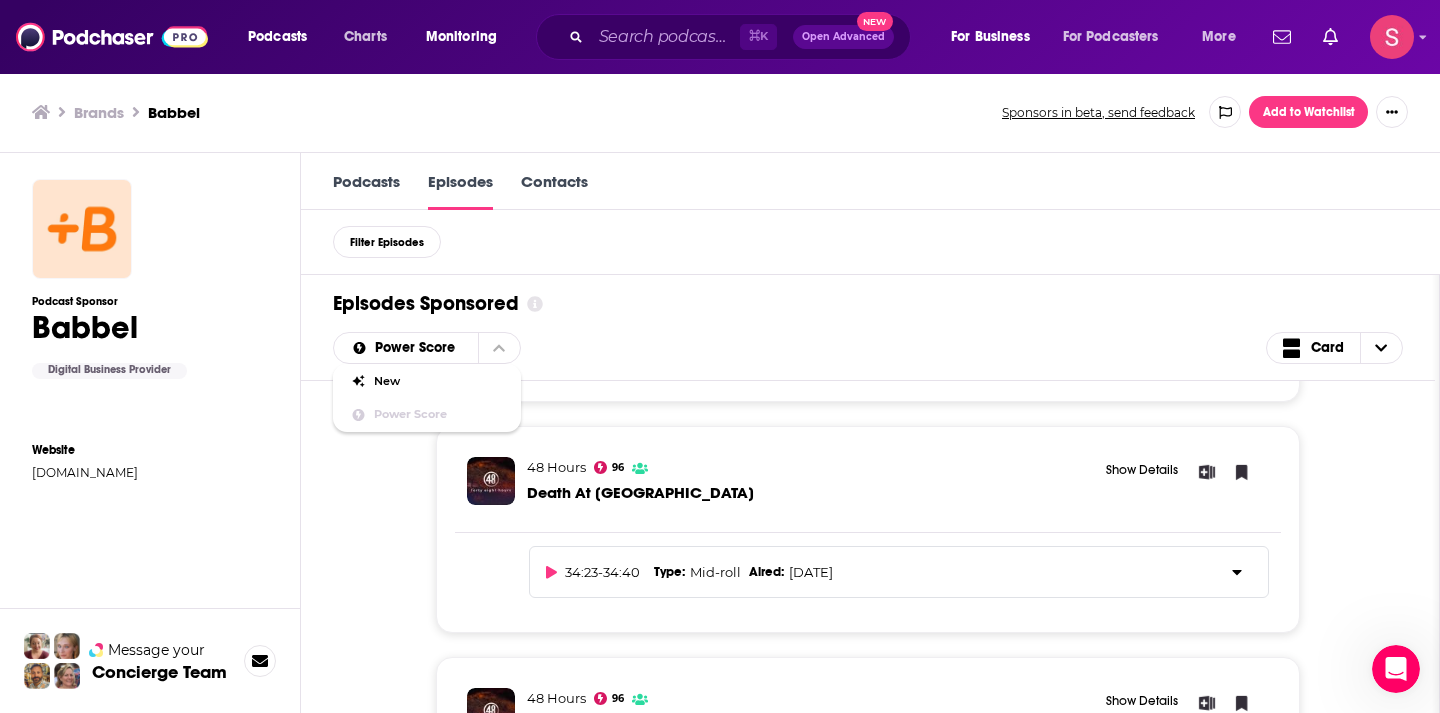 click on "New" at bounding box center (439, 381) 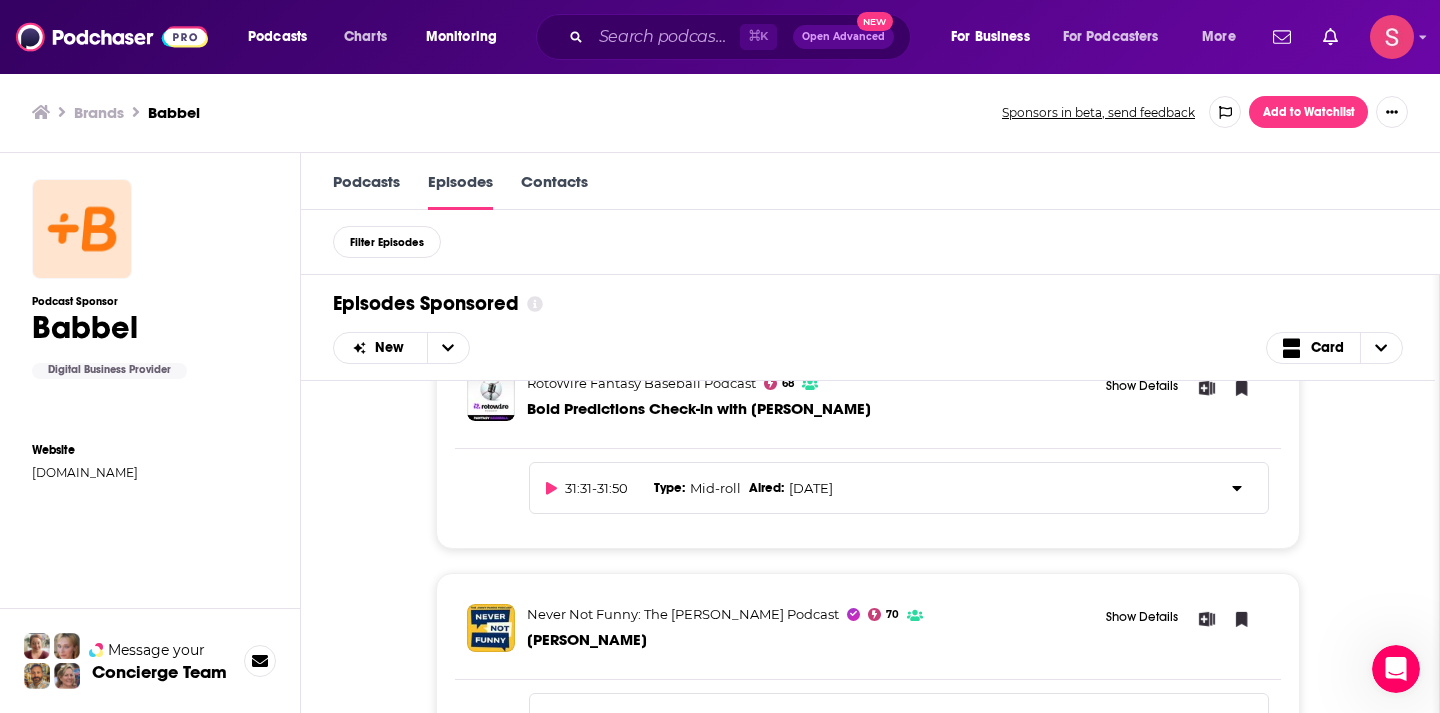 scroll, scrollTop: 760, scrollLeft: 0, axis: vertical 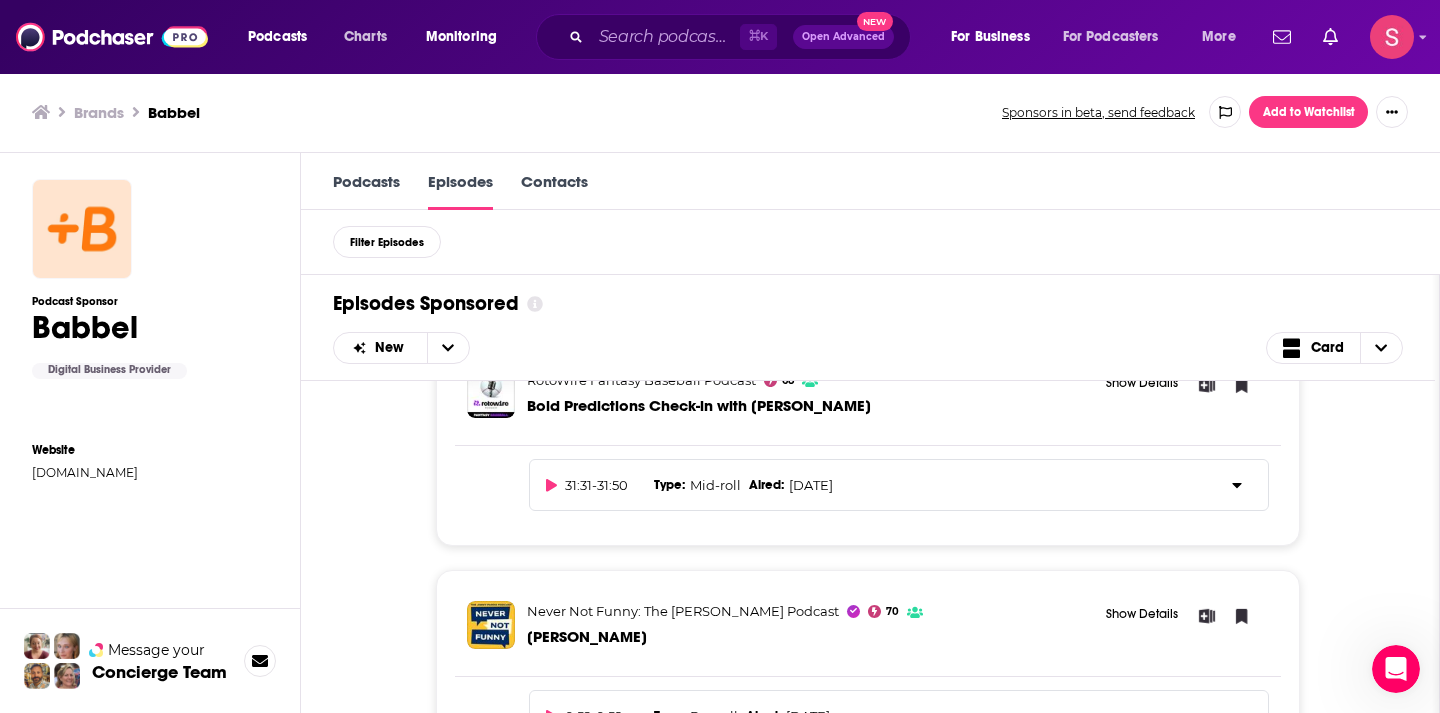 click on "Podcasts" at bounding box center (366, 191) 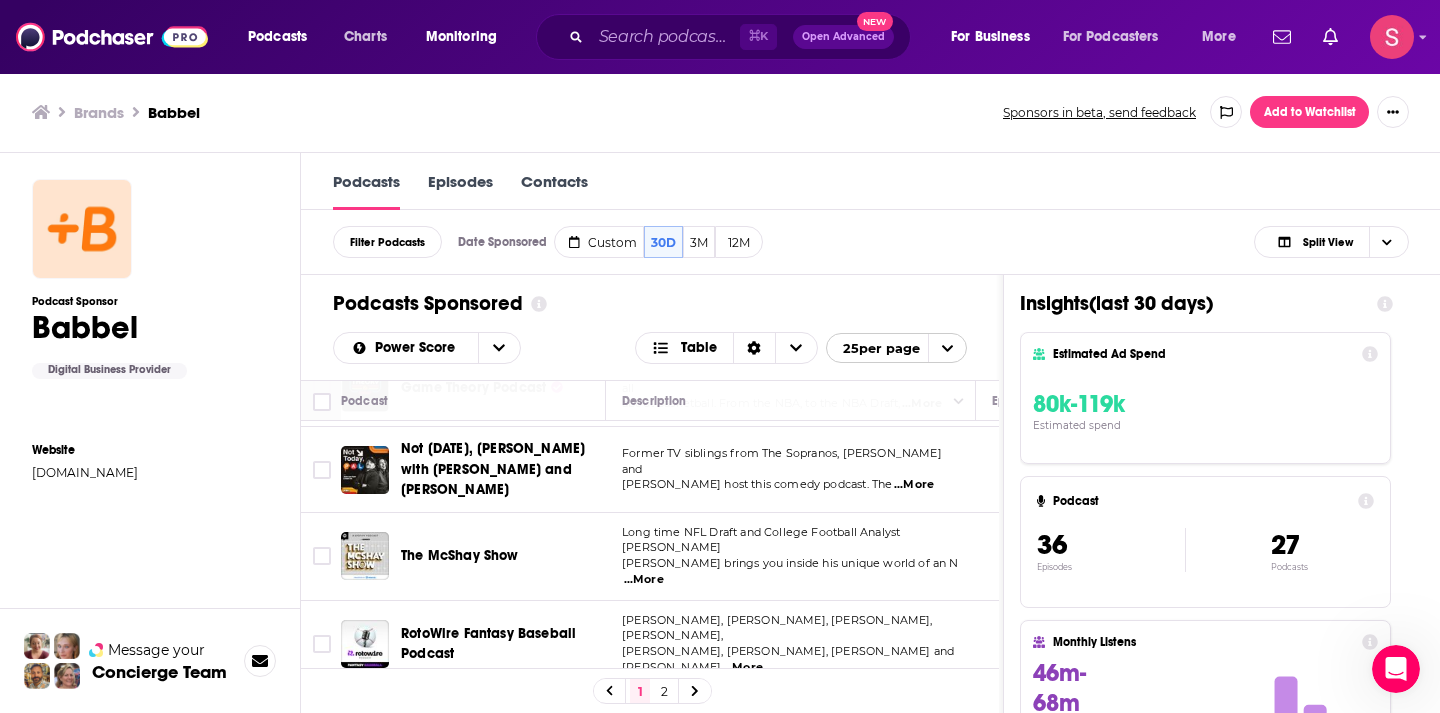 scroll, scrollTop: 1637, scrollLeft: 0, axis: vertical 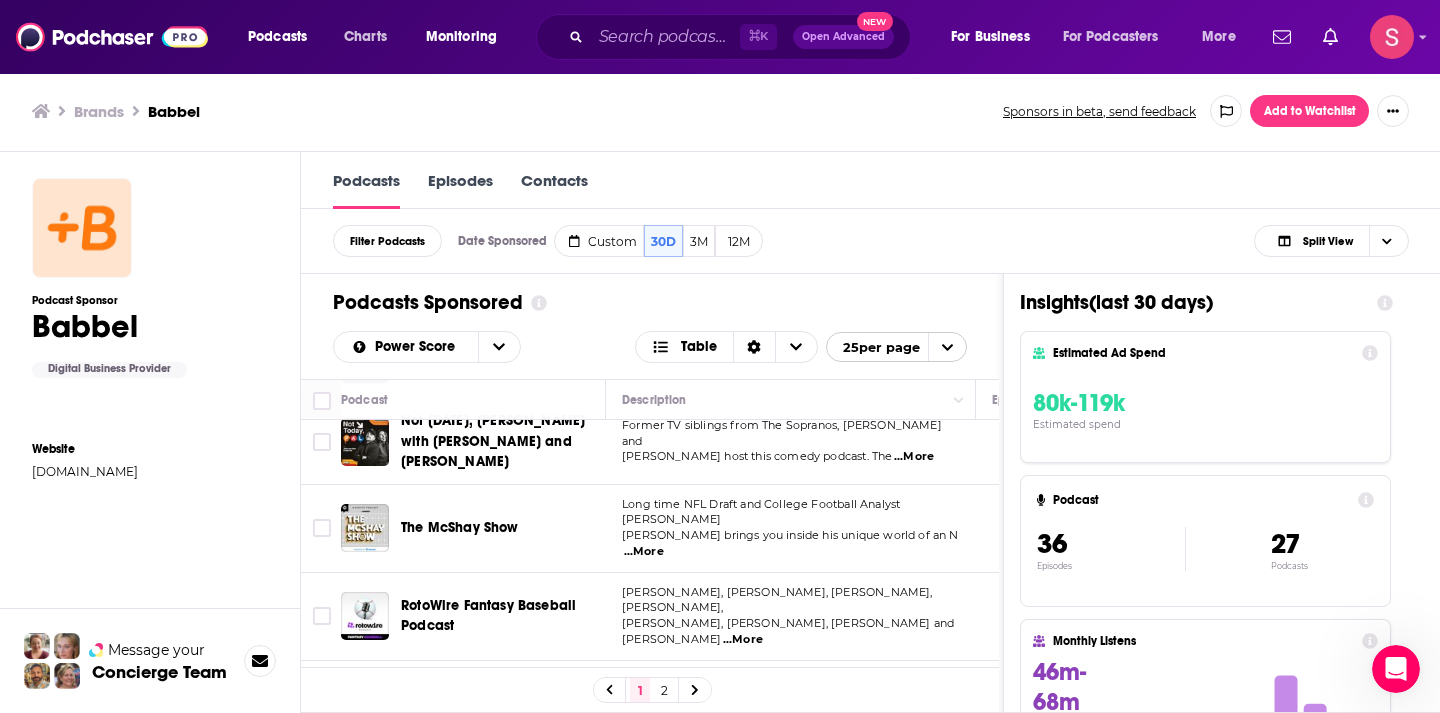 click on "2" at bounding box center [664, 690] 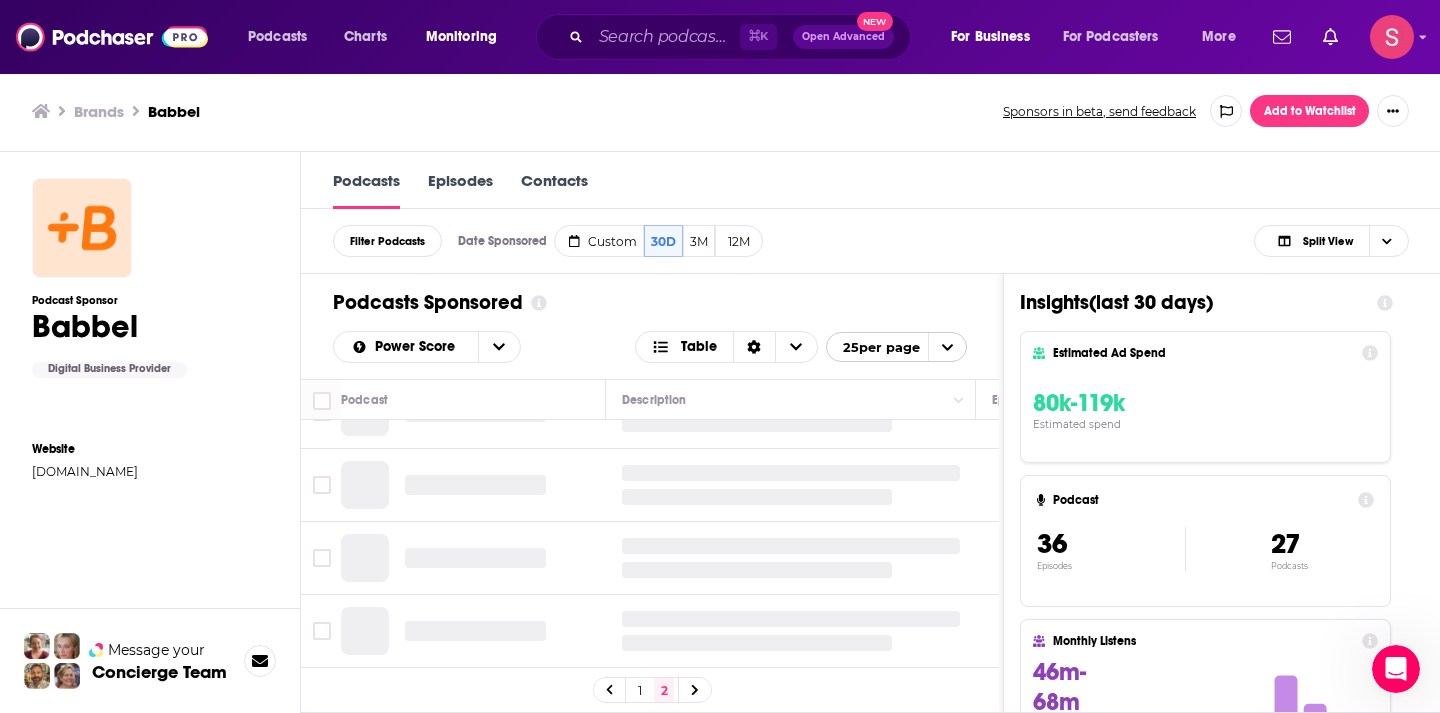 scroll, scrollTop: 0, scrollLeft: 0, axis: both 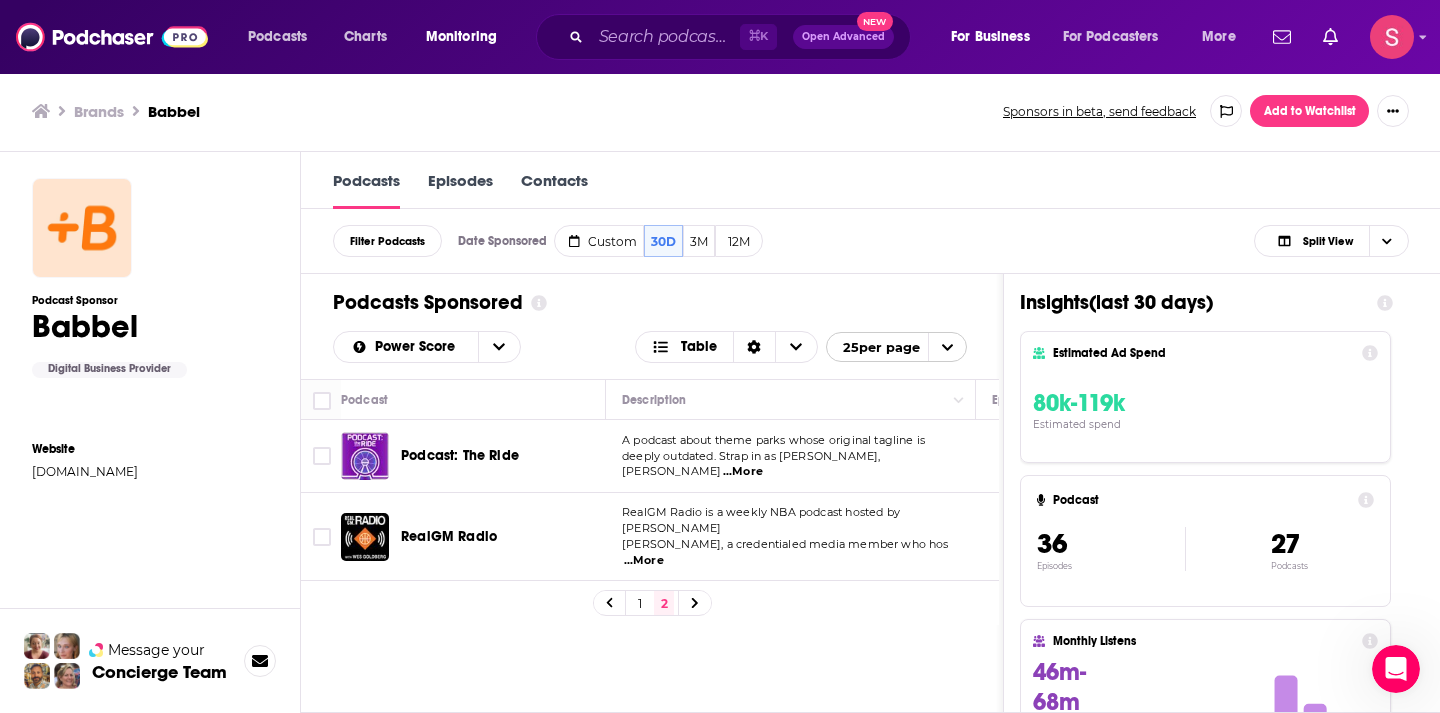 click on "1" at bounding box center (640, 603) 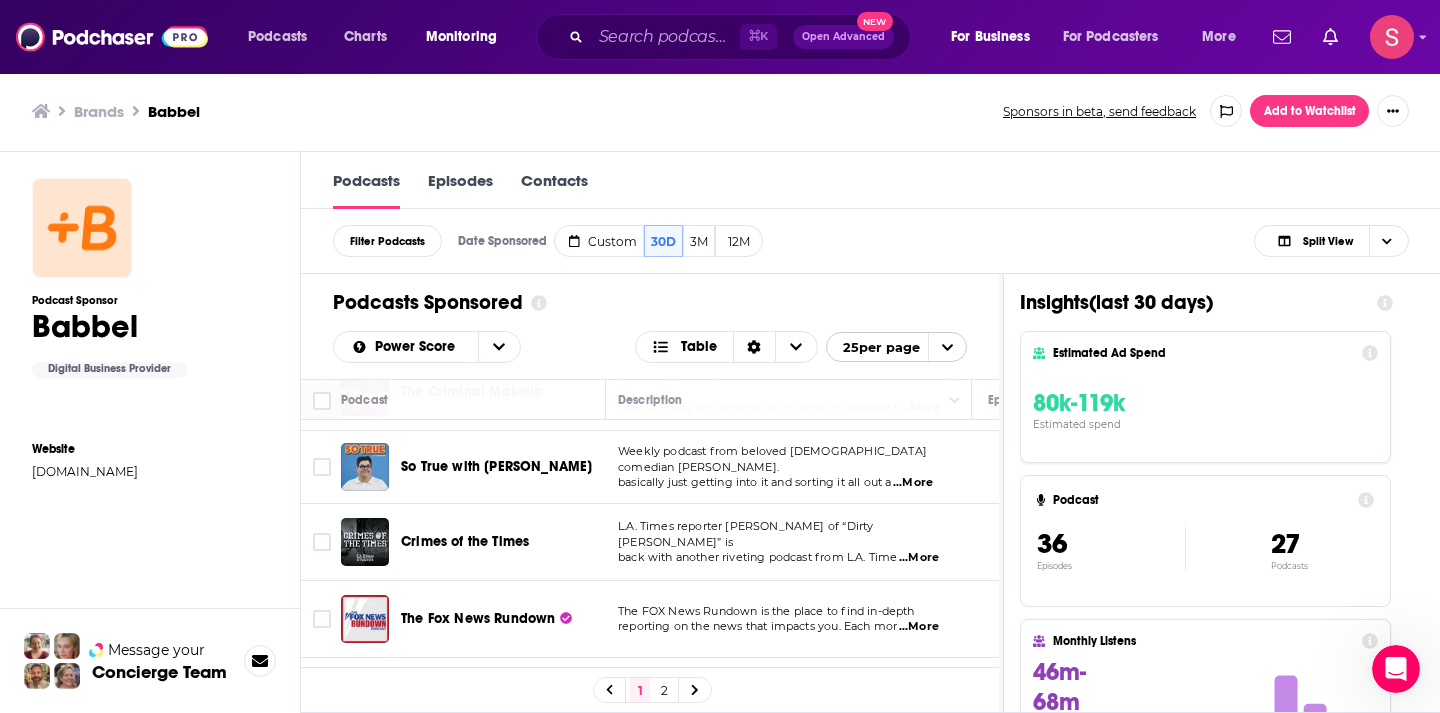 scroll, scrollTop: 0, scrollLeft: 4, axis: horizontal 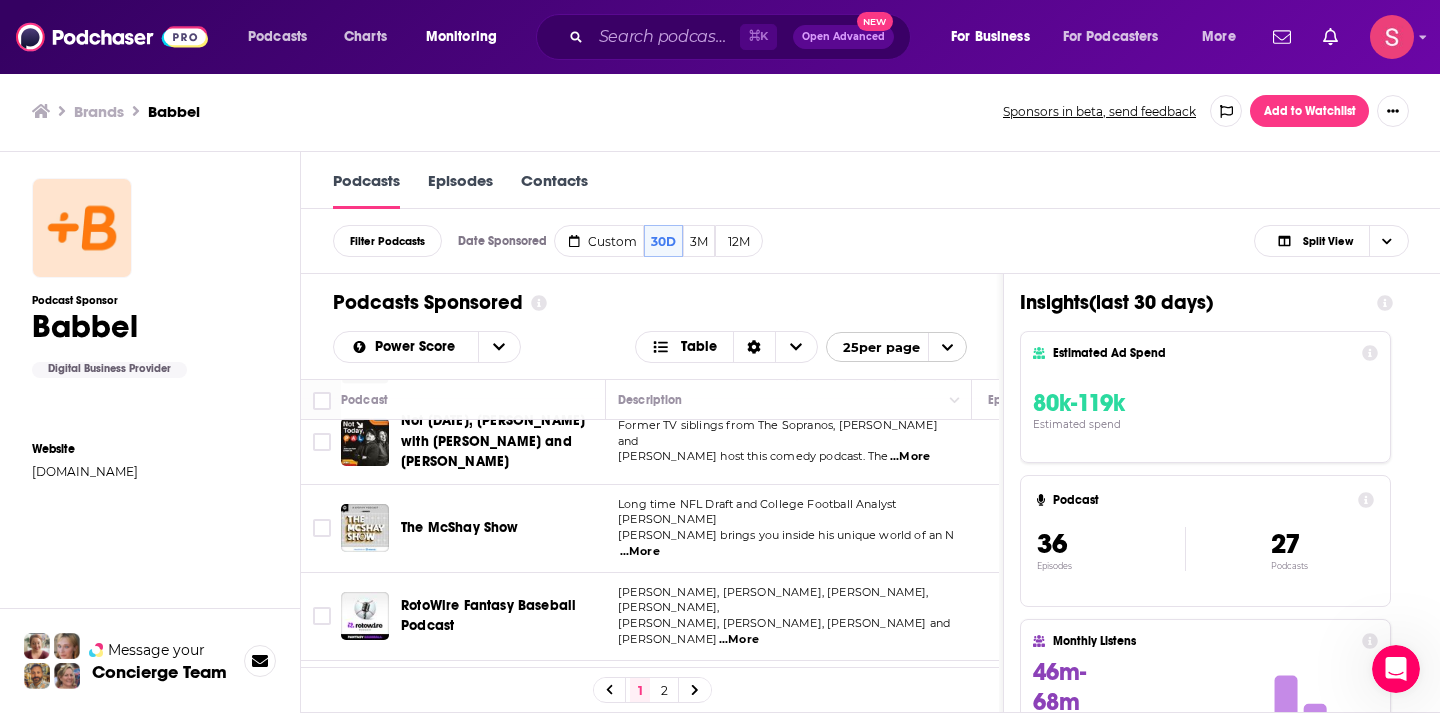 click on "1 2" at bounding box center (652, 690) 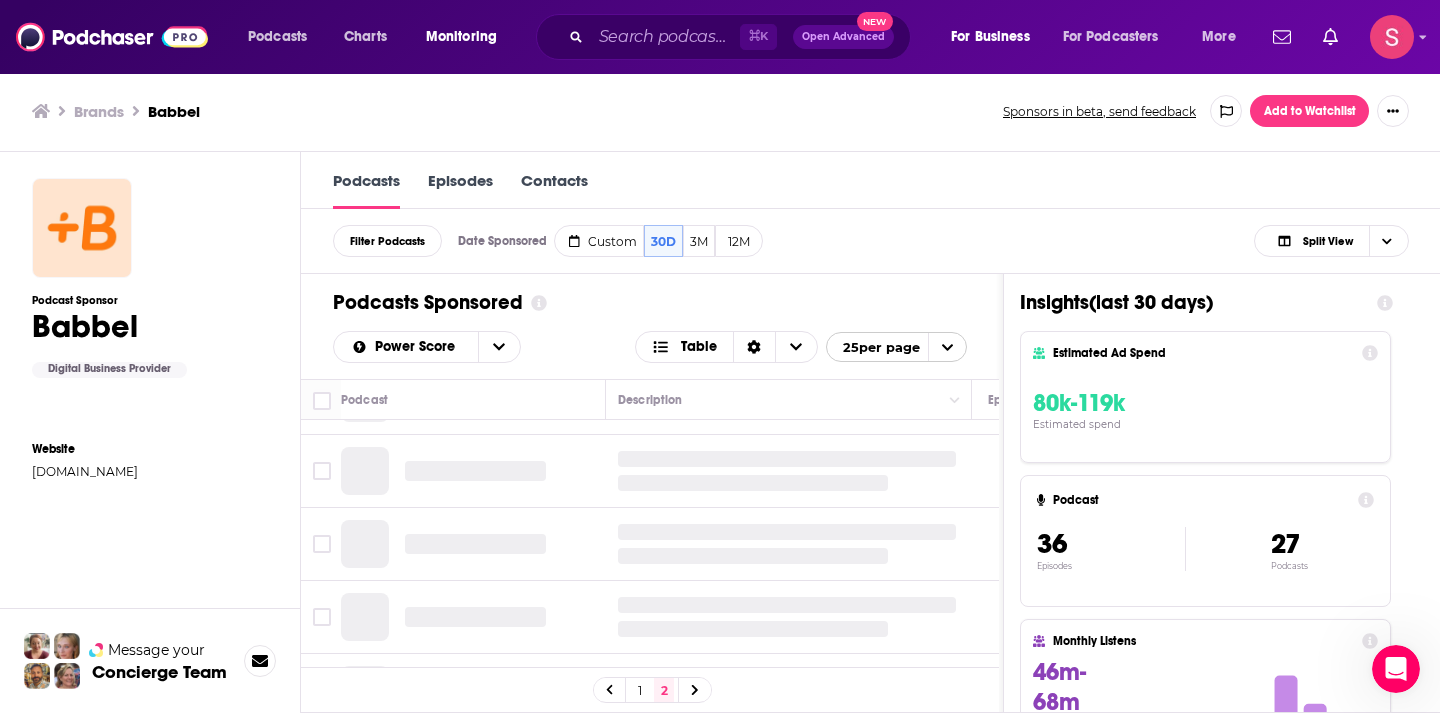 scroll, scrollTop: 0, scrollLeft: 4, axis: horizontal 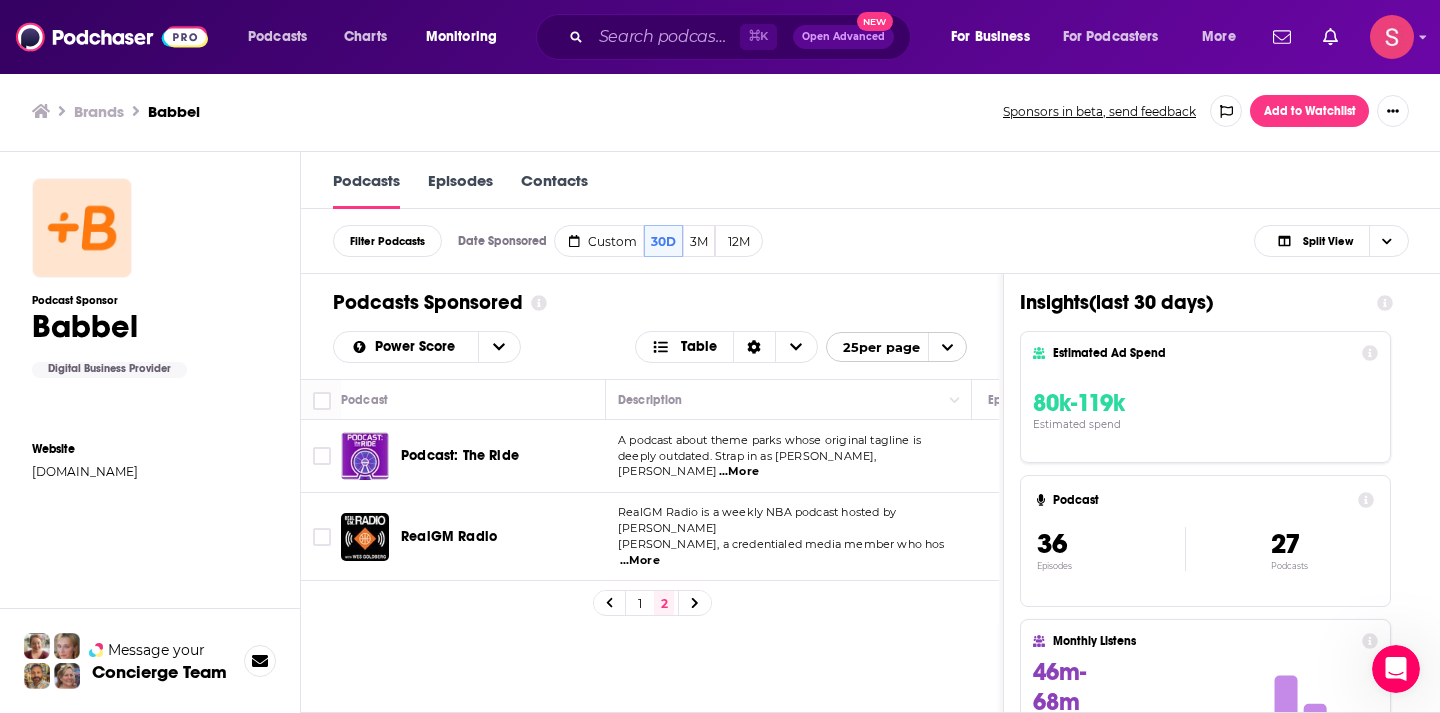 click on "1" at bounding box center [640, 603] 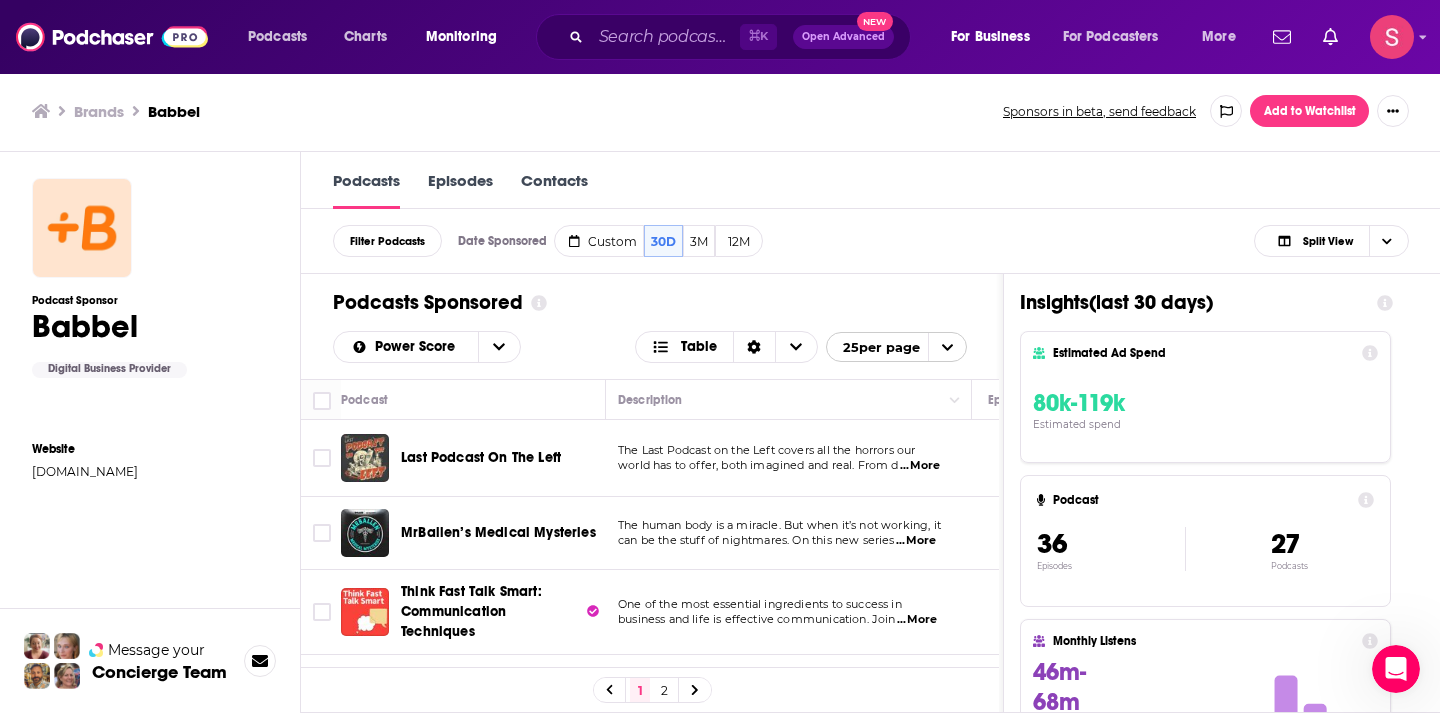 click on "Last Podcast On The Left" at bounding box center [481, 457] 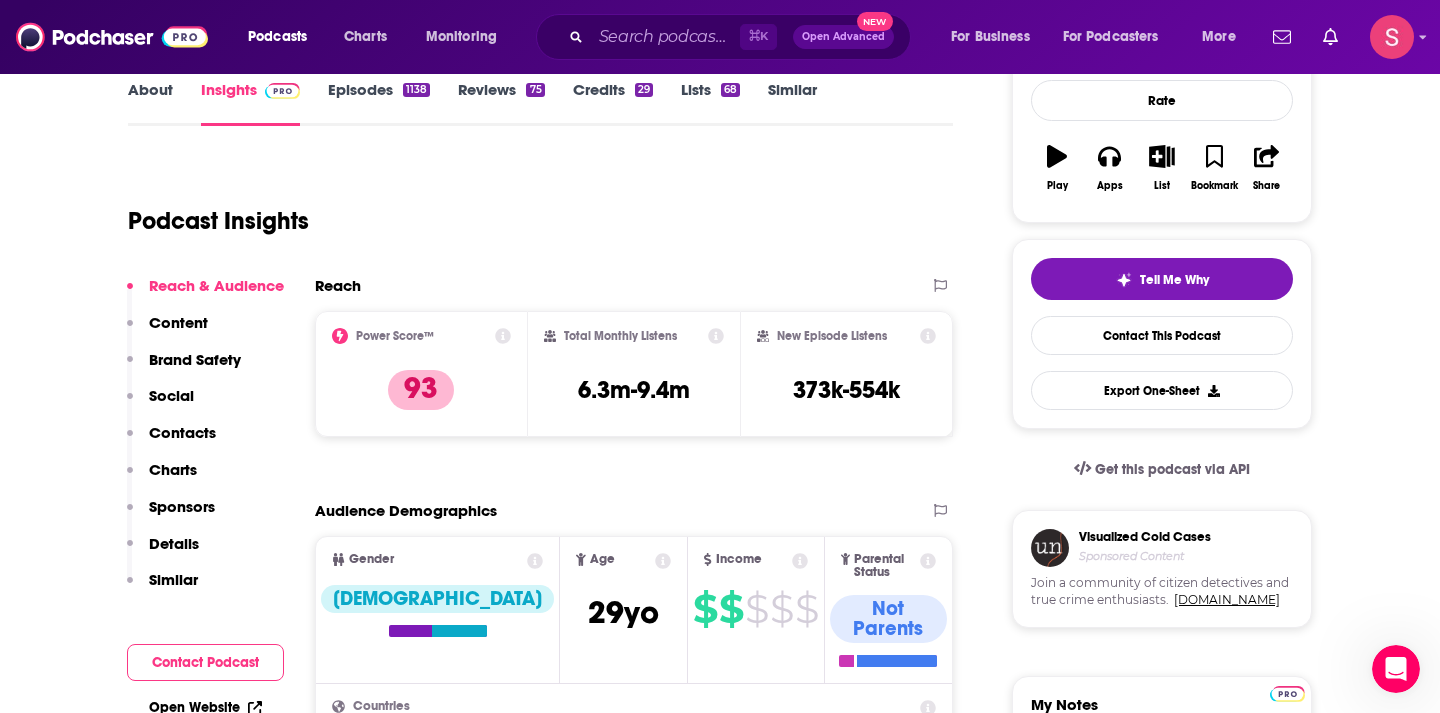 click on "Brand Safety" at bounding box center [195, 359] 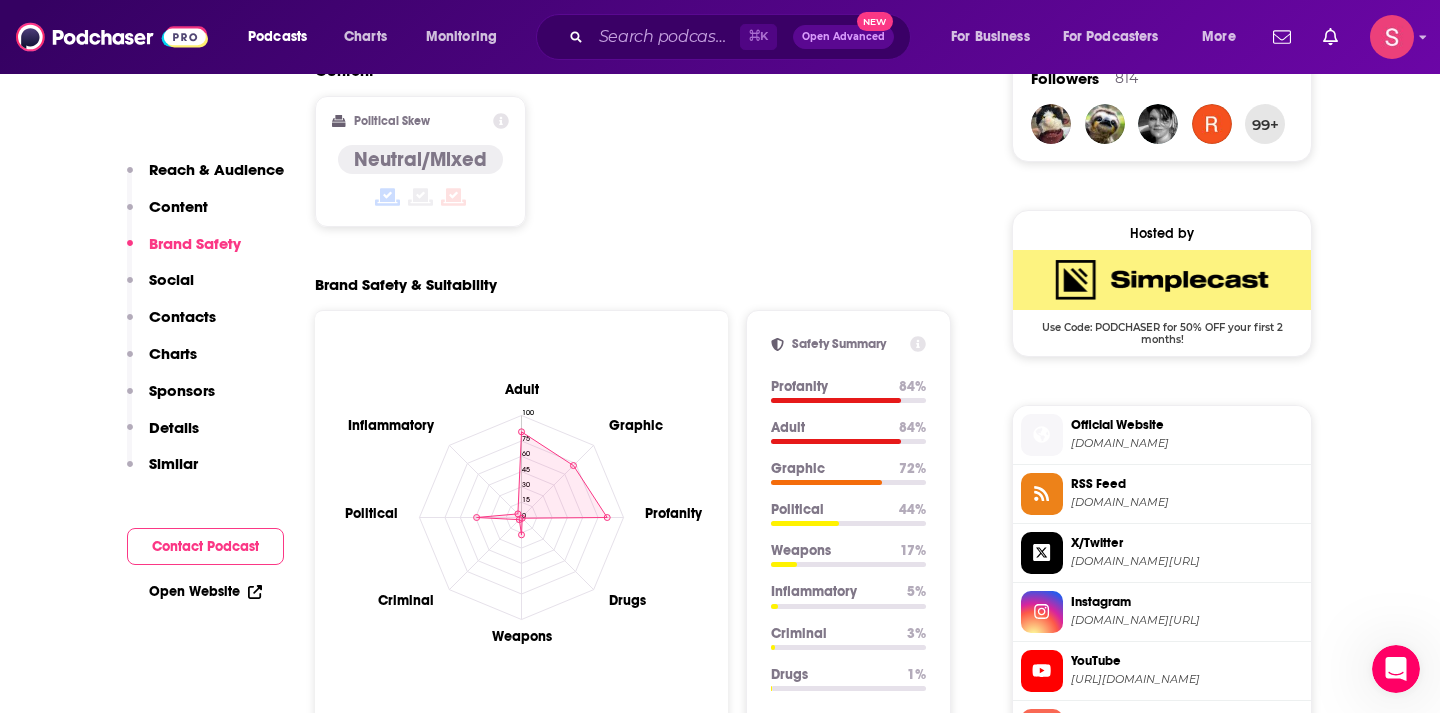 scroll, scrollTop: 1654, scrollLeft: 0, axis: vertical 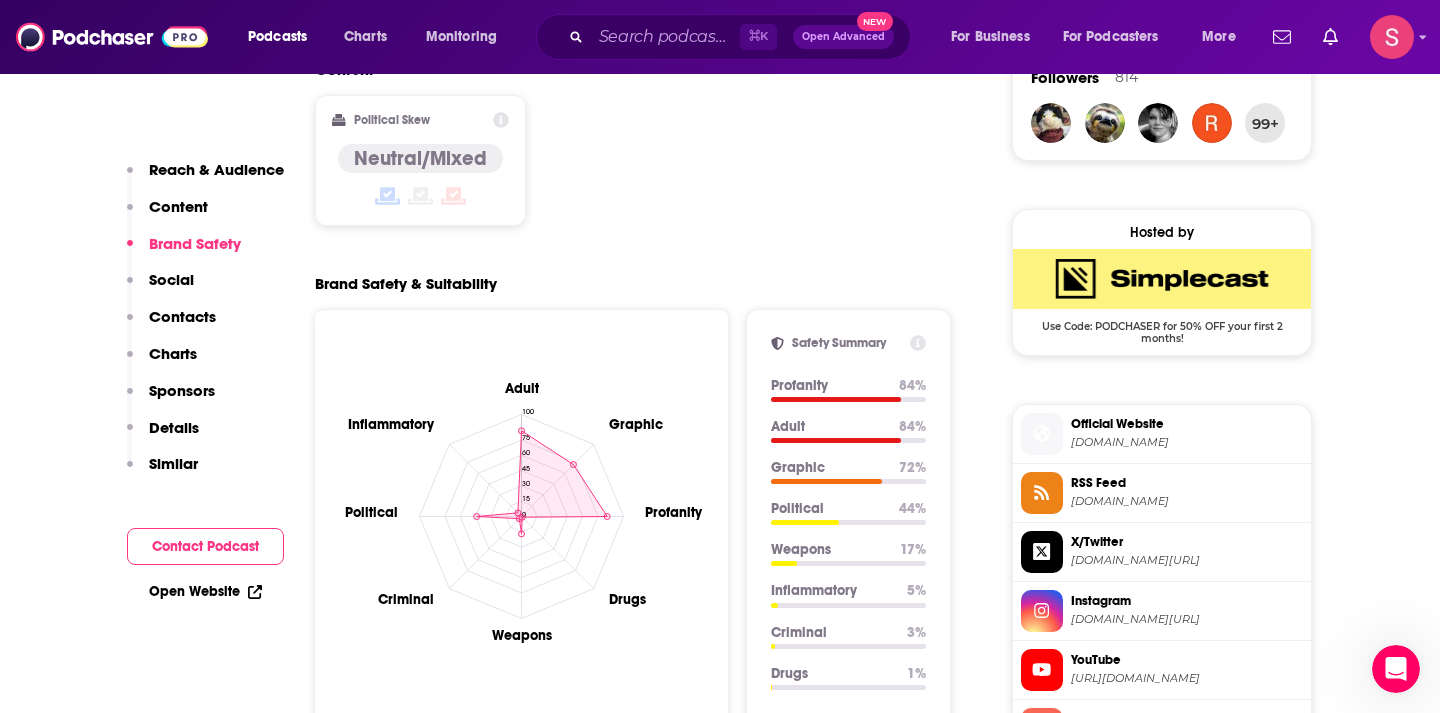 click on "Adult Graphic Profanity Drugs Weapons Criminal Political Inflammatory 0 15 30 45 60 75 100" 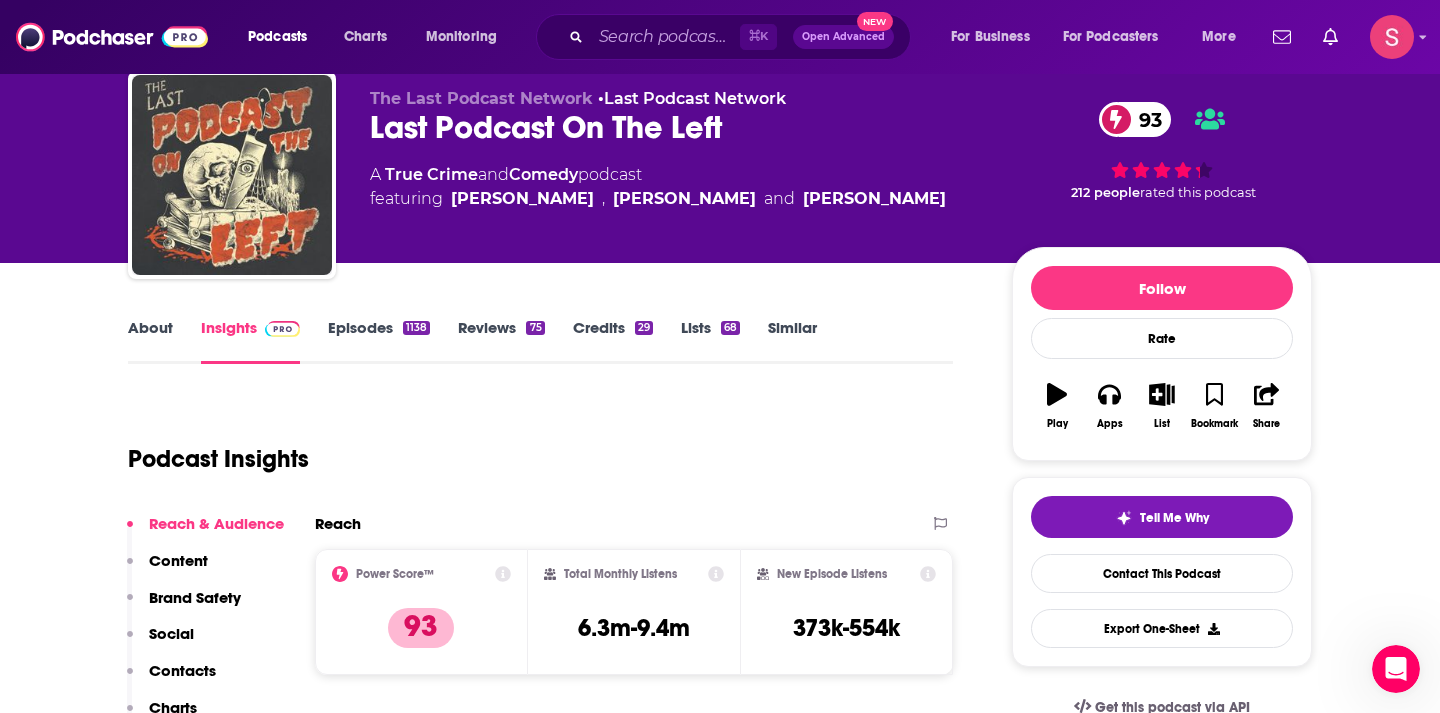 scroll, scrollTop: 0, scrollLeft: 0, axis: both 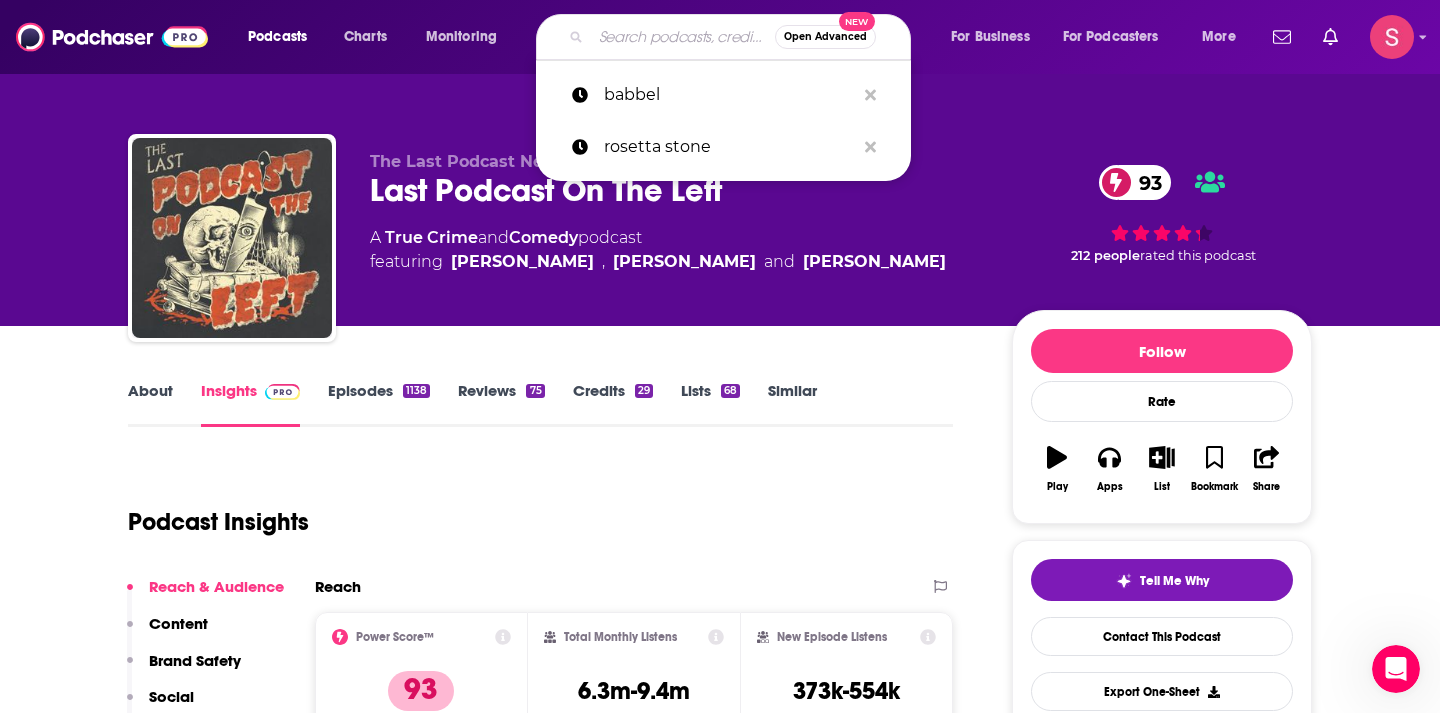 click at bounding box center (683, 37) 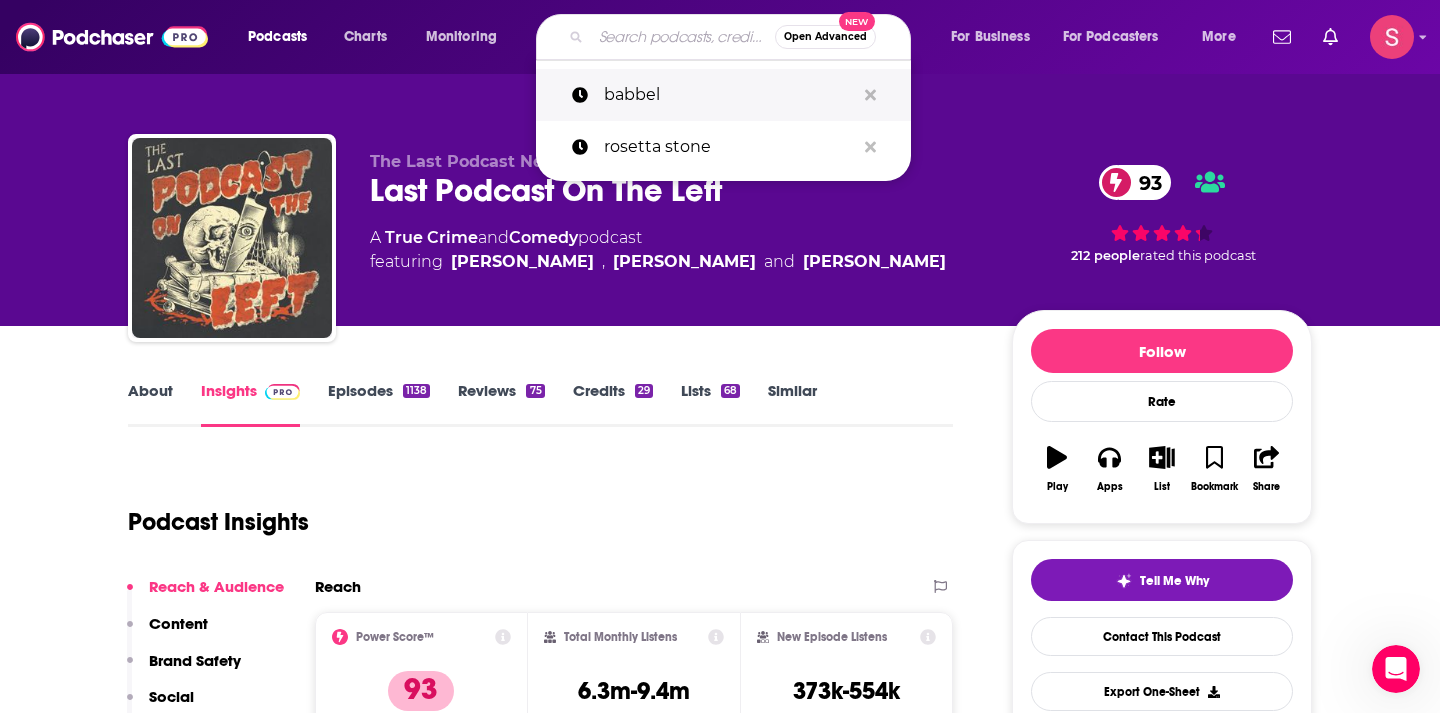 click at bounding box center [870, 95] 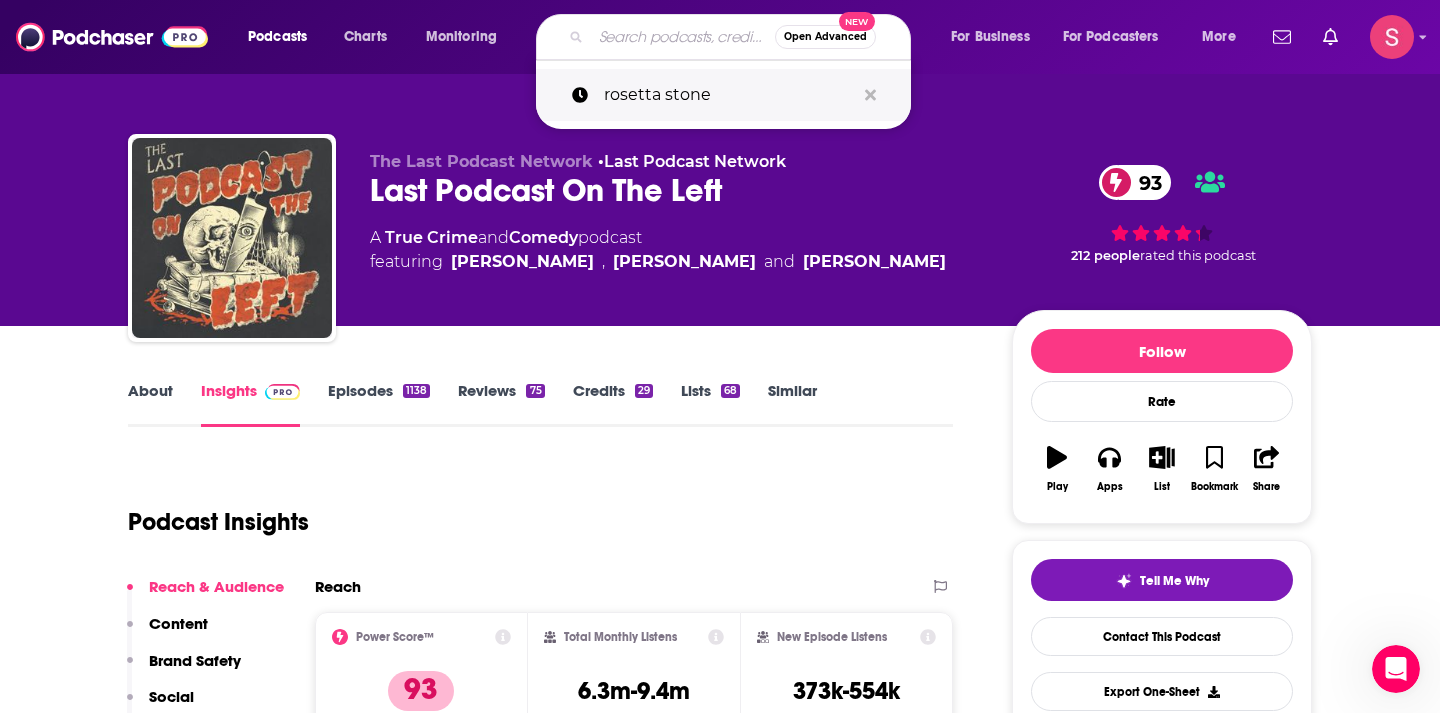 click at bounding box center [870, 95] 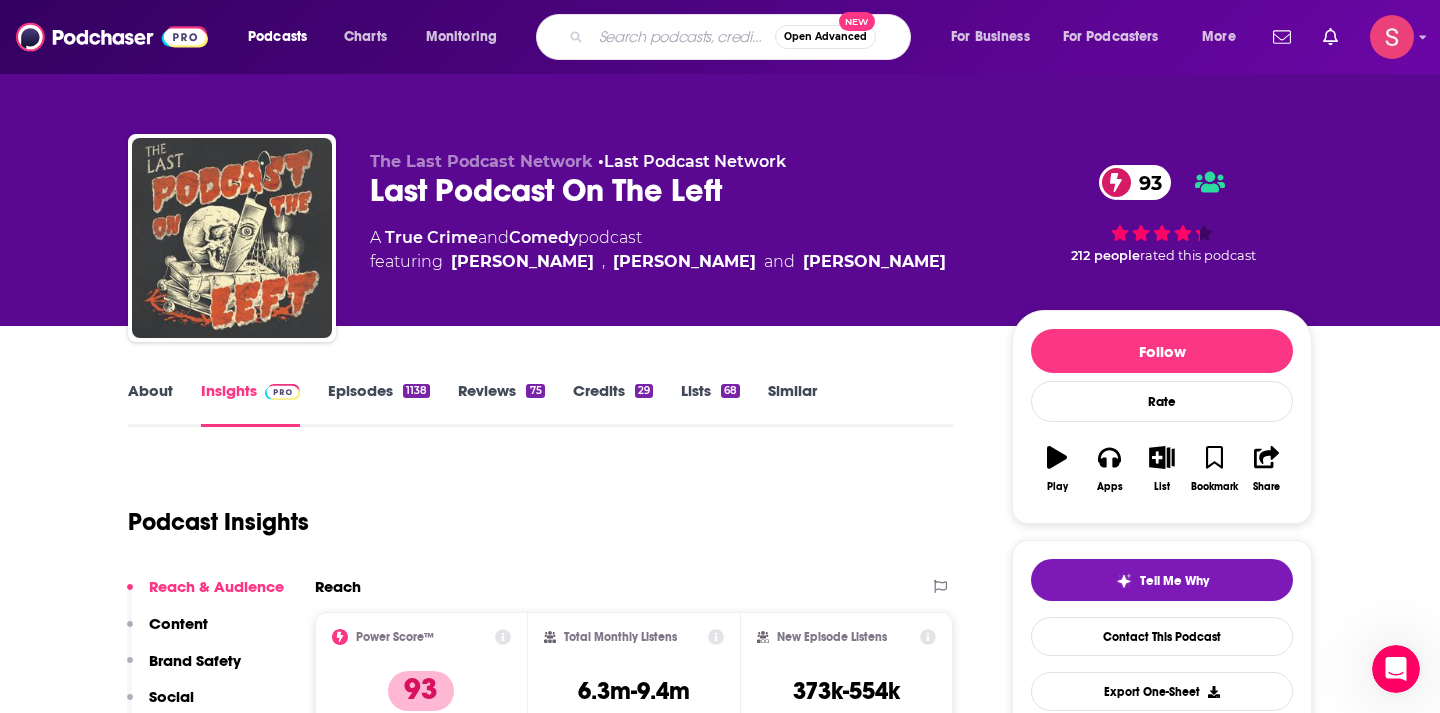 click at bounding box center (683, 37) 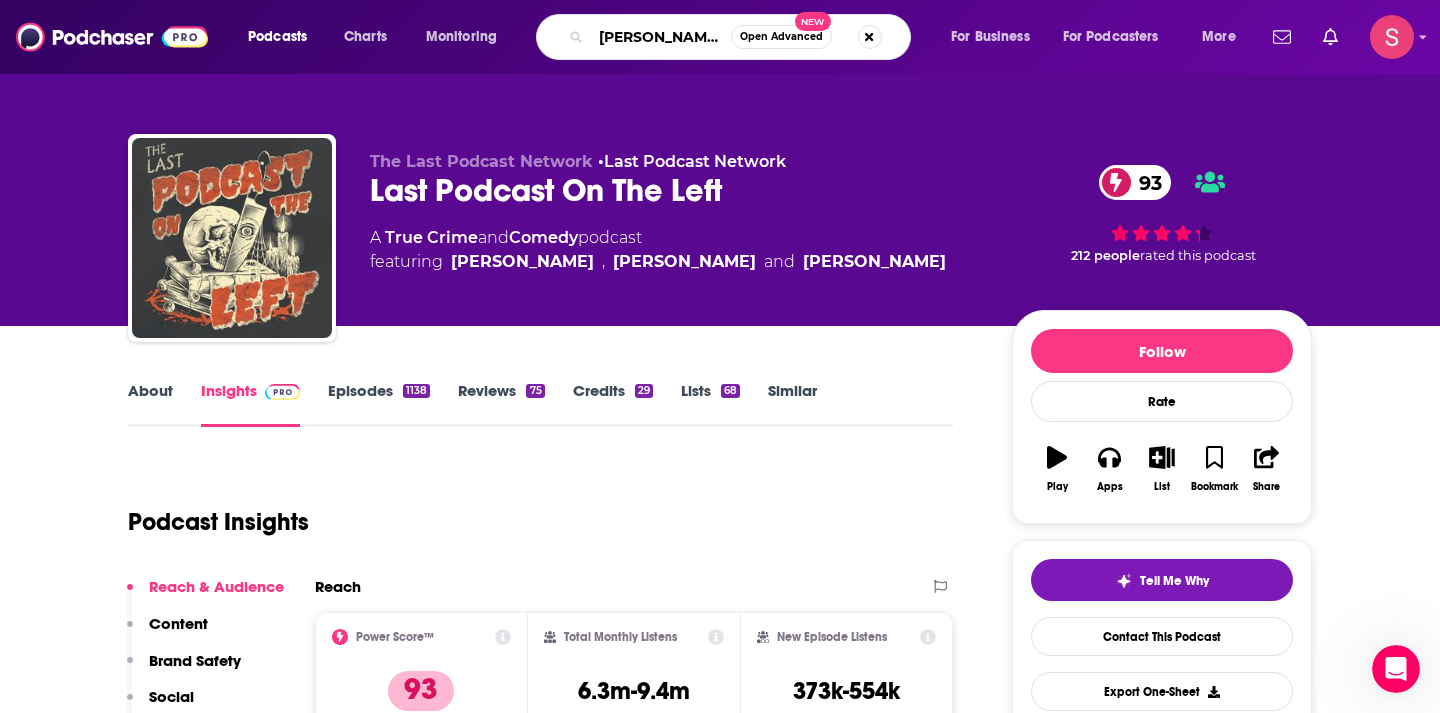 type on "[PERSON_NAME]" 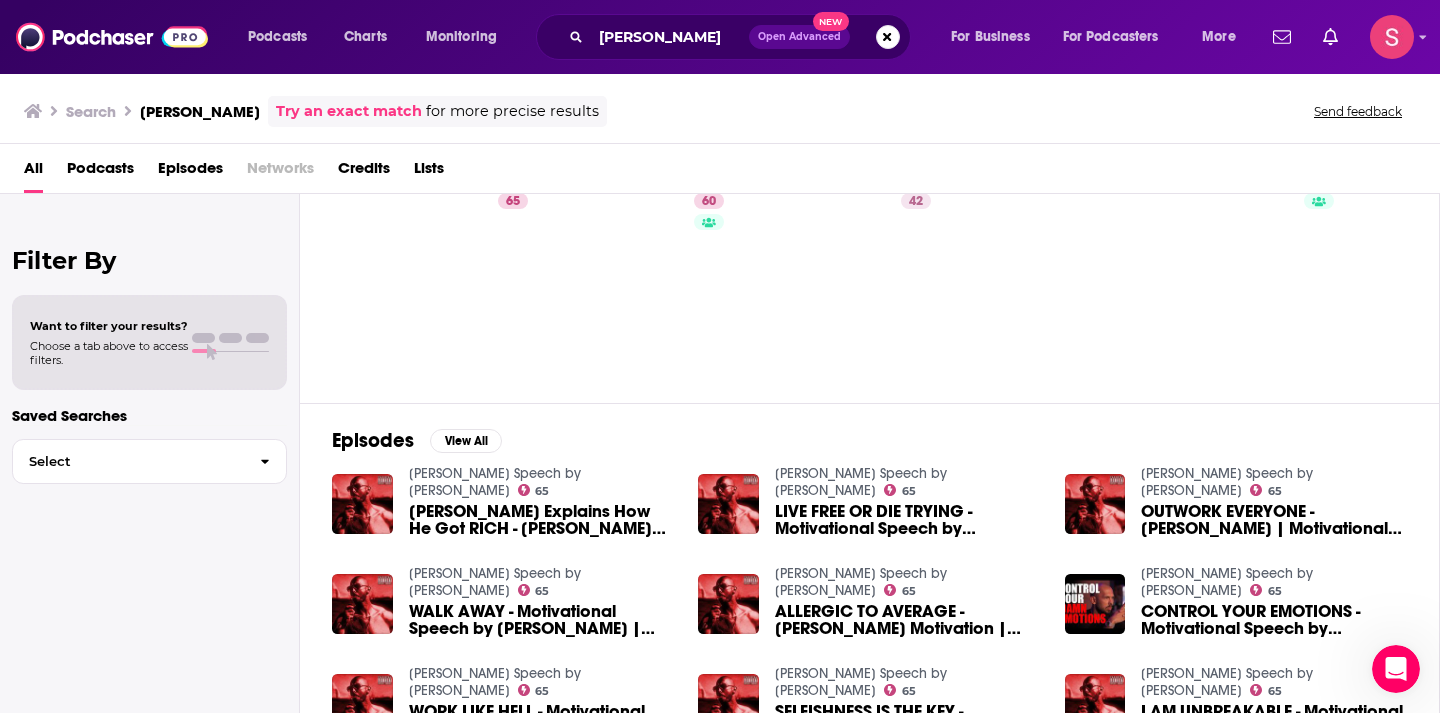 scroll, scrollTop: 75, scrollLeft: 0, axis: vertical 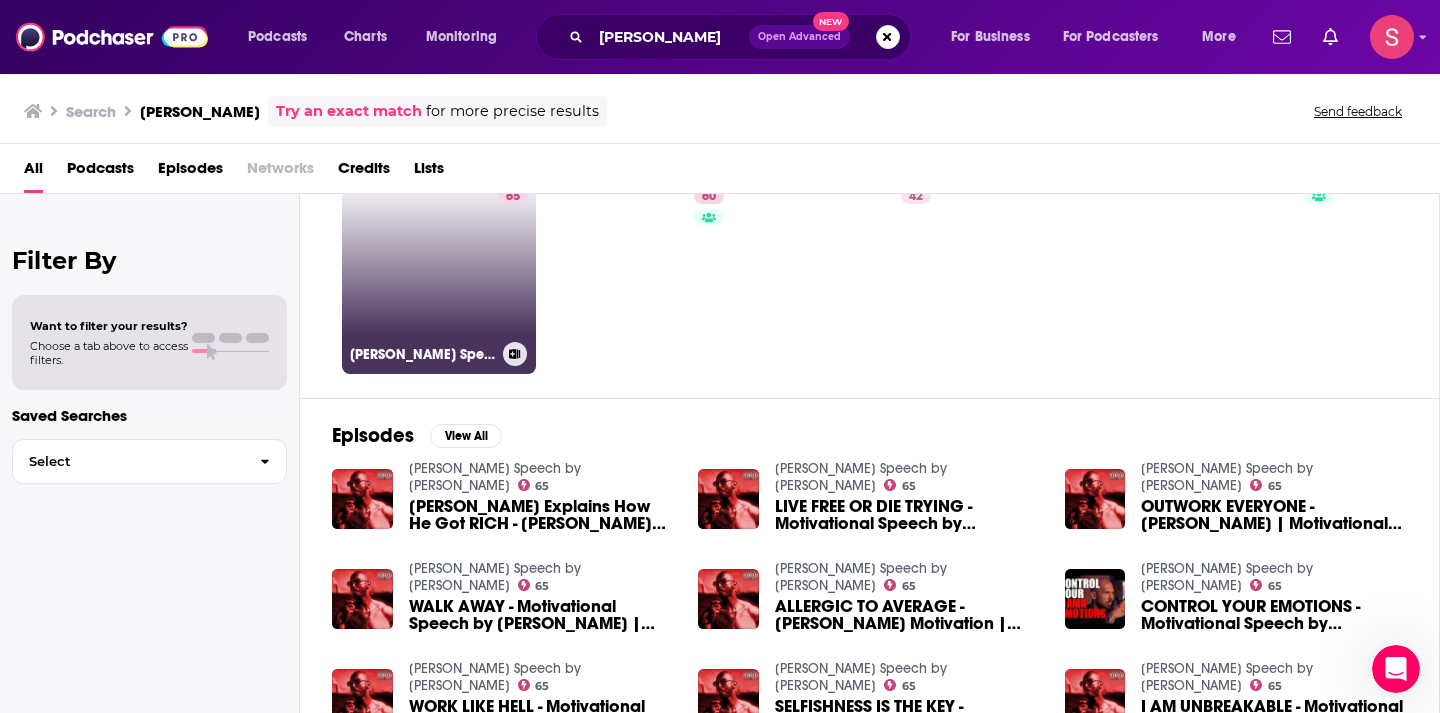 click on "65 [PERSON_NAME] Speech by [PERSON_NAME]" at bounding box center (439, 277) 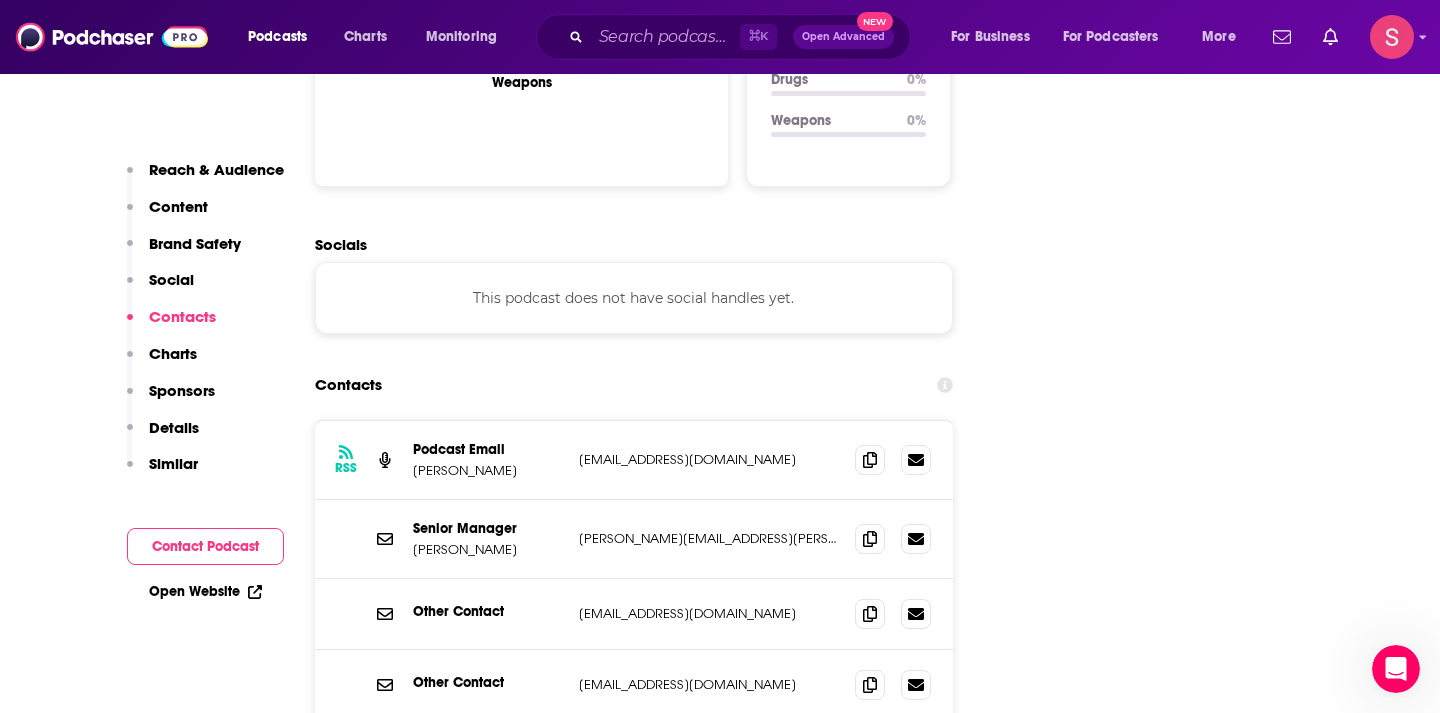 scroll, scrollTop: 1764, scrollLeft: 0, axis: vertical 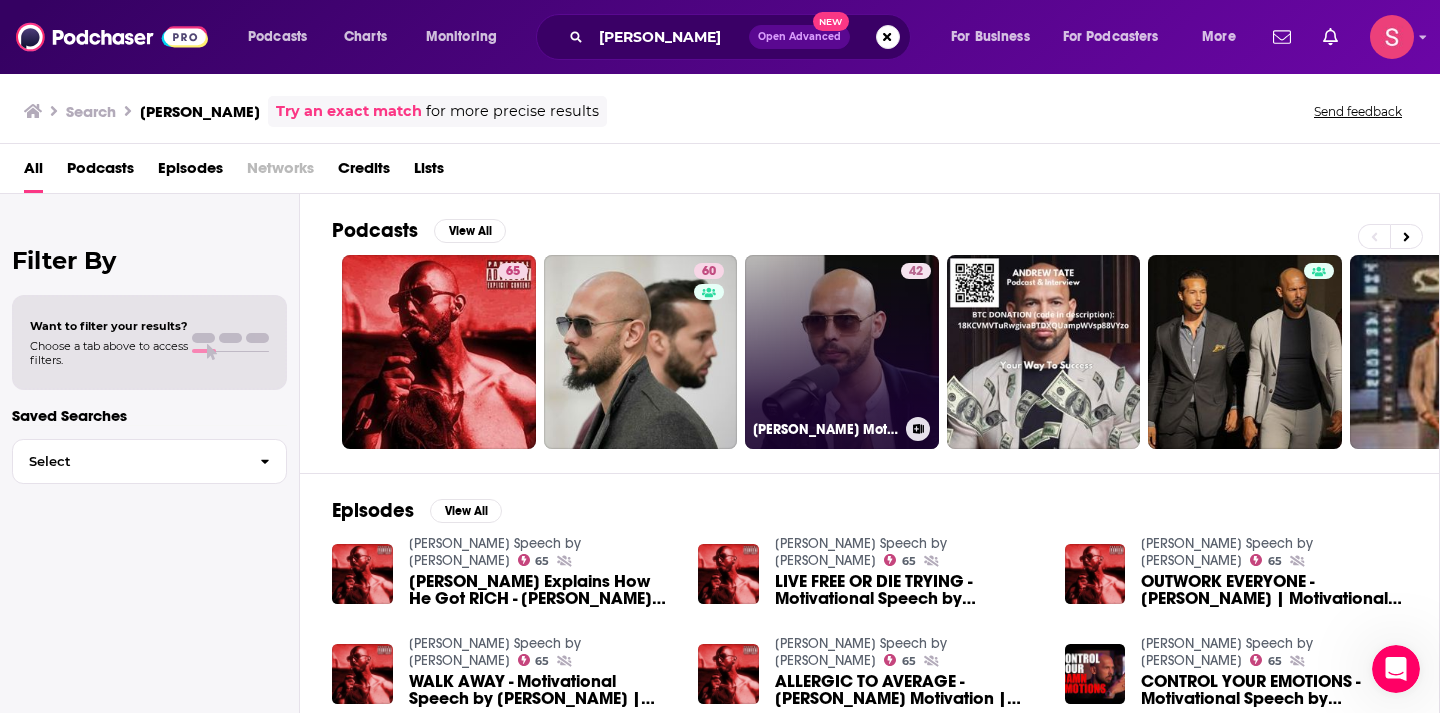 click on "42 [PERSON_NAME] Motivational Speech" at bounding box center [842, 352] 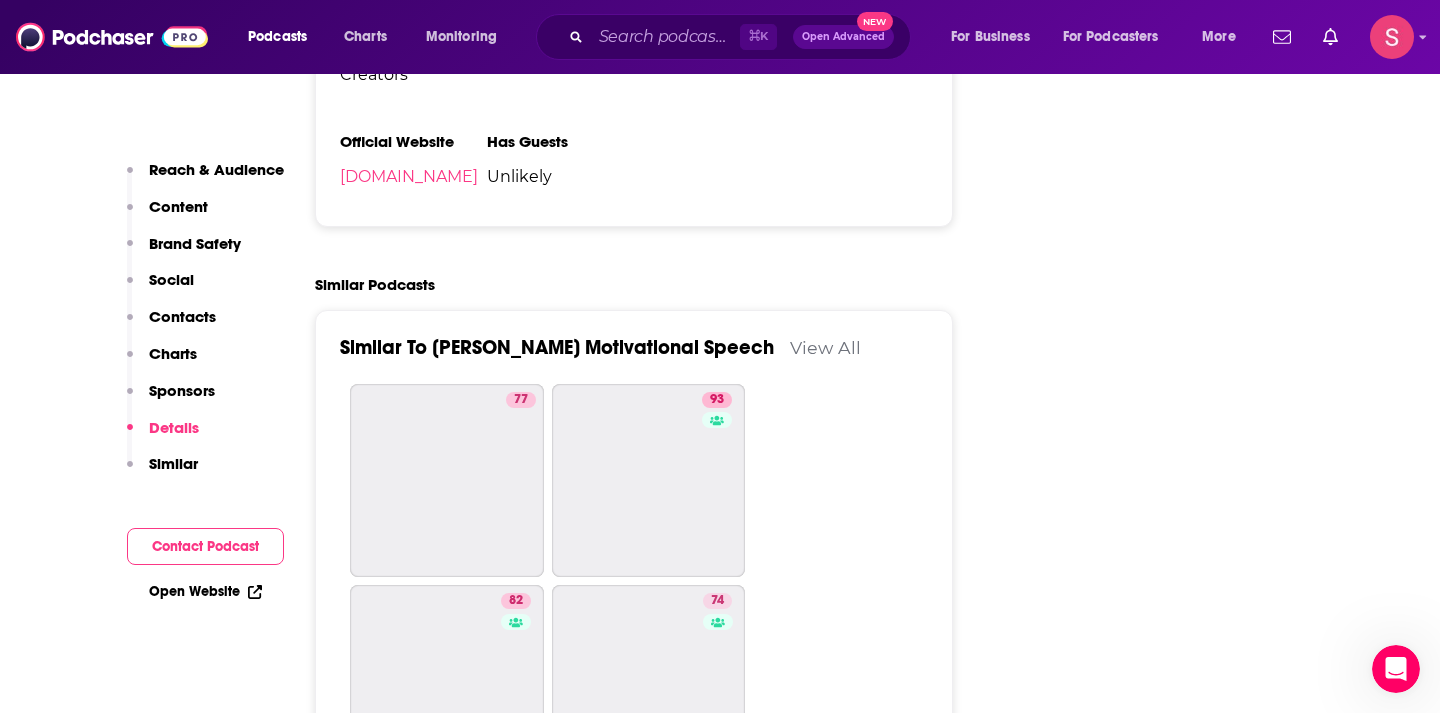 scroll, scrollTop: 2939, scrollLeft: 0, axis: vertical 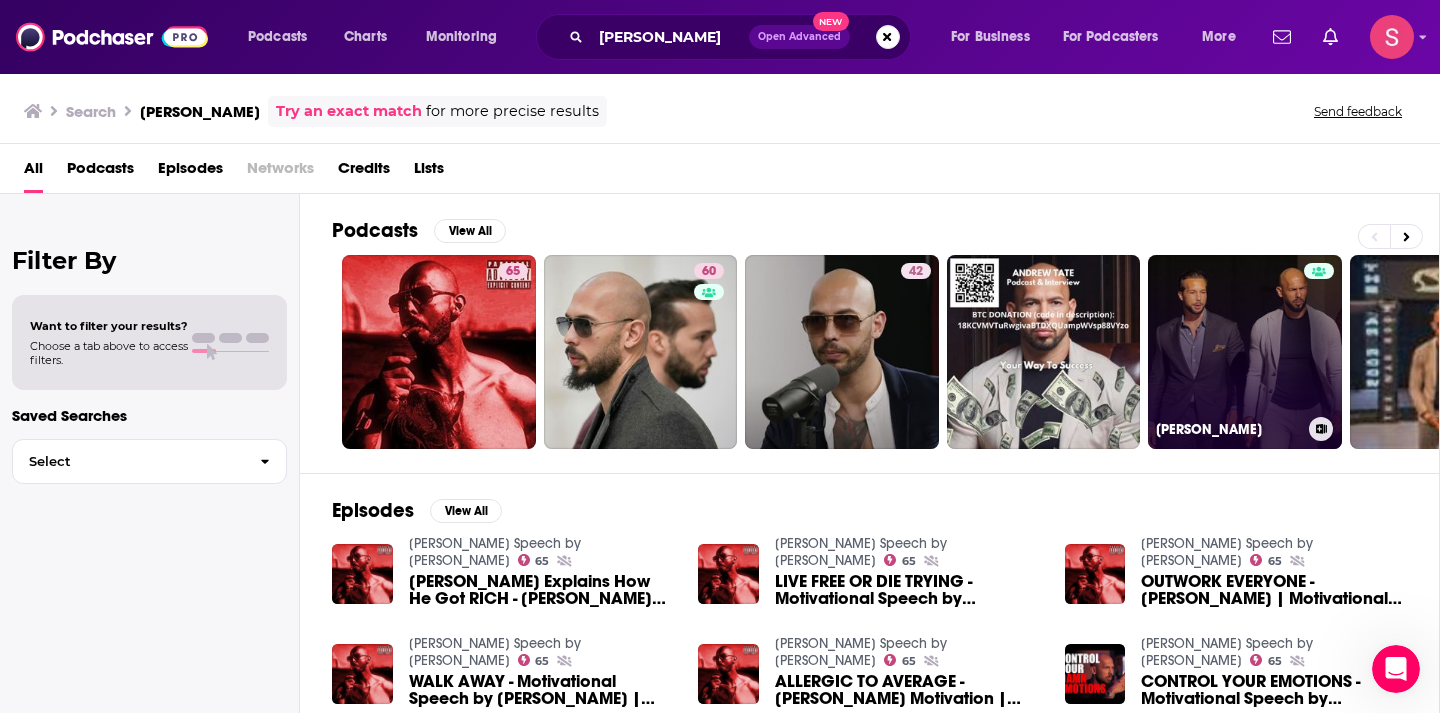 click on "[PERSON_NAME]" at bounding box center [1245, 352] 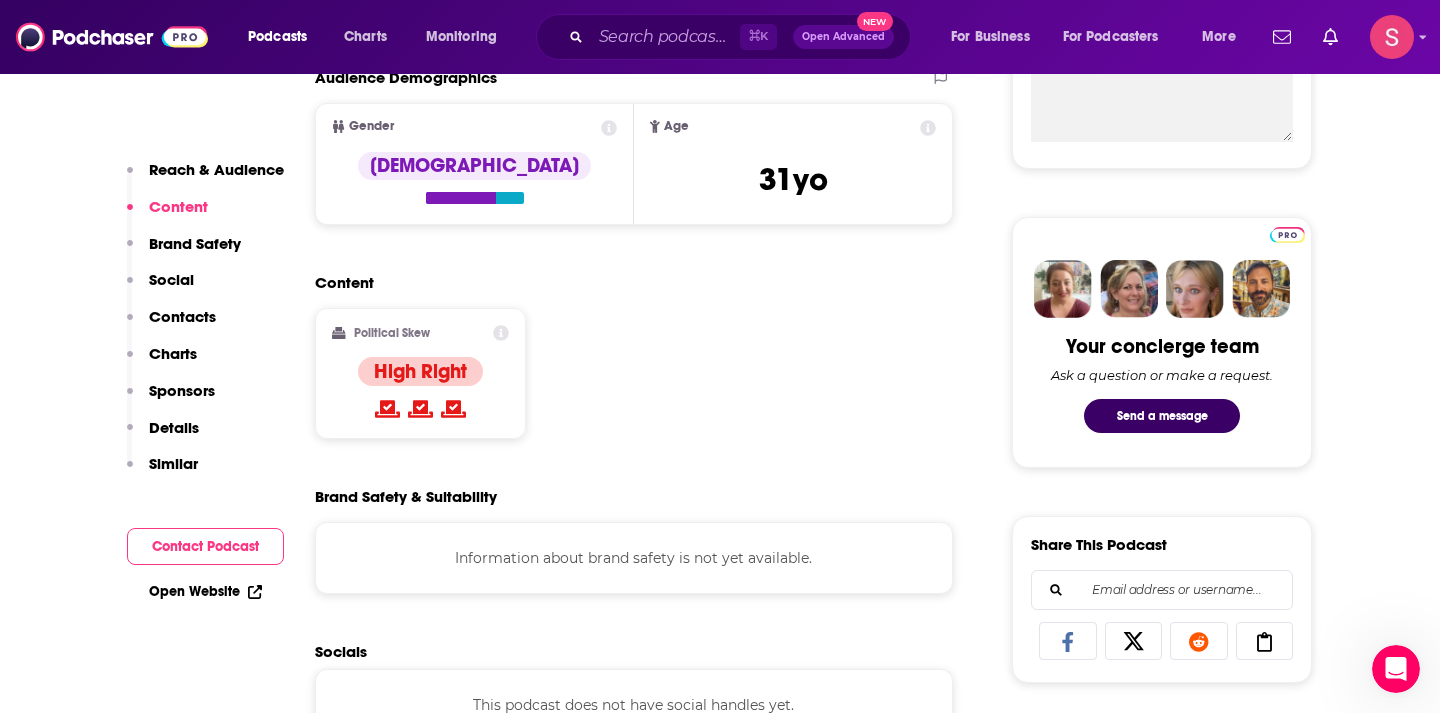 scroll, scrollTop: 782, scrollLeft: 0, axis: vertical 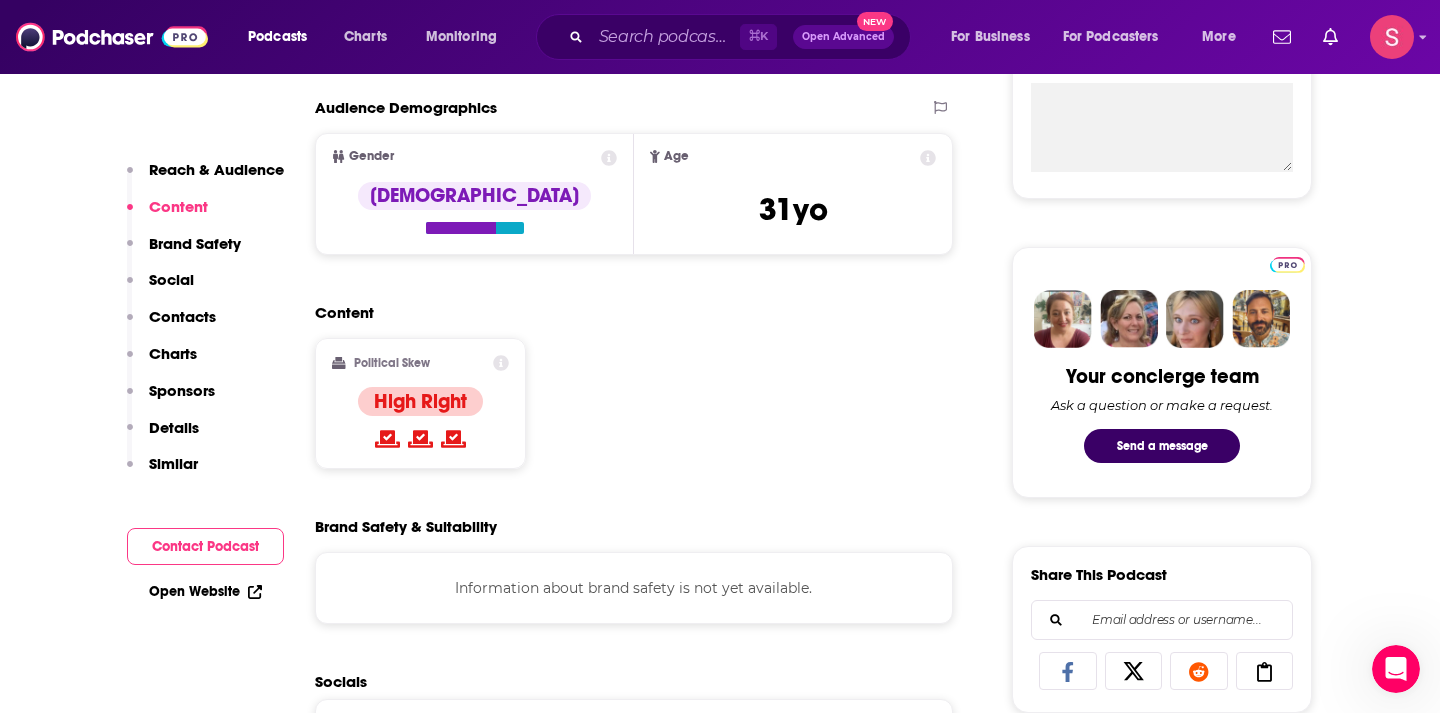 click 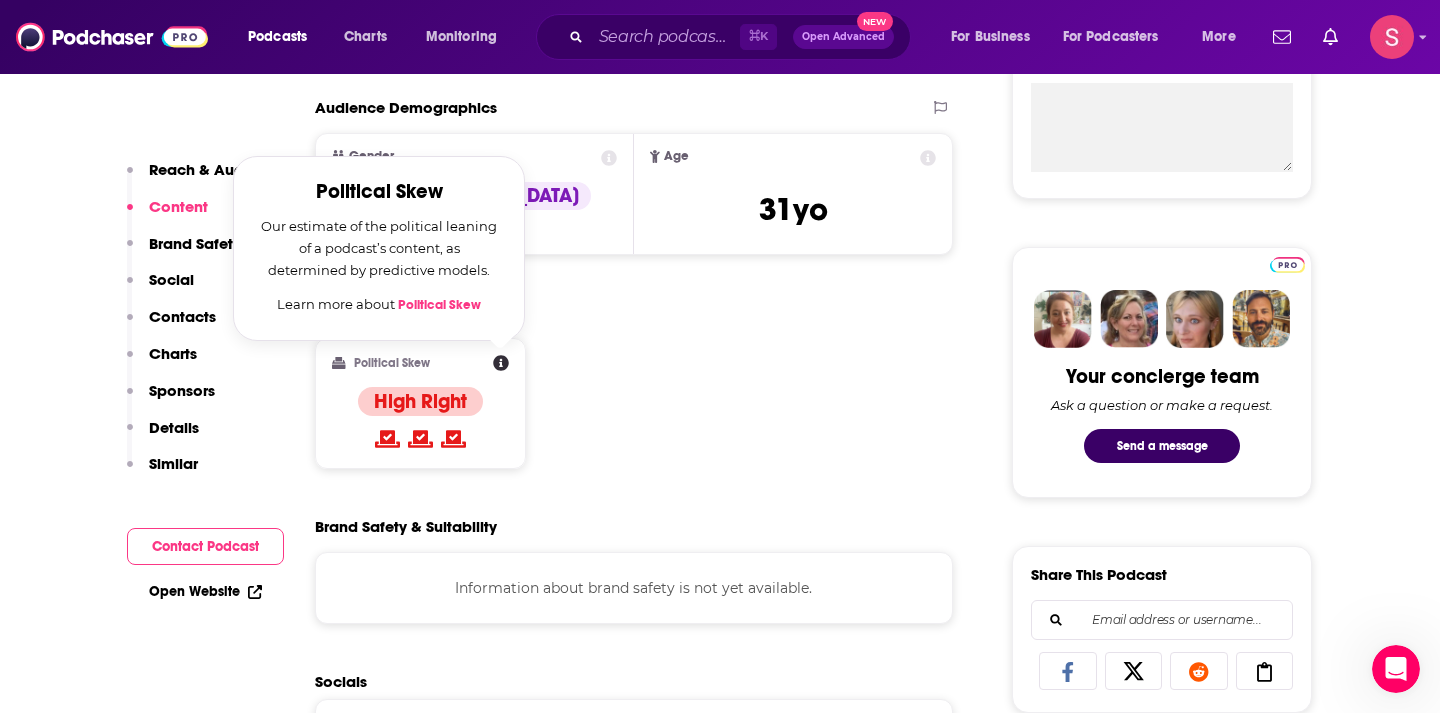 click on "Content Political Skew Political Skew Our estimate of the political leaning of a podcast’s content, as determined by predictive models.   Learn more about Political Skew High Right" at bounding box center (634, 394) 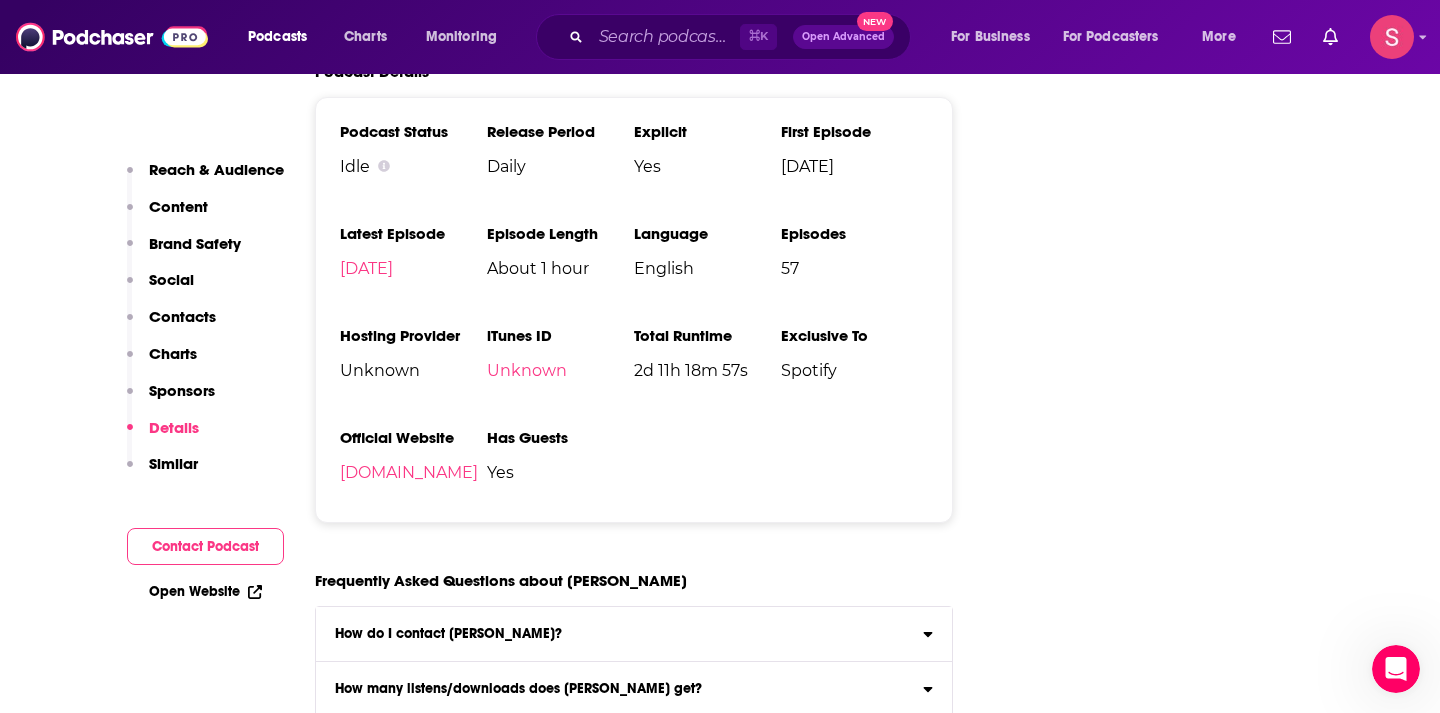 scroll, scrollTop: 2387, scrollLeft: 0, axis: vertical 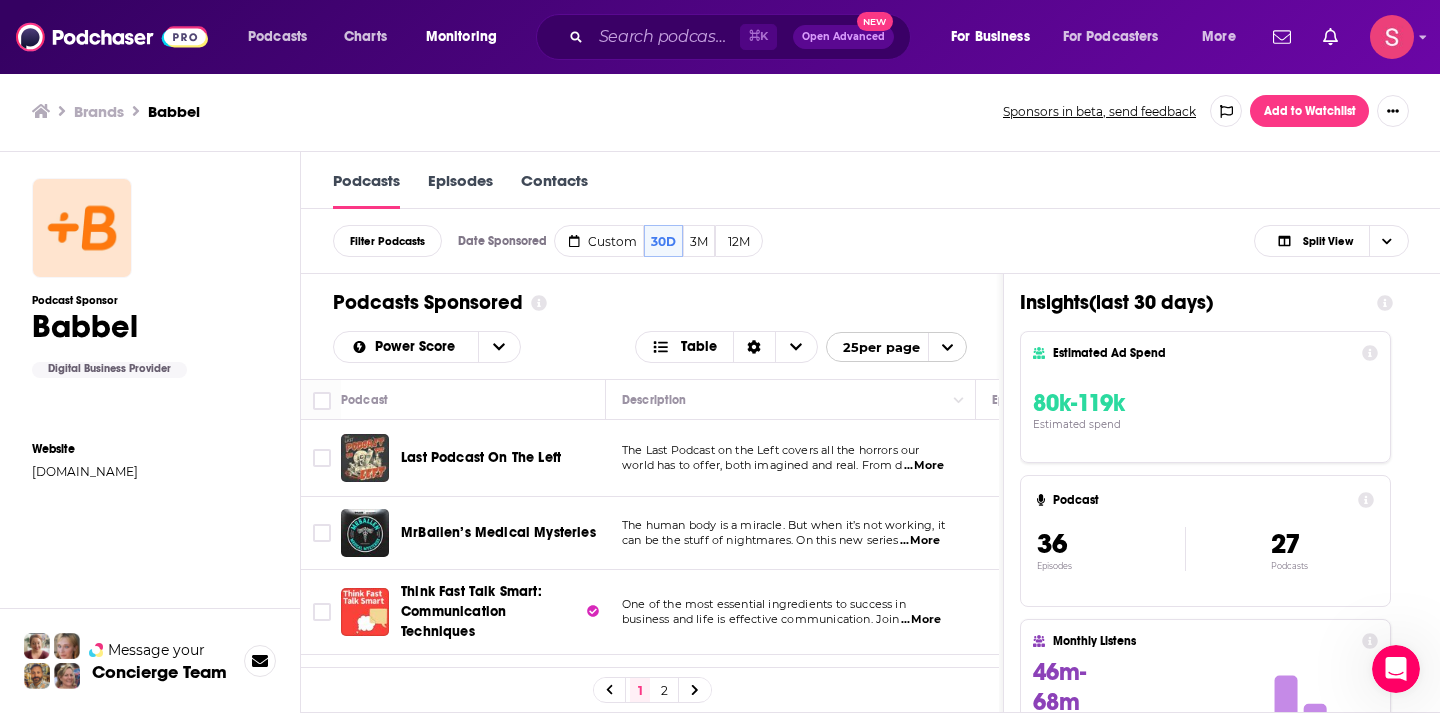 click on "Last Podcast On The Left" at bounding box center [481, 457] 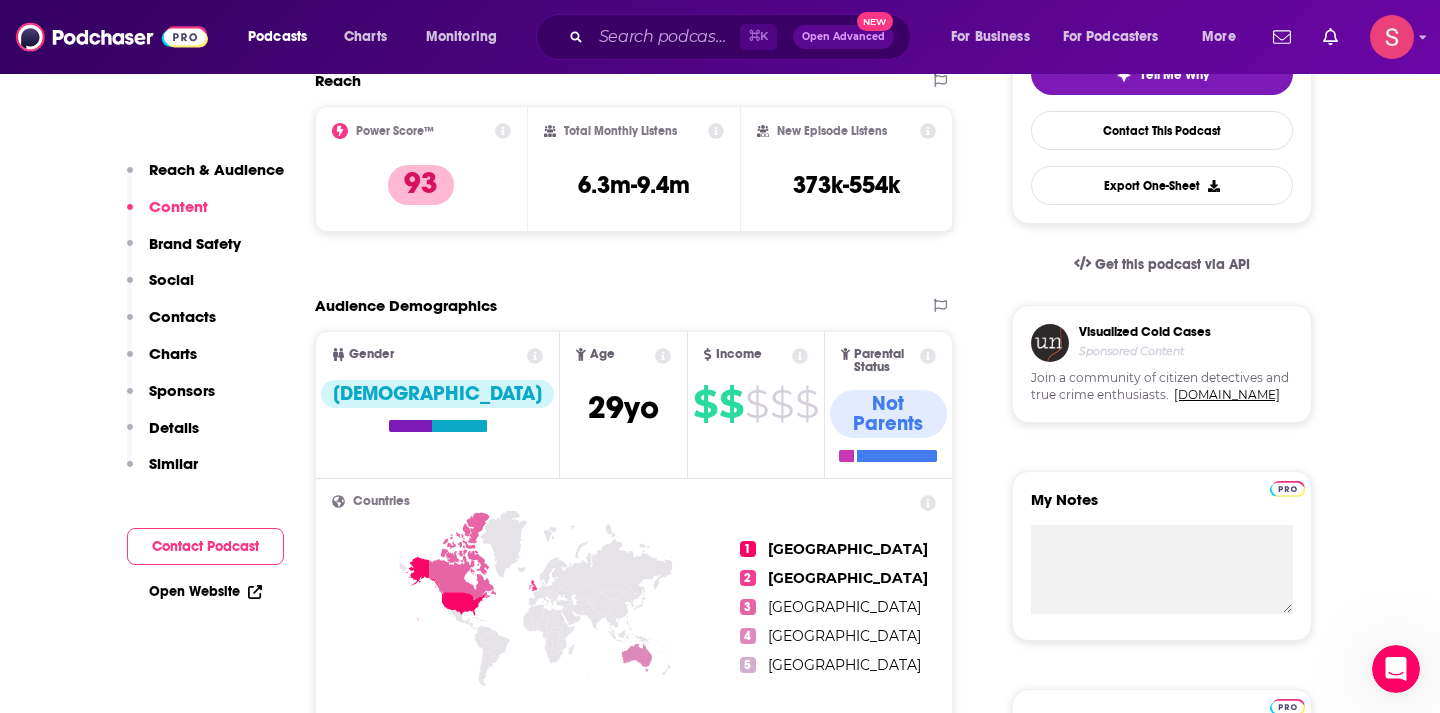 scroll, scrollTop: 0, scrollLeft: 0, axis: both 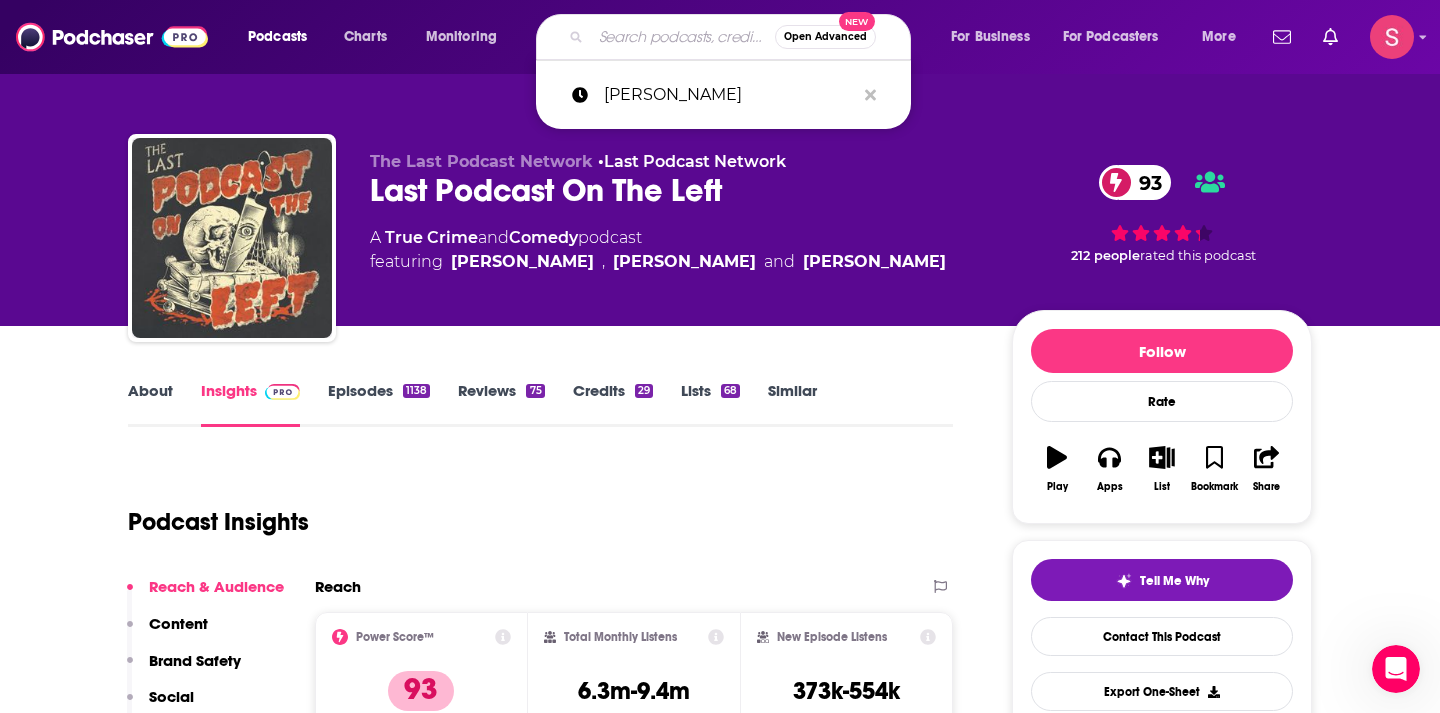click at bounding box center (683, 37) 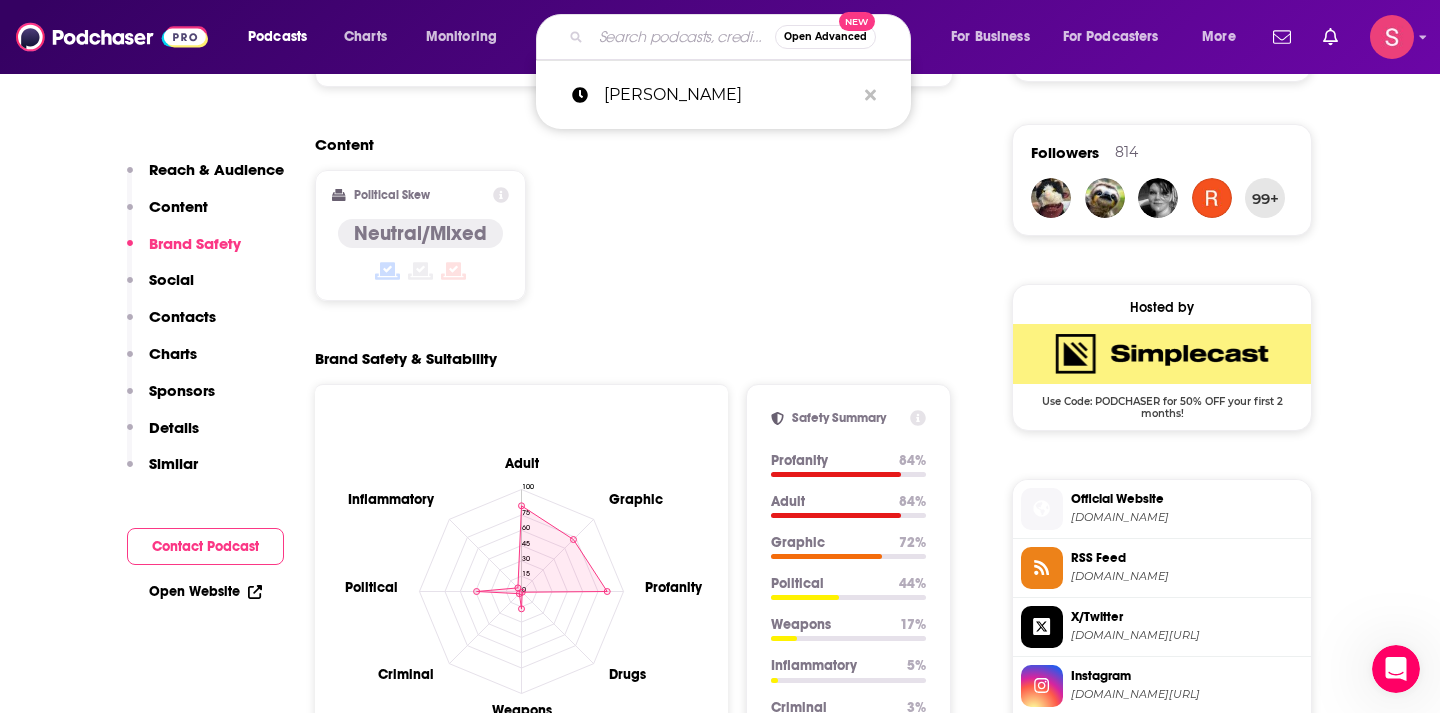 scroll, scrollTop: 1594, scrollLeft: 0, axis: vertical 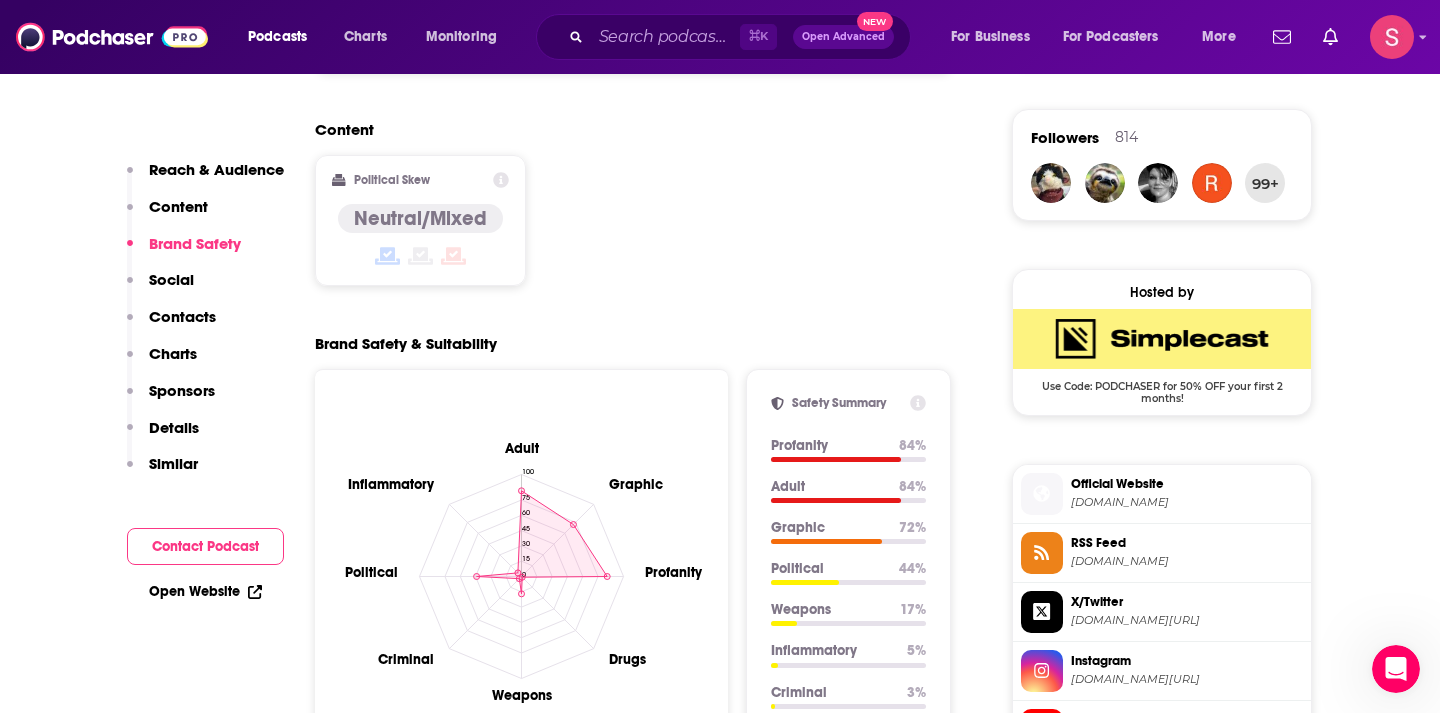 click on "Reach & Audience Content Brand Safety Social Contacts Charts Sponsors Details Similar Contact Podcast Open Website" at bounding box center (205, 4899) 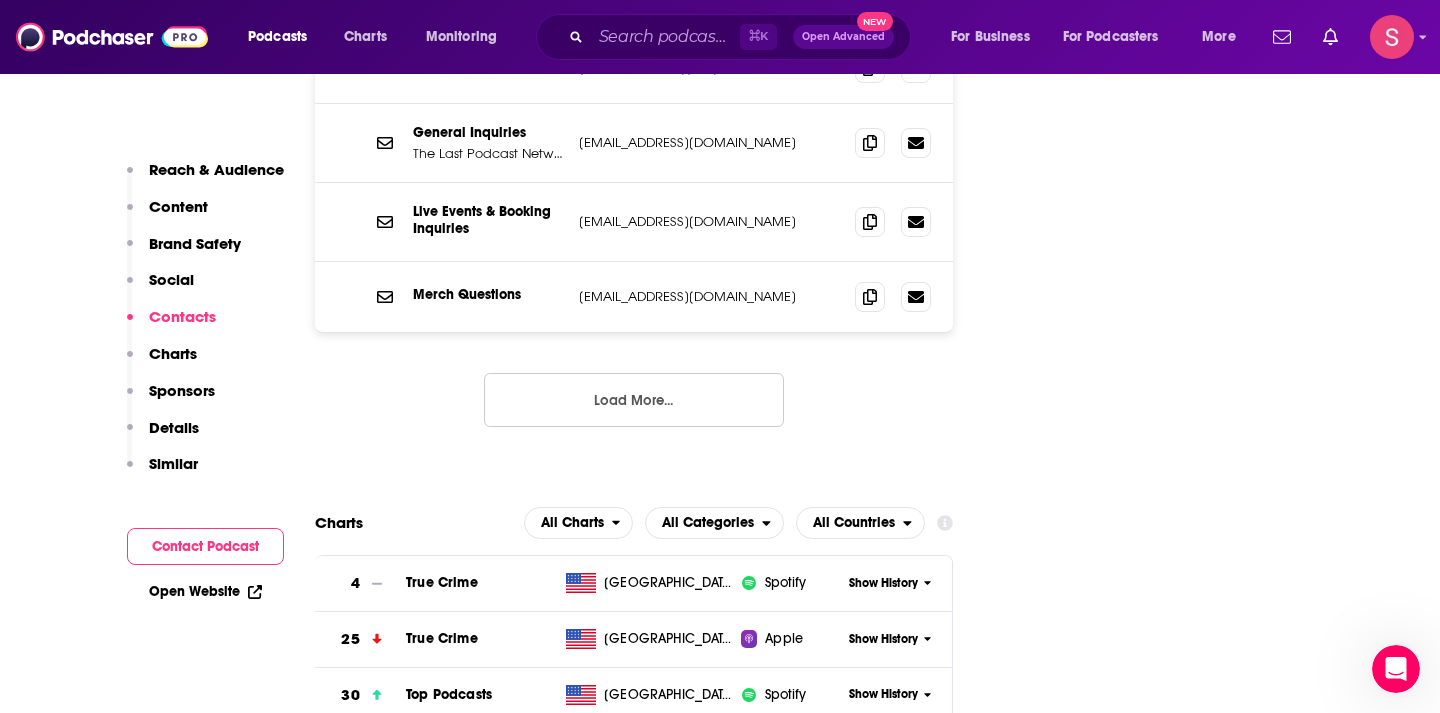 scroll, scrollTop: 3066, scrollLeft: 0, axis: vertical 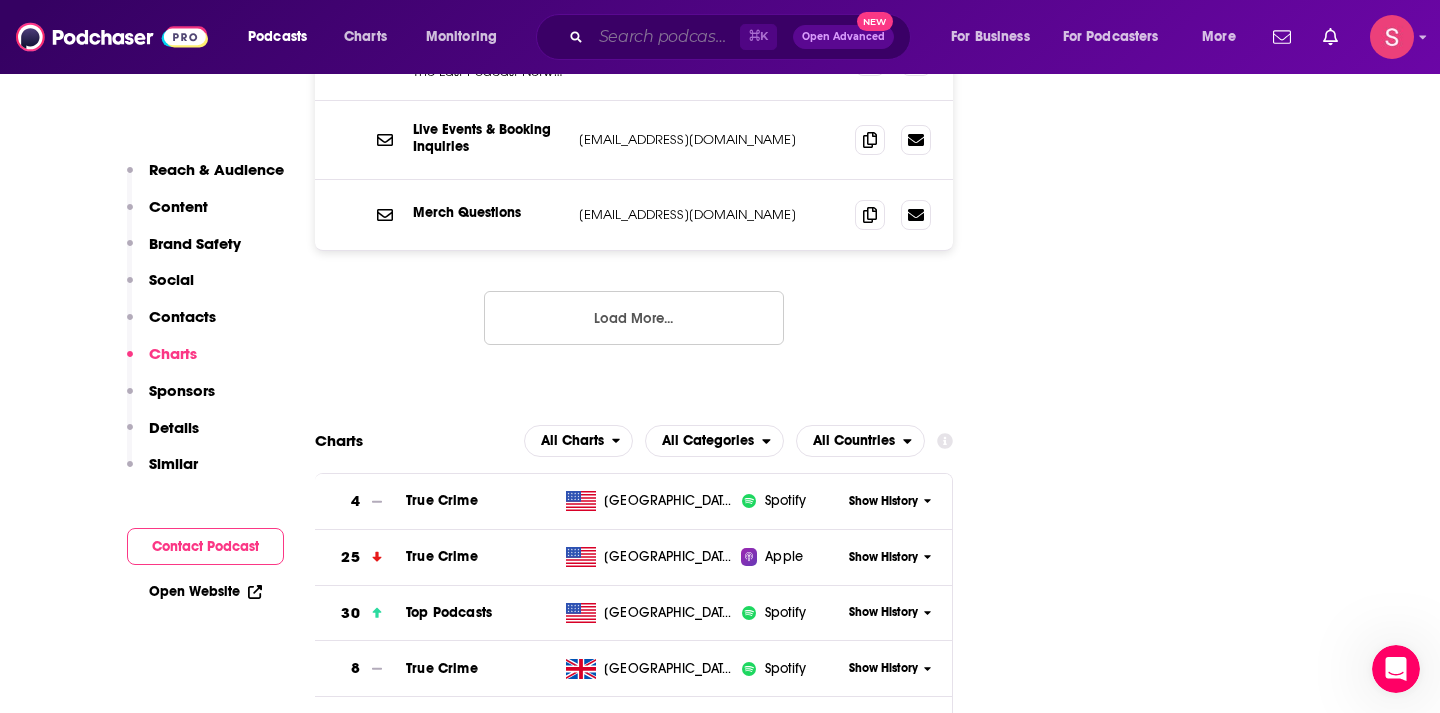 click at bounding box center (665, 37) 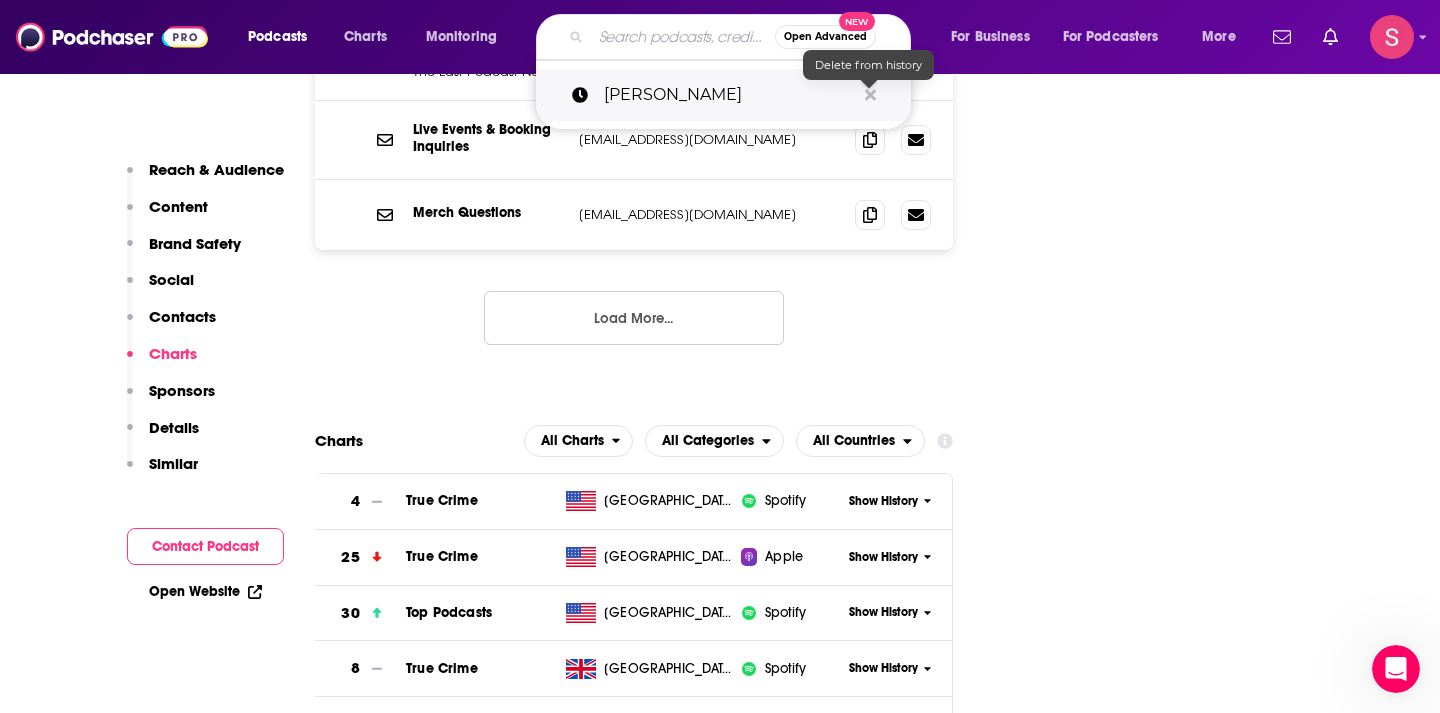 click at bounding box center (870, 95) 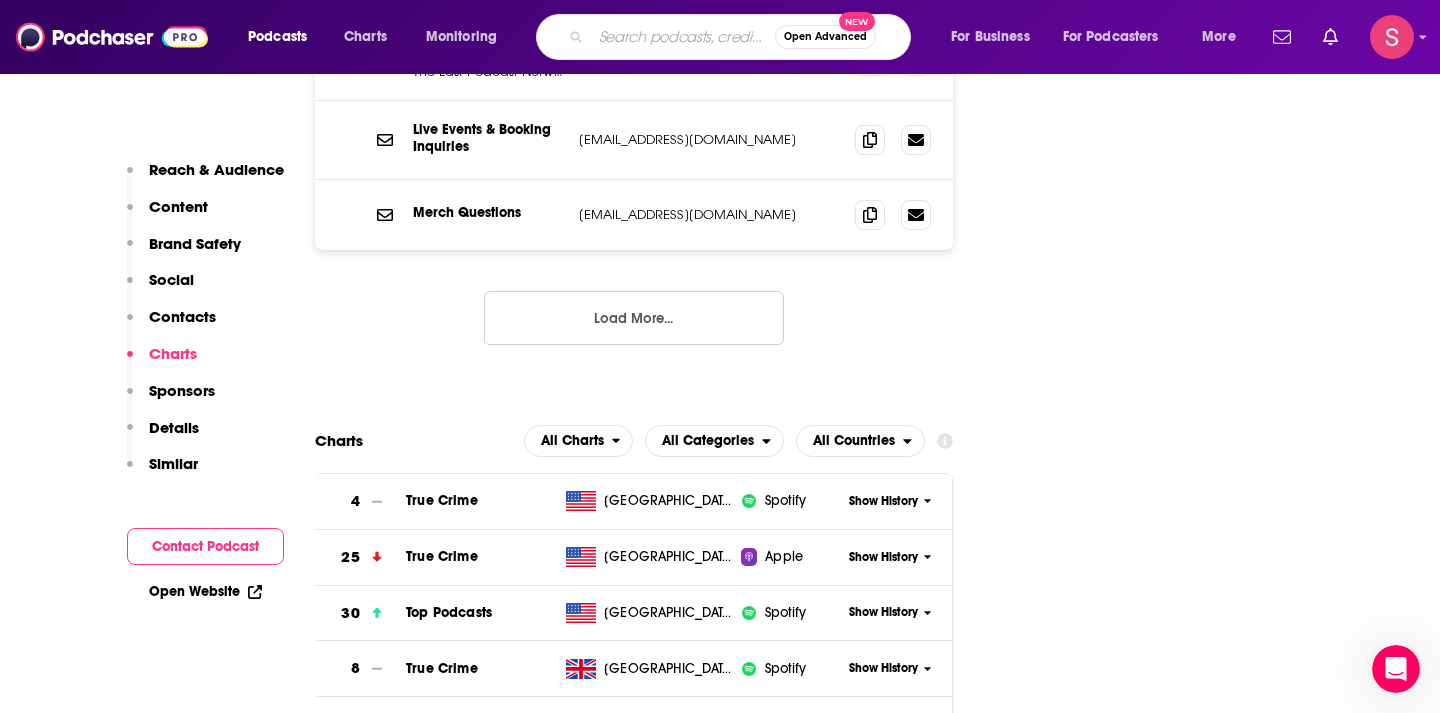 click at bounding box center (683, 37) 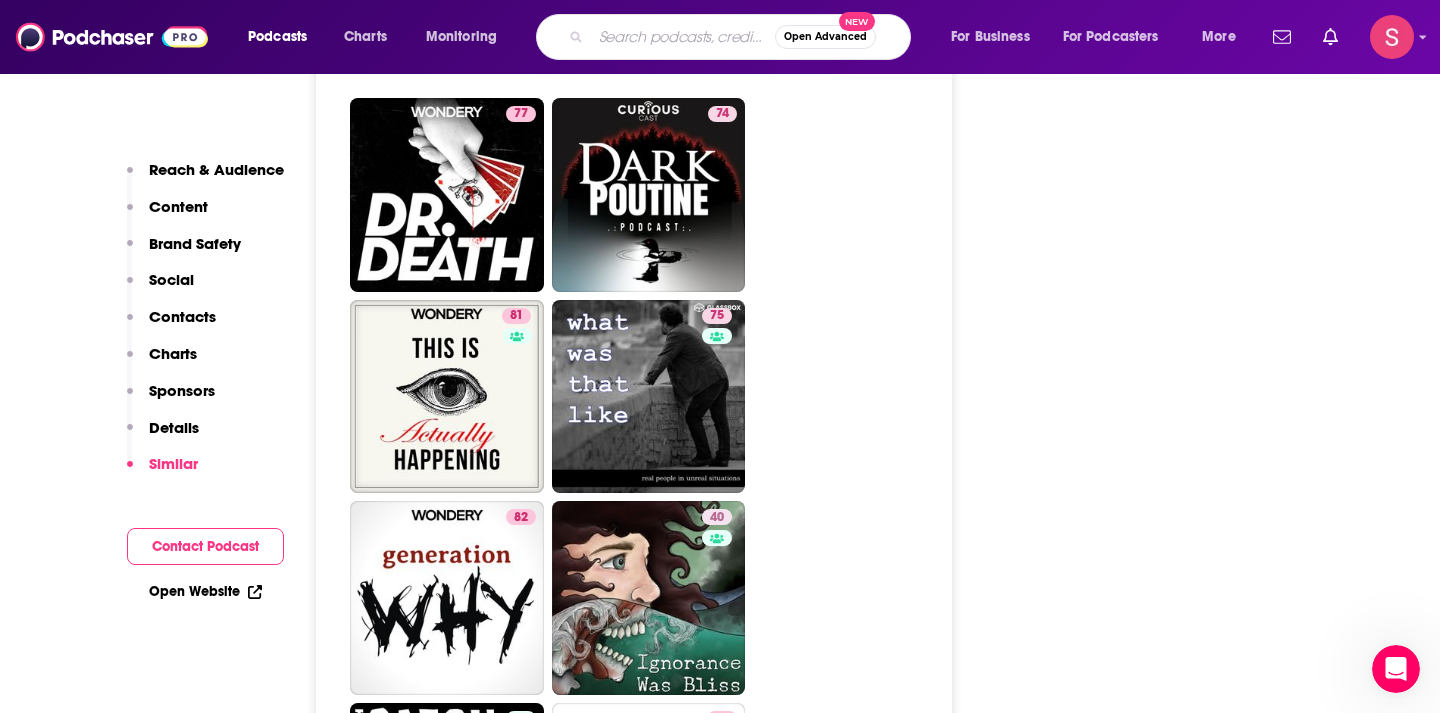 scroll, scrollTop: 8705, scrollLeft: 0, axis: vertical 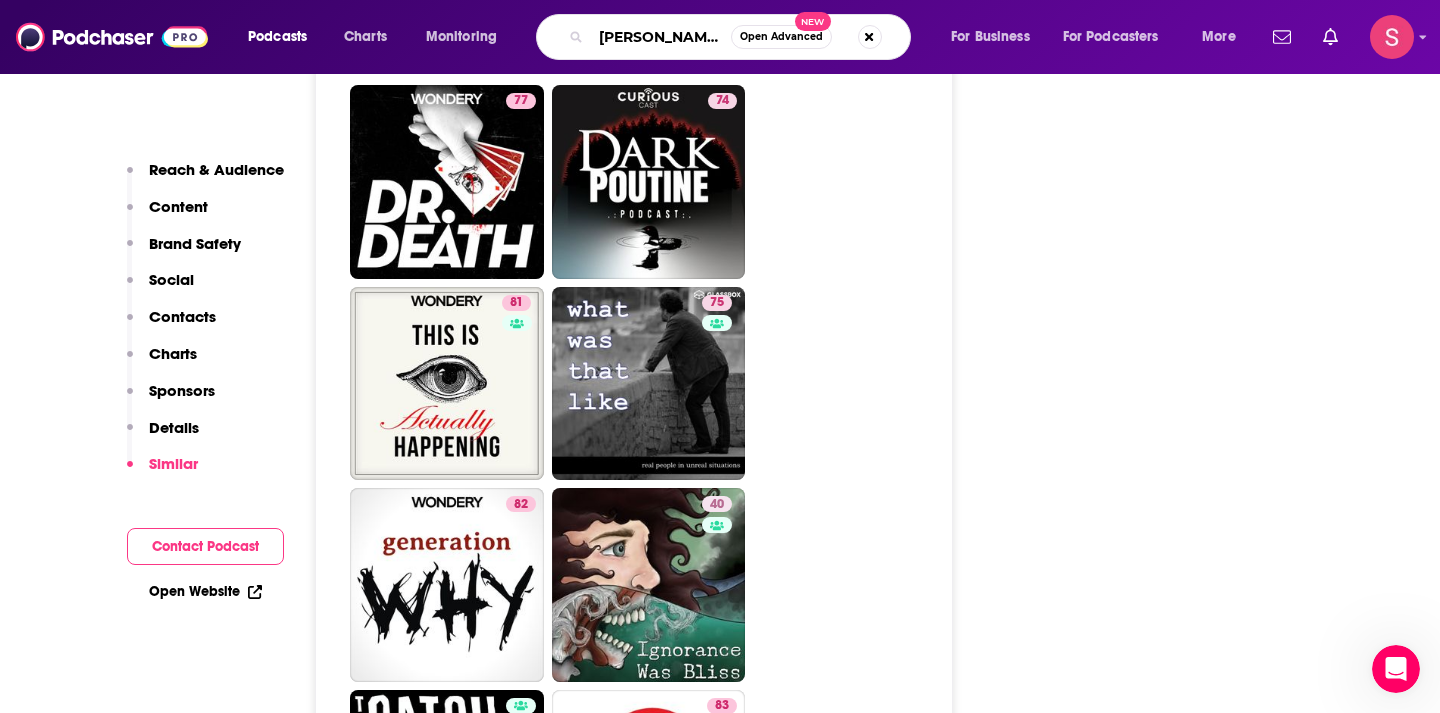 type on "[PERSON_NAME]" 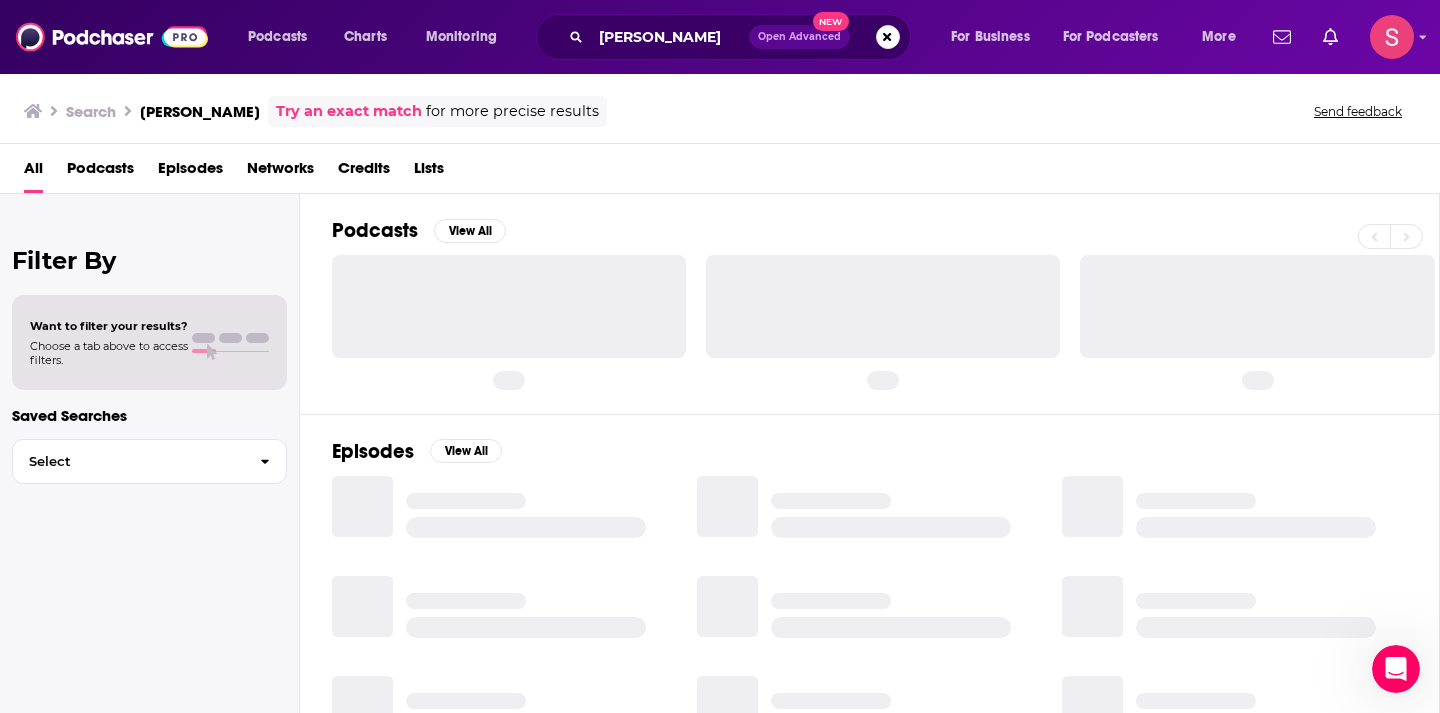 scroll, scrollTop: 0, scrollLeft: 0, axis: both 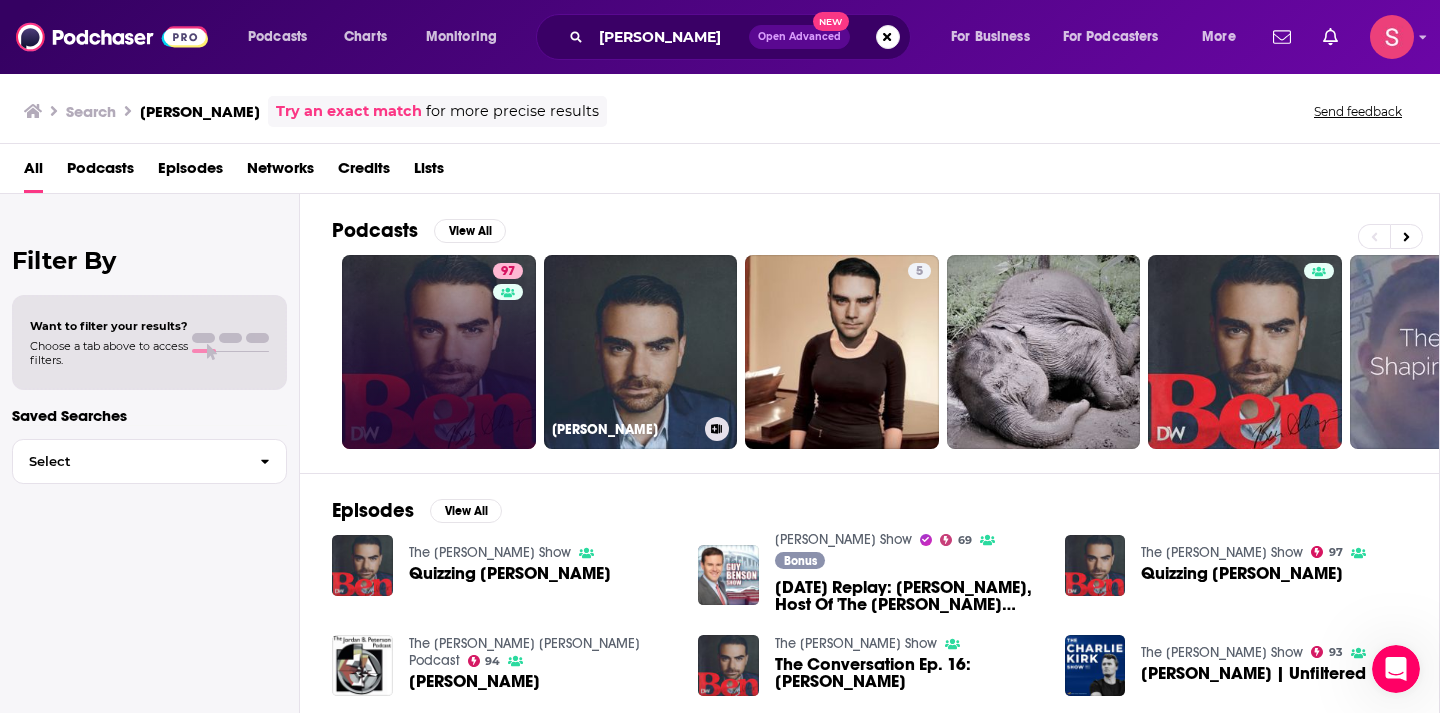 click on "97" at bounding box center [439, 352] 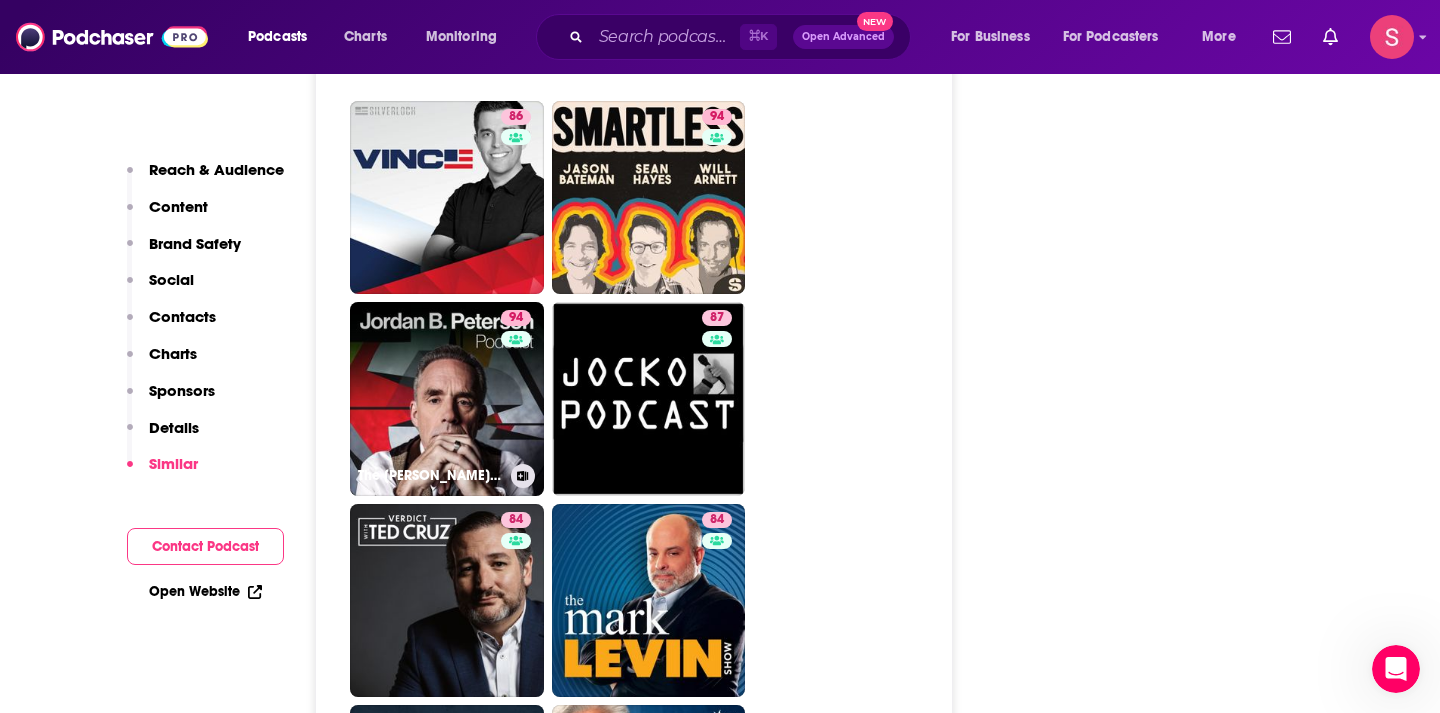 scroll, scrollTop: 6326, scrollLeft: 0, axis: vertical 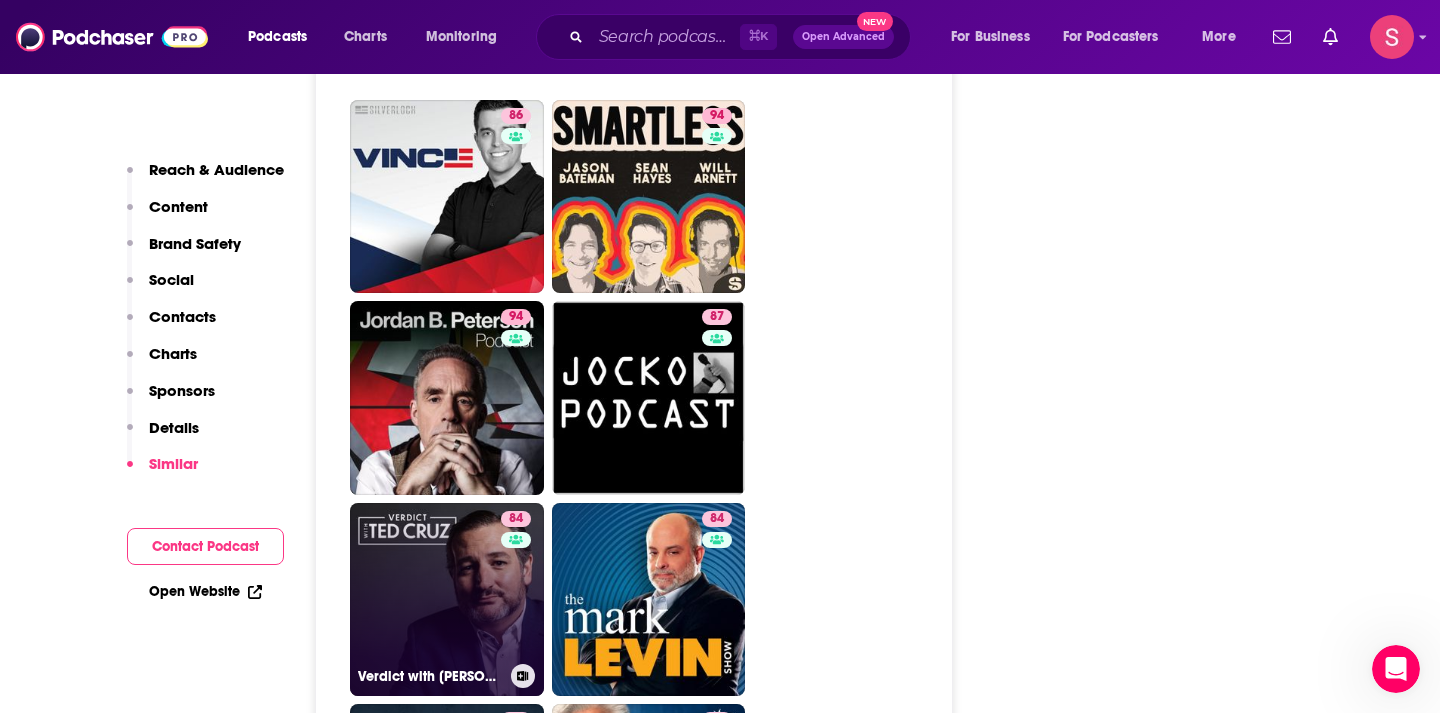 click on "84 Verdict with [PERSON_NAME]" at bounding box center [447, 600] 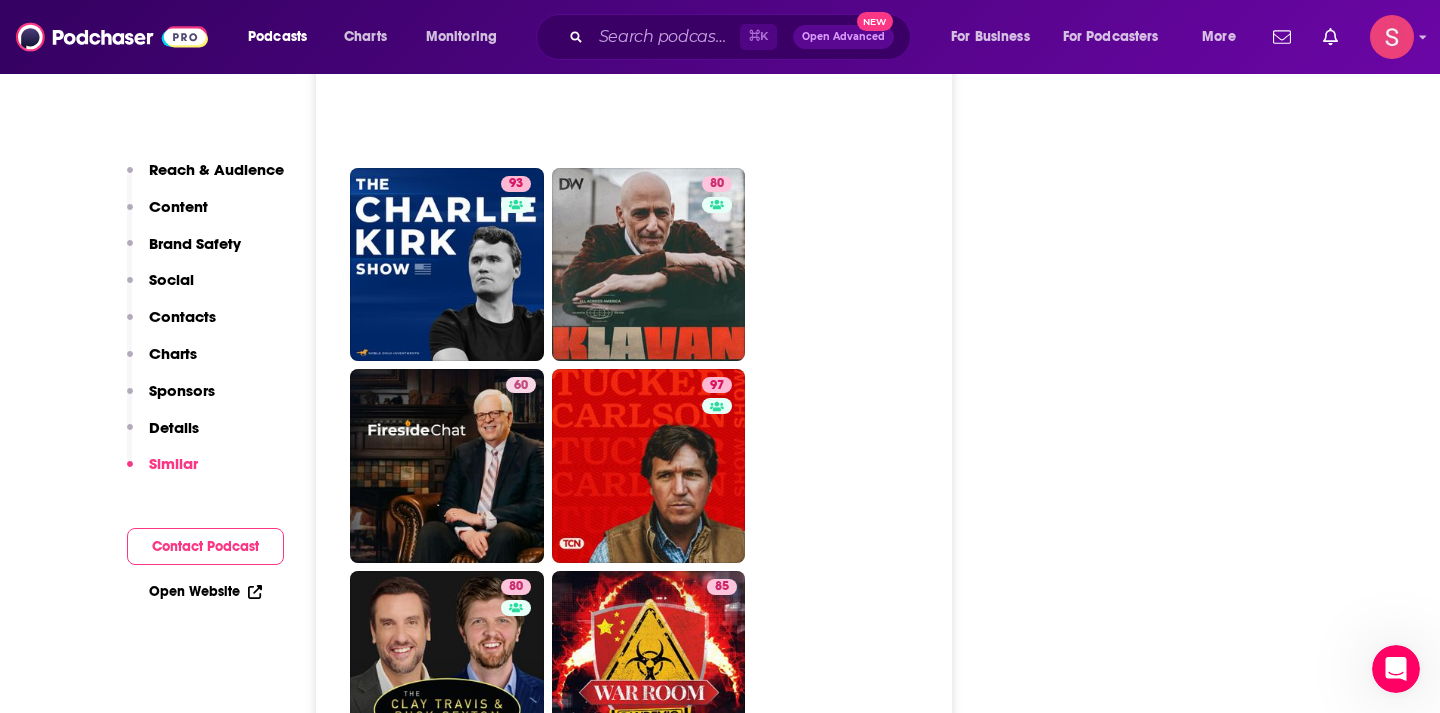 scroll, scrollTop: 5998, scrollLeft: 0, axis: vertical 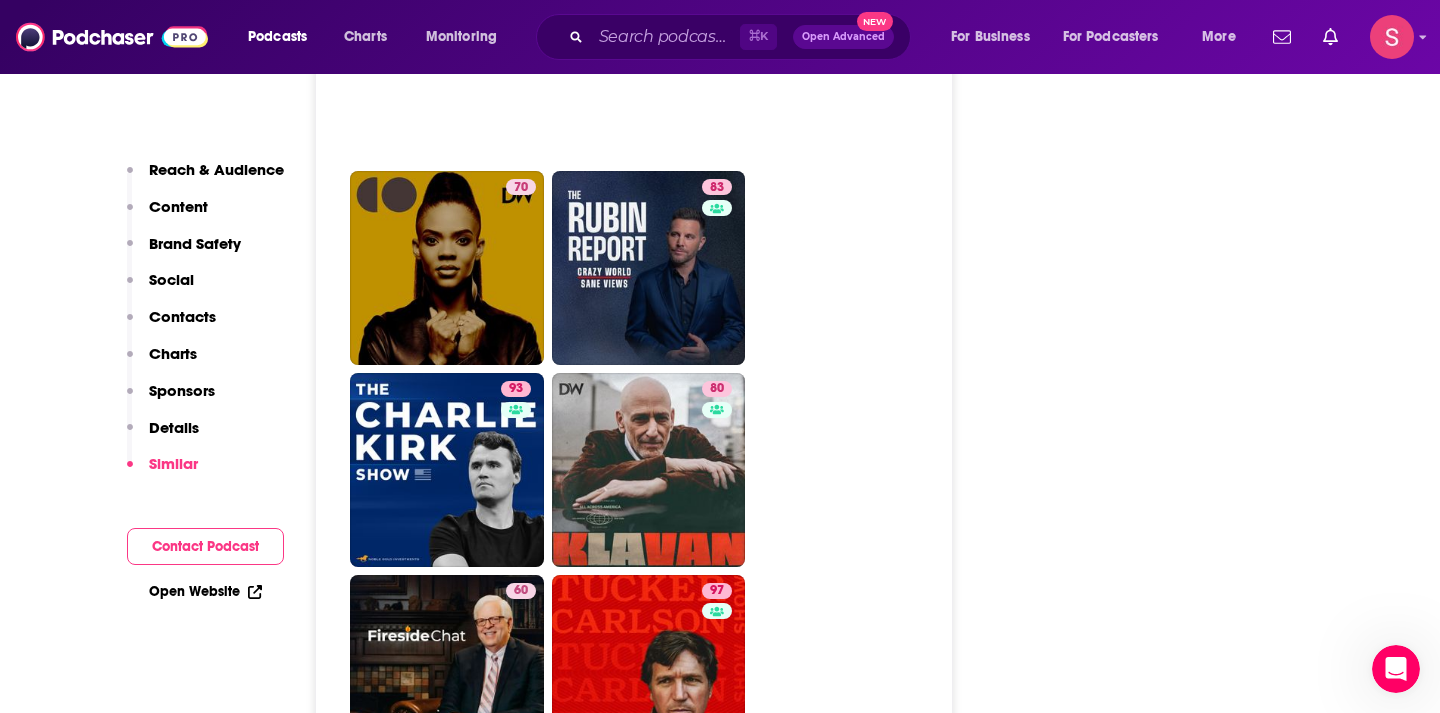 type on "[URL][DOMAIN_NAME][PERSON_NAME]" 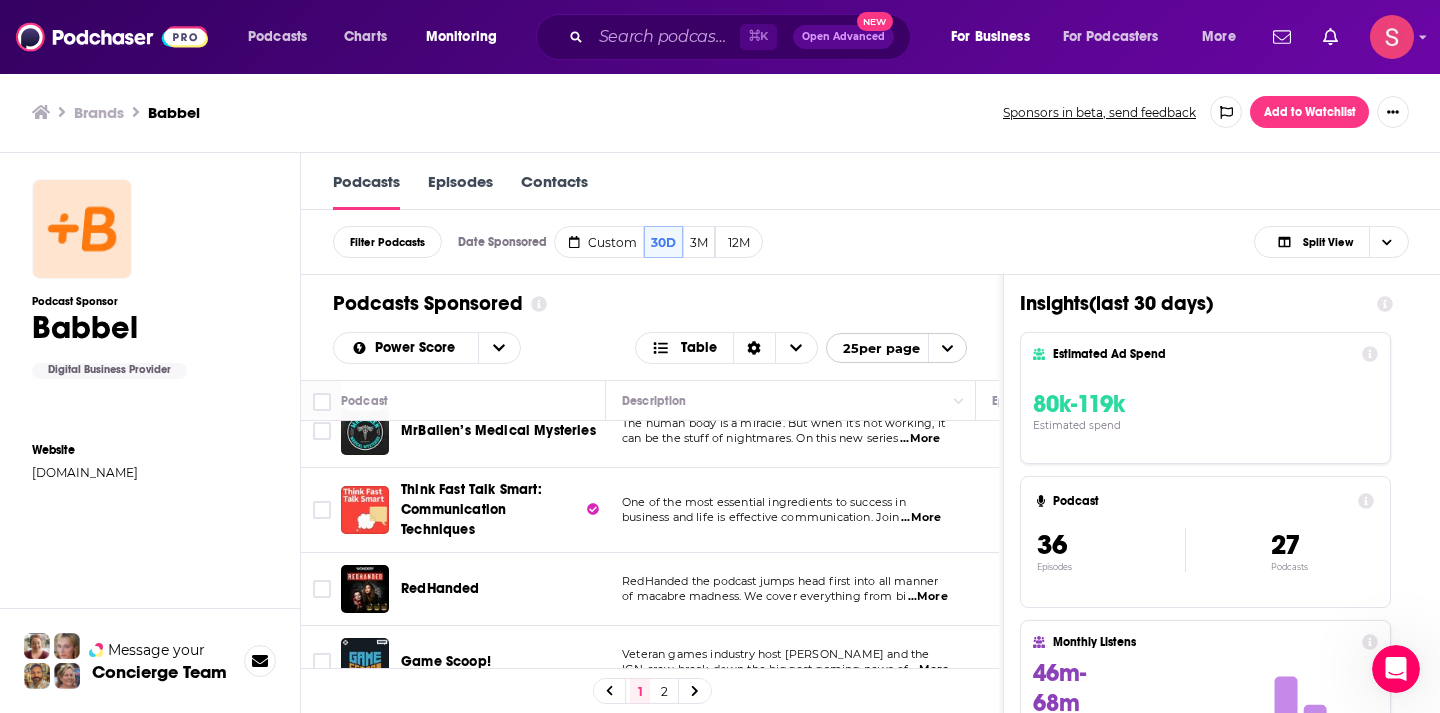 scroll, scrollTop: 119, scrollLeft: 0, axis: vertical 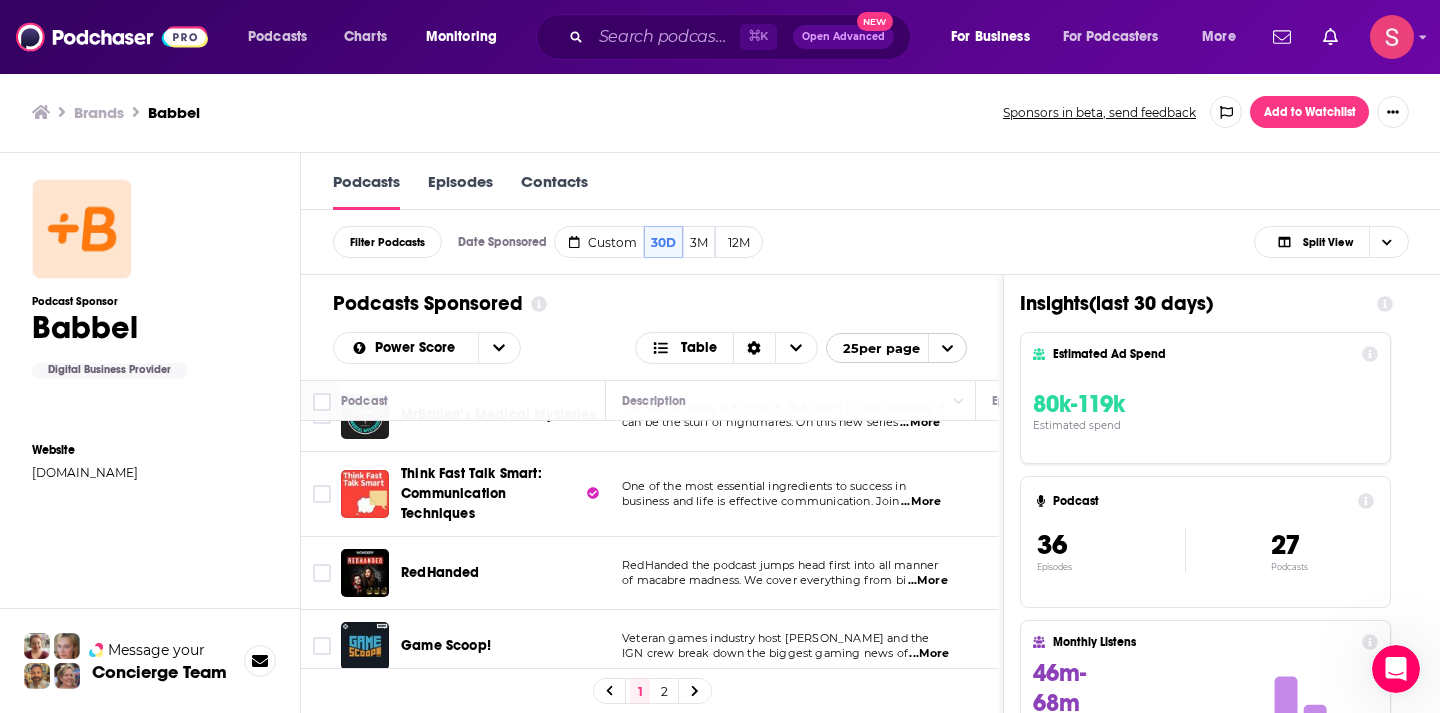 click on "RedHanded" at bounding box center (440, 572) 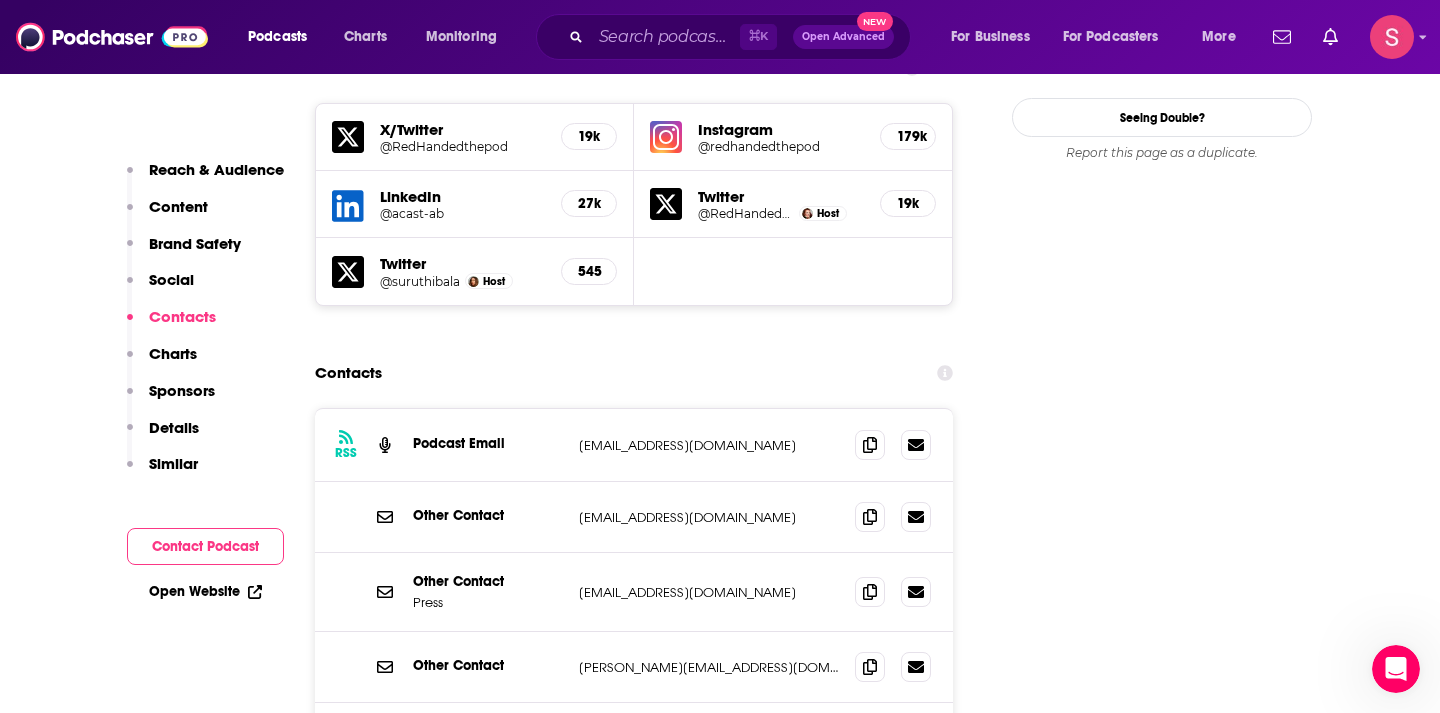 scroll, scrollTop: 2353, scrollLeft: 0, axis: vertical 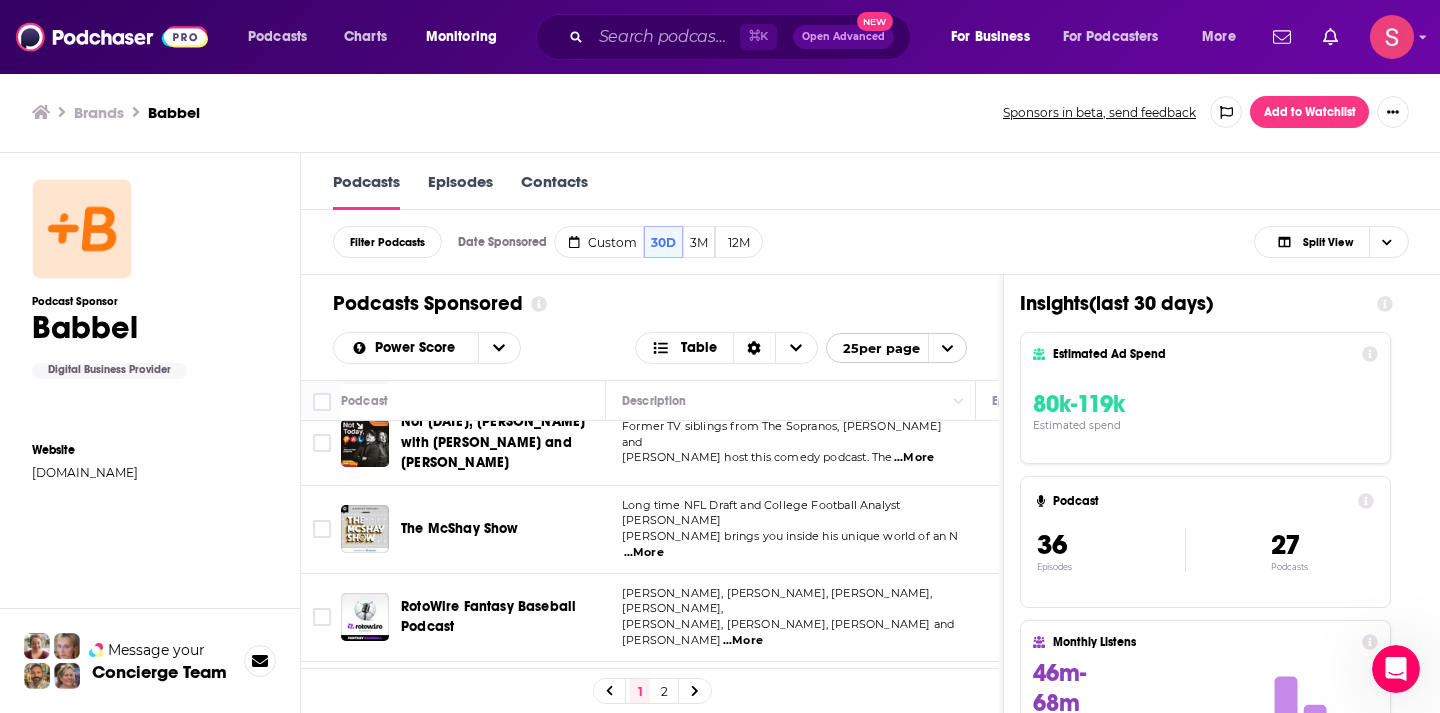 click on "2" at bounding box center (664, 691) 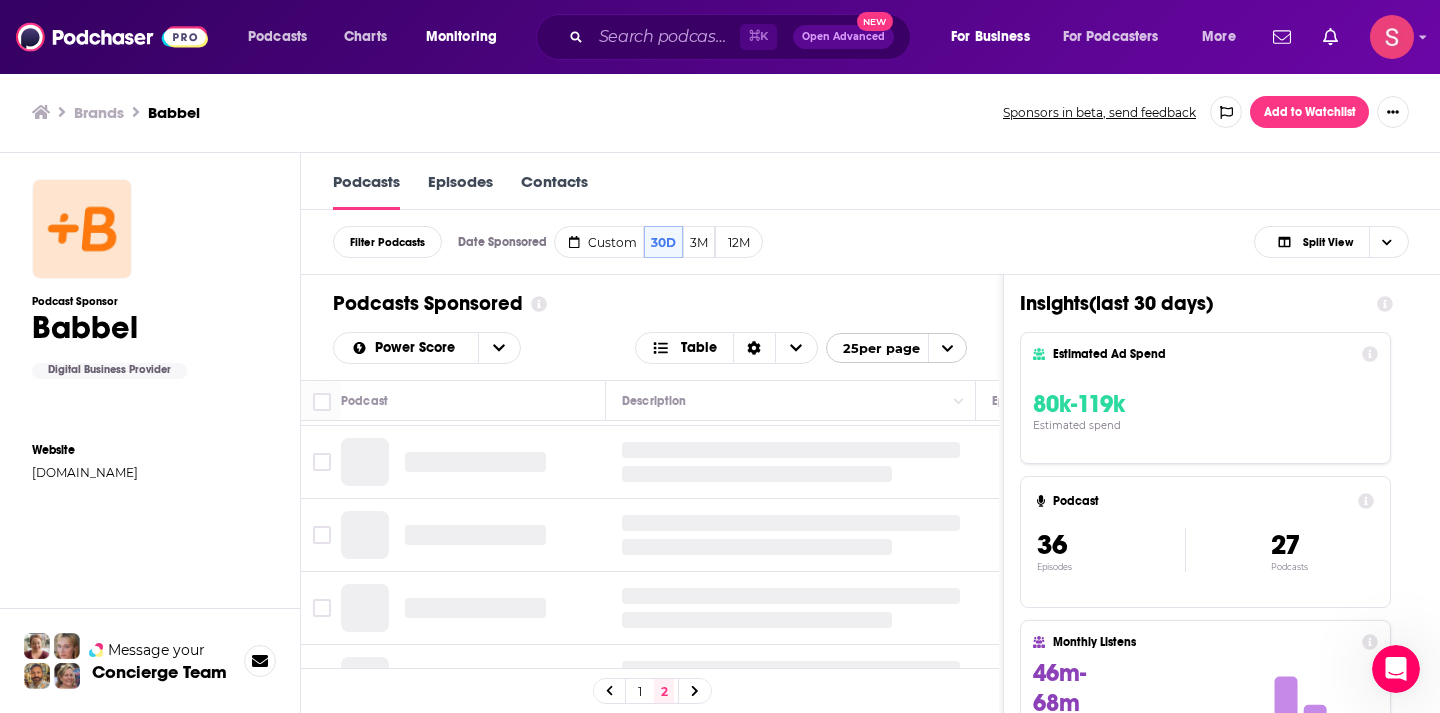 scroll, scrollTop: 0, scrollLeft: 0, axis: both 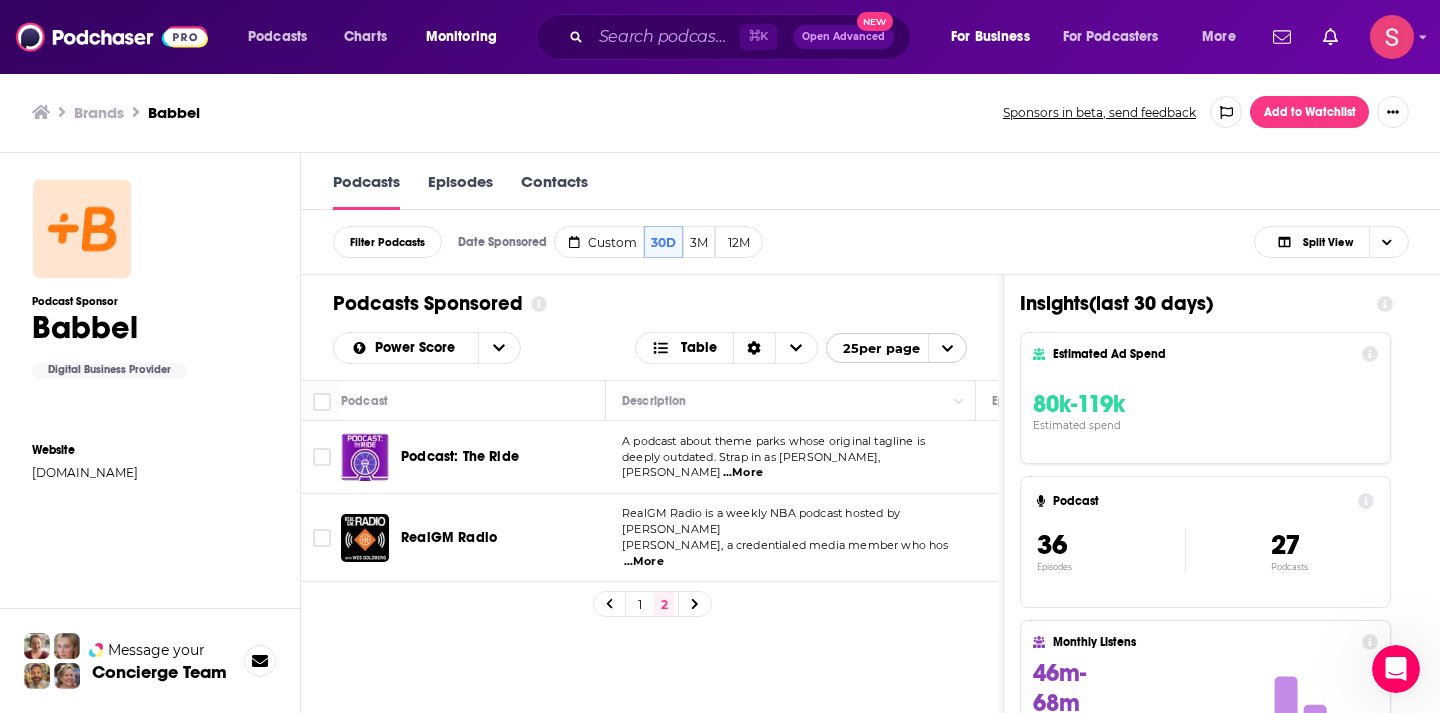 click on "Podcast: The Ride" at bounding box center (505, 457) 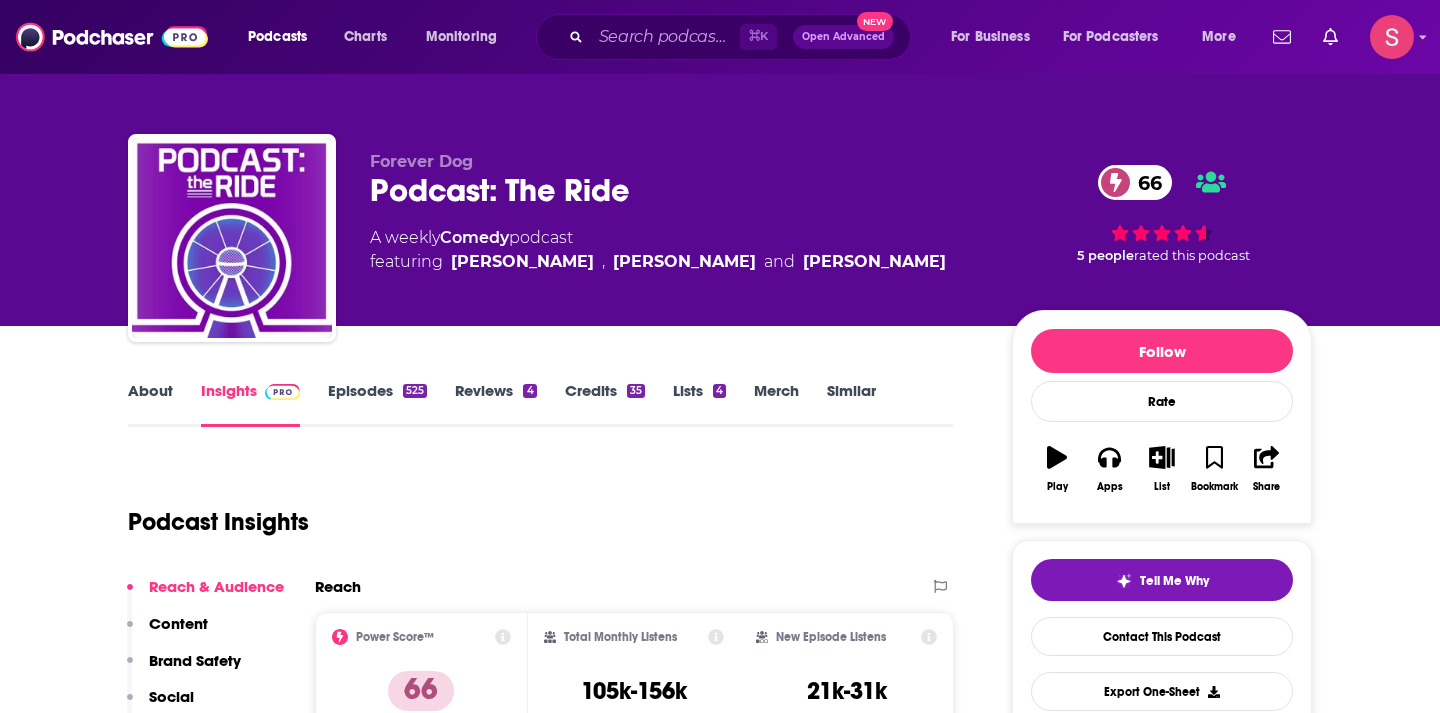 scroll, scrollTop: 0, scrollLeft: 0, axis: both 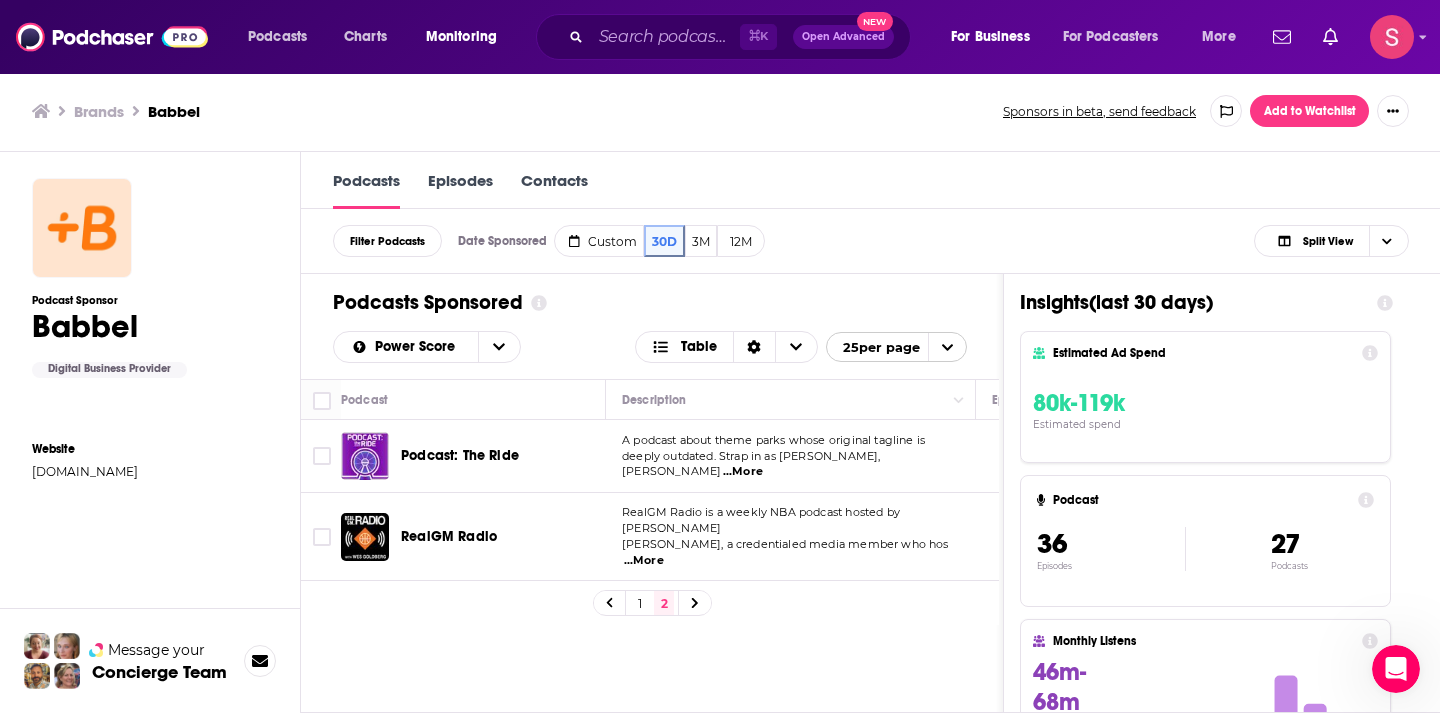 click on "1" at bounding box center (640, 603) 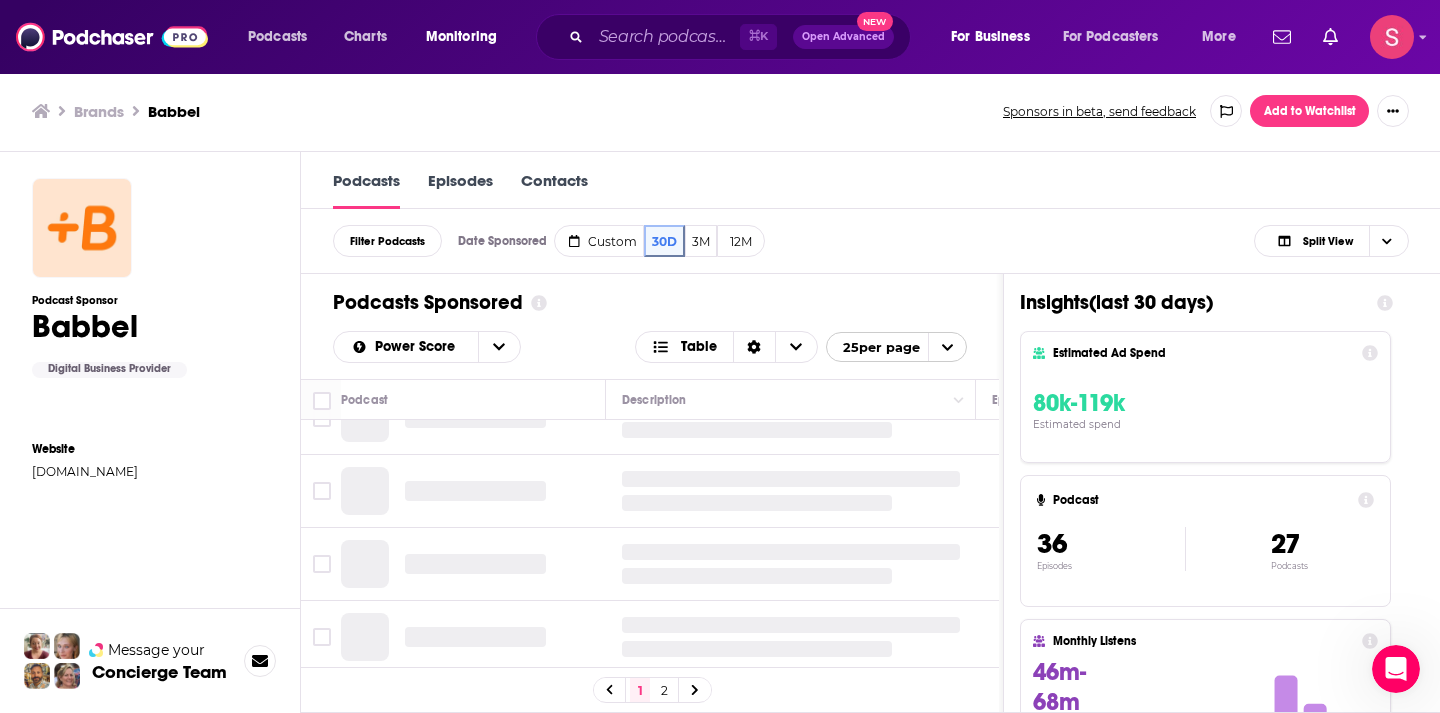 scroll, scrollTop: 112, scrollLeft: 0, axis: vertical 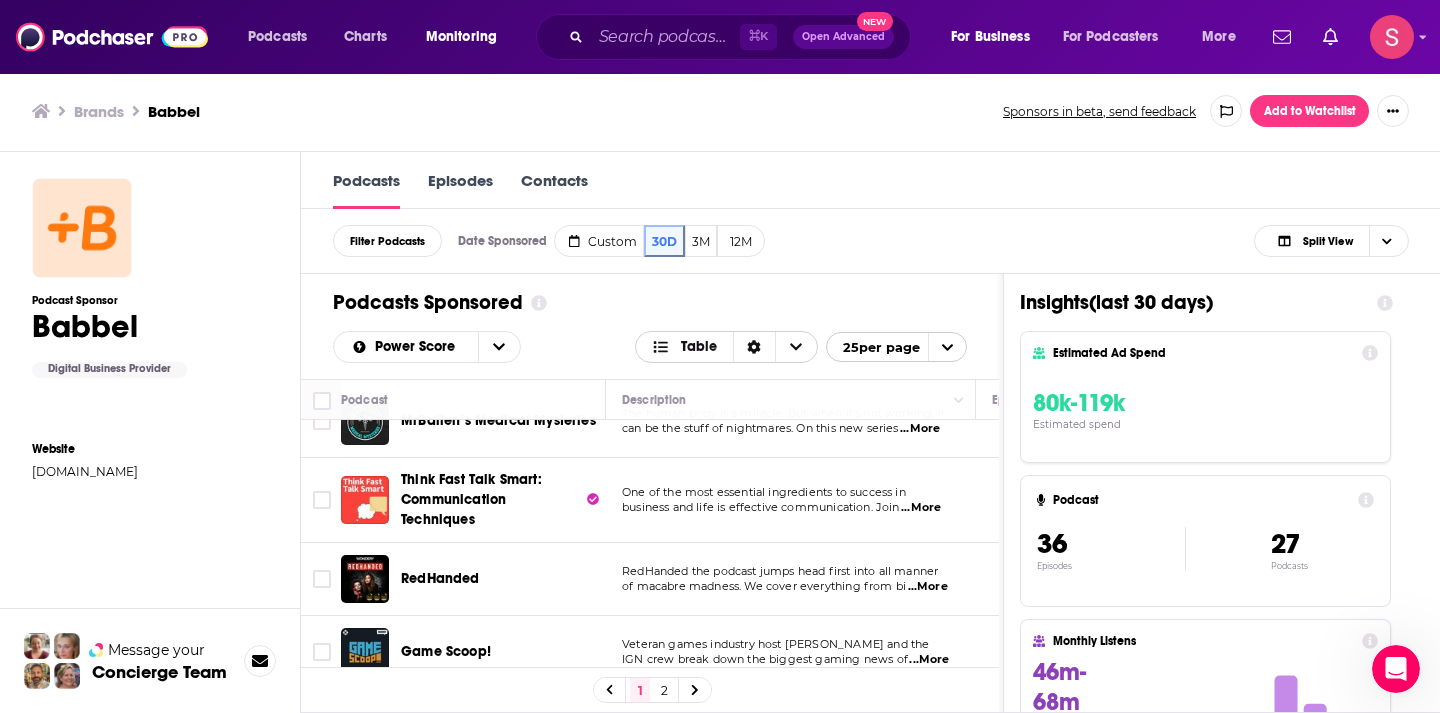 click 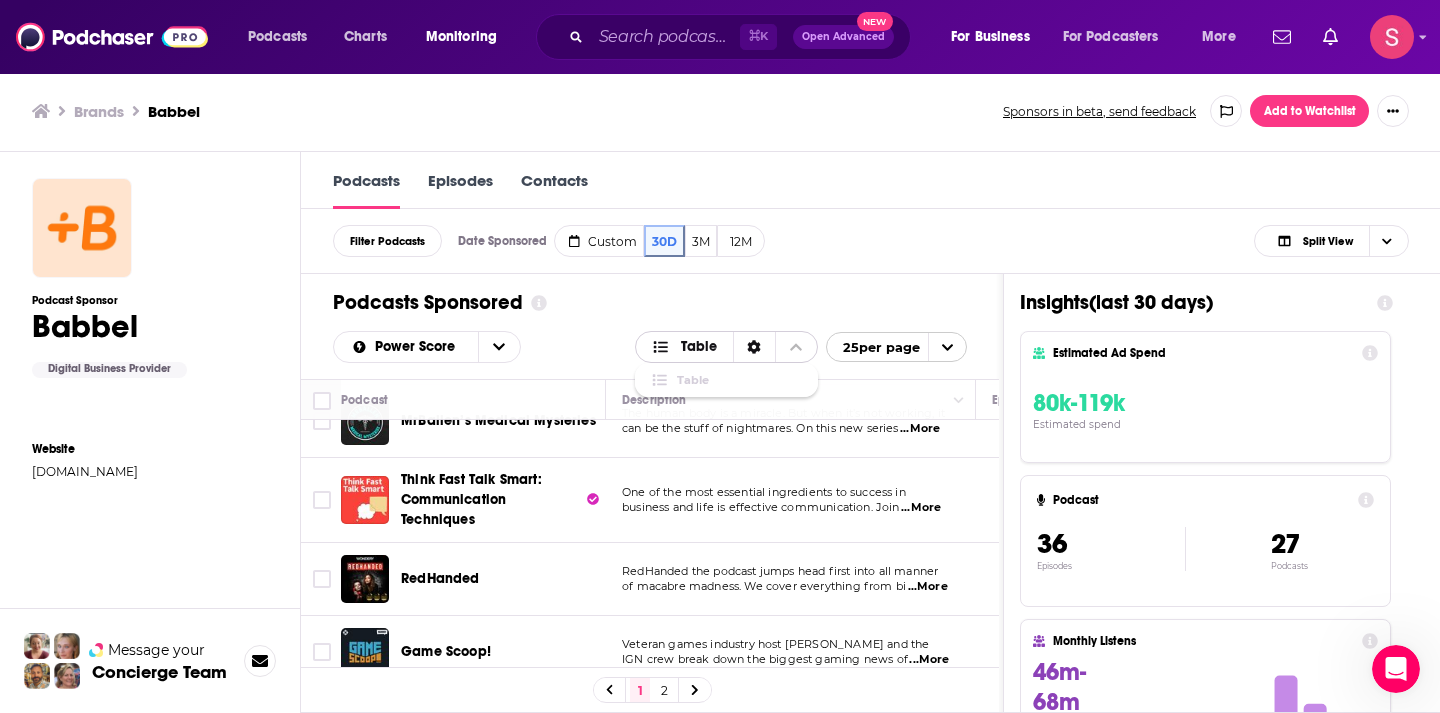 click on "Table" at bounding box center [699, 347] 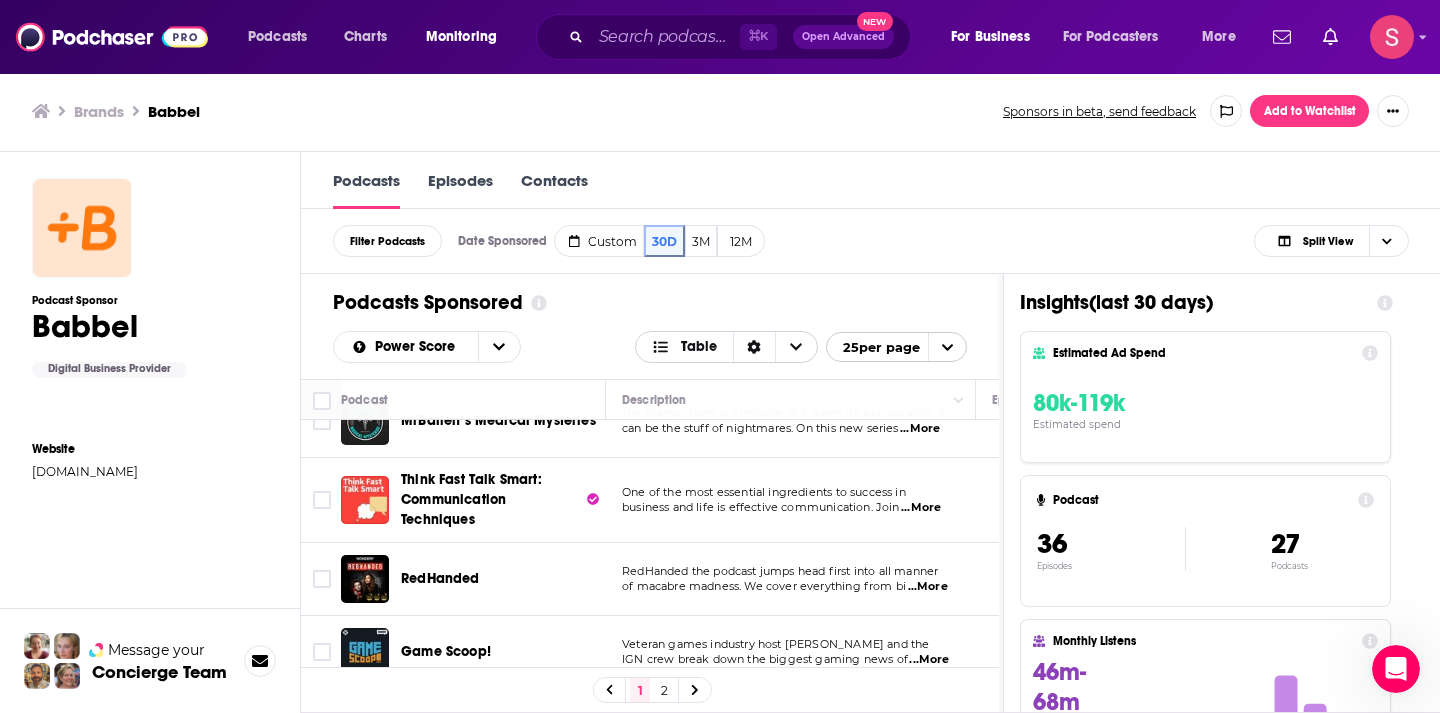 click on "Table" at bounding box center (684, 348) 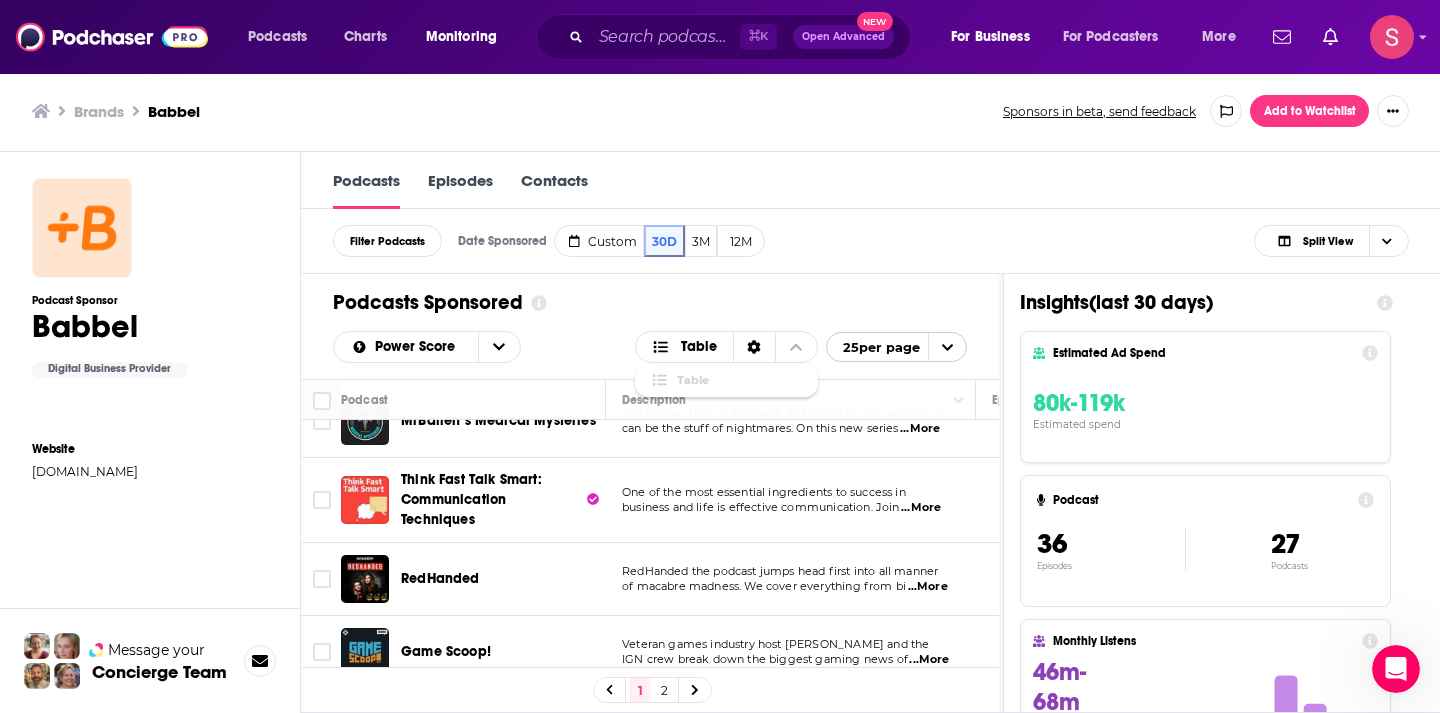 click on "Podcasts Sponsored" at bounding box center [650, 302] 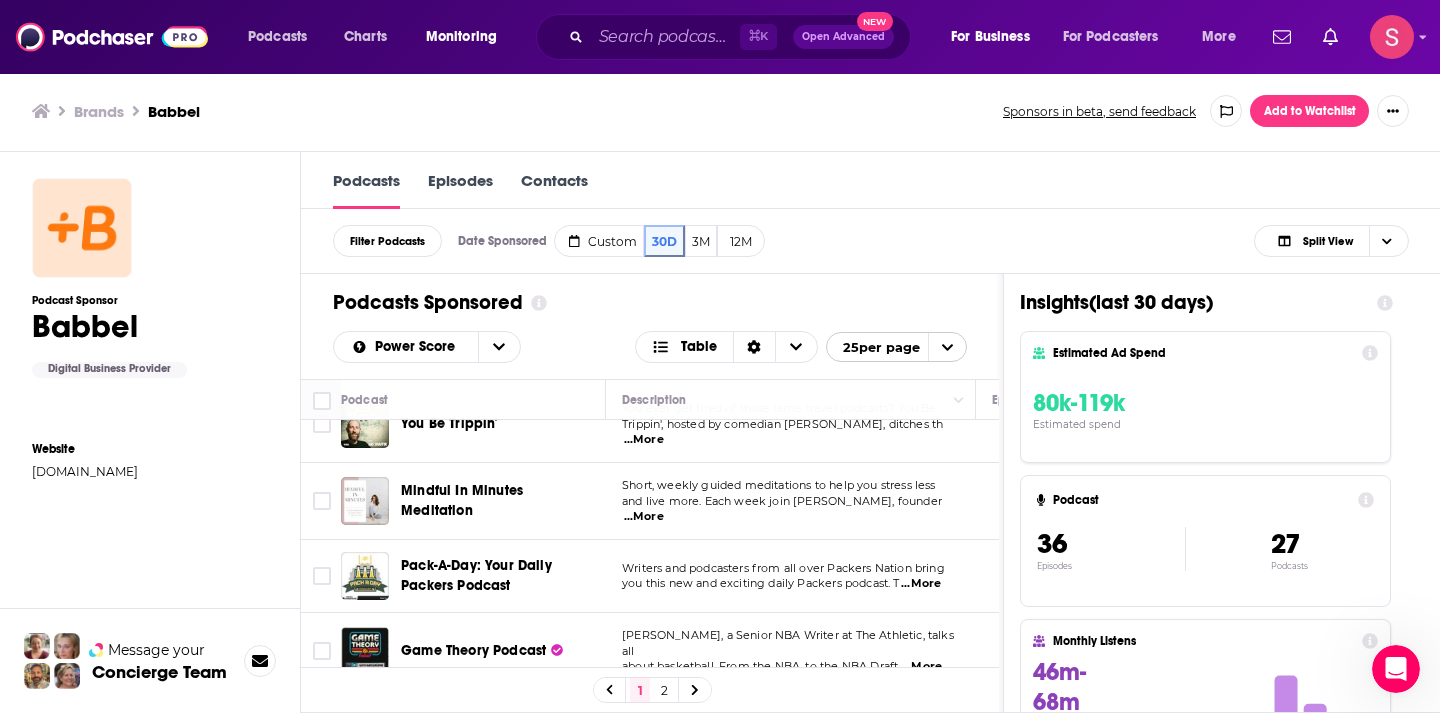 scroll, scrollTop: 1637, scrollLeft: 0, axis: vertical 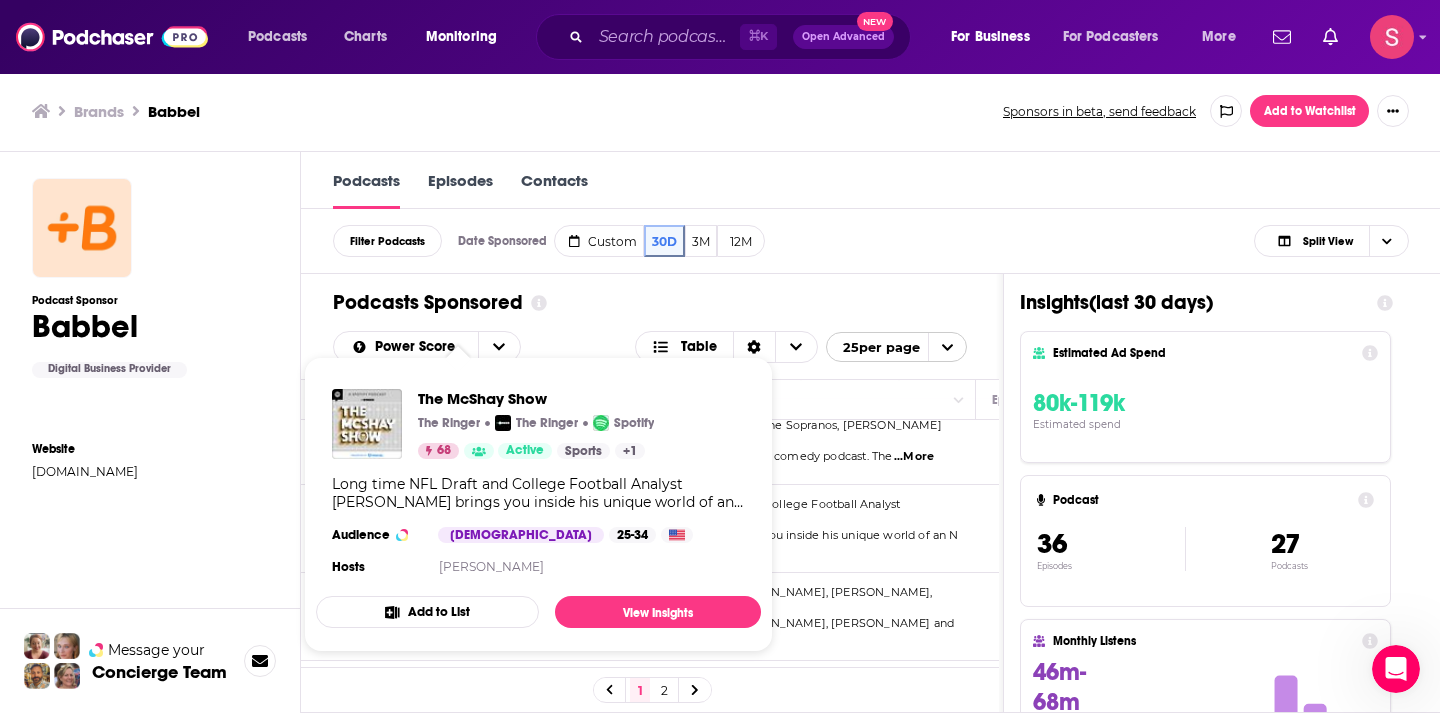 click on "Podcasts Sponsored Power Score Table 25  per page" at bounding box center (650, 326) 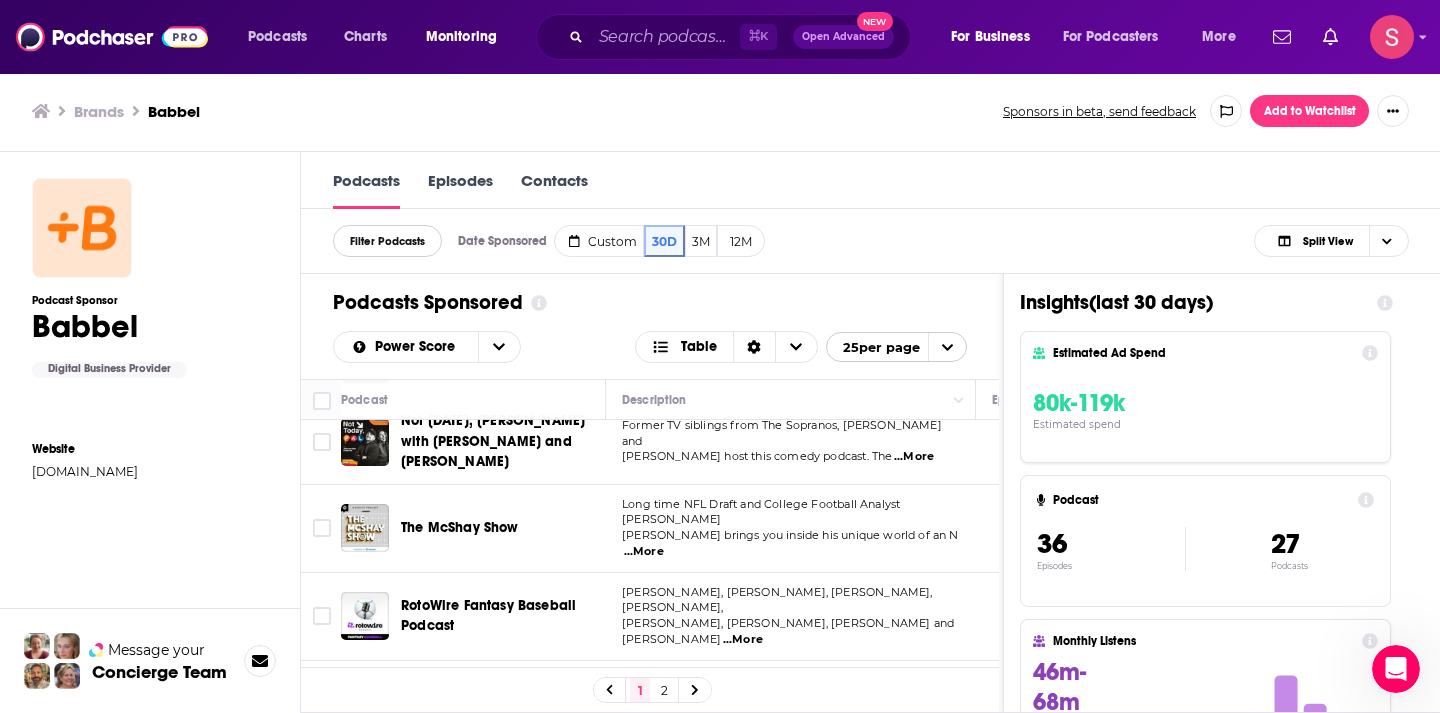 click on "Filter Podcasts" at bounding box center [387, 241] 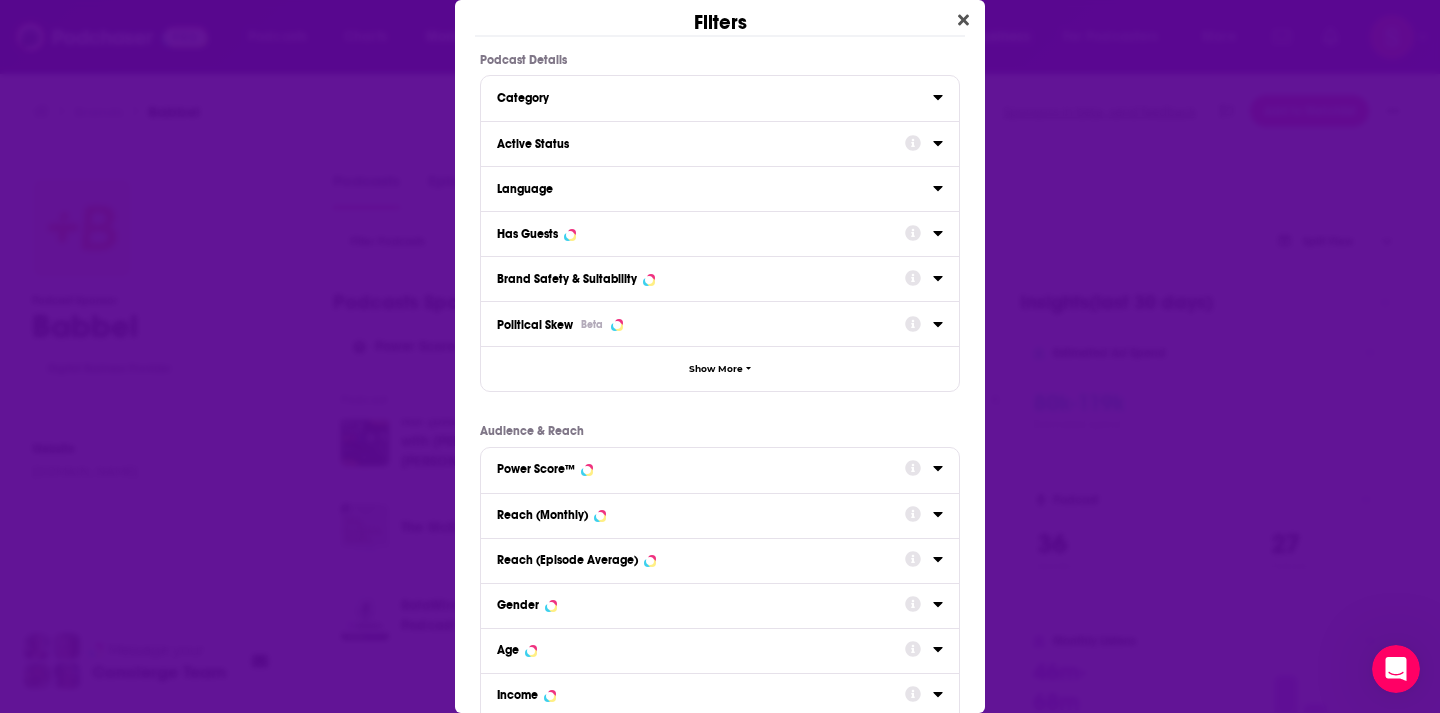 scroll, scrollTop: 0, scrollLeft: 0, axis: both 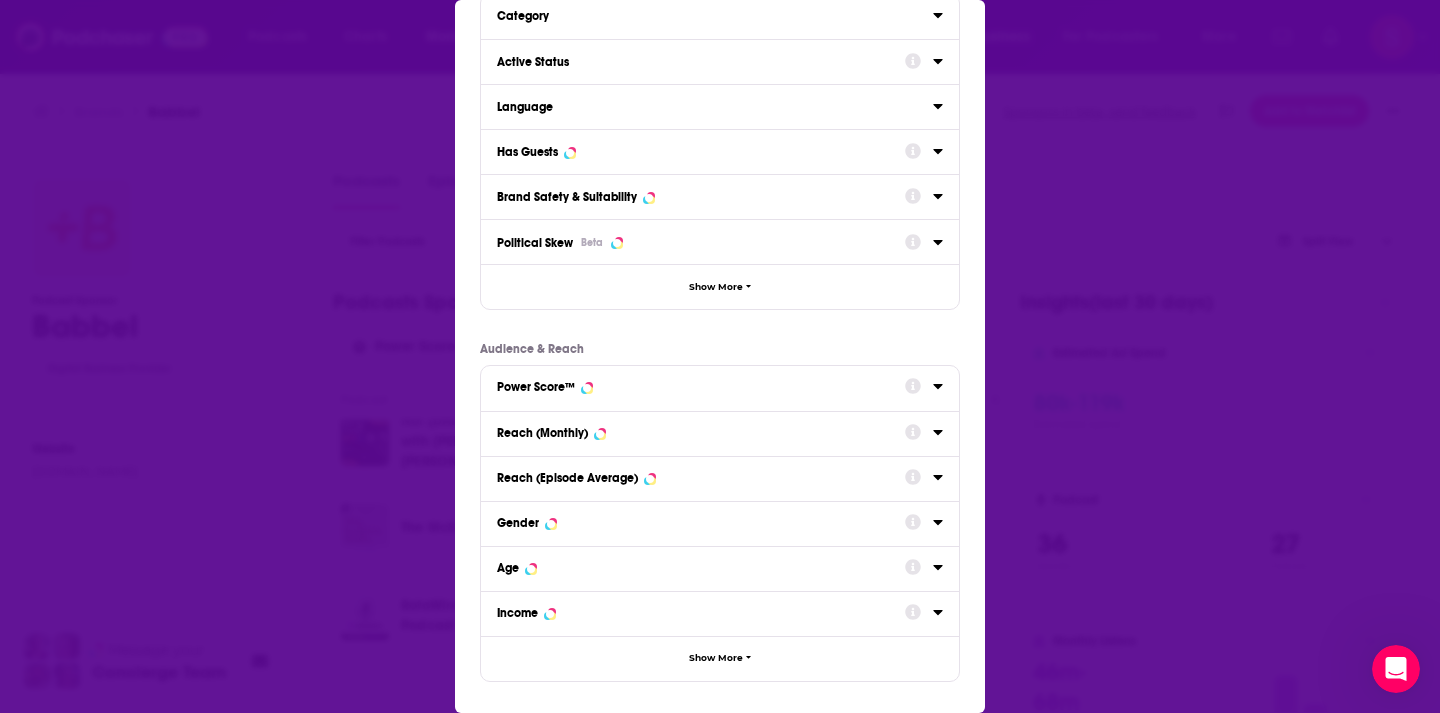 click 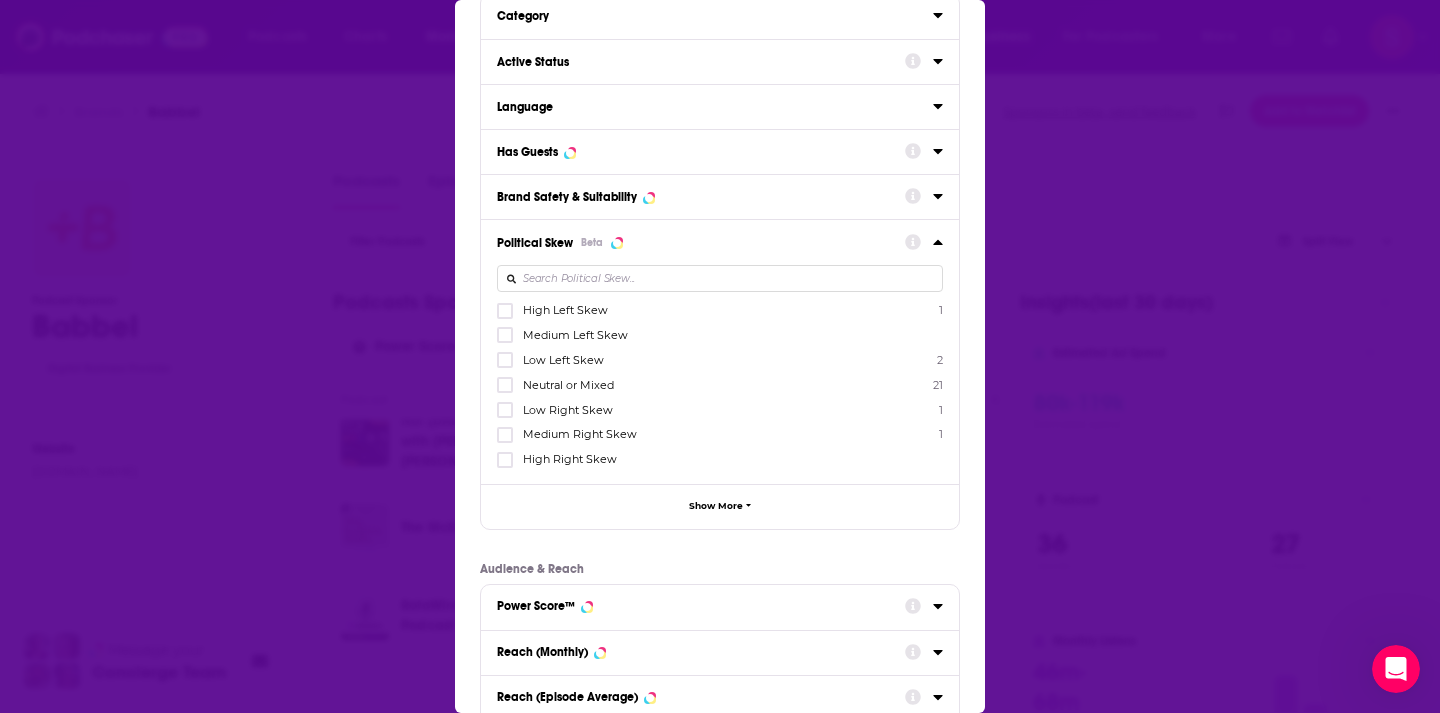 scroll, scrollTop: 298, scrollLeft: 0, axis: vertical 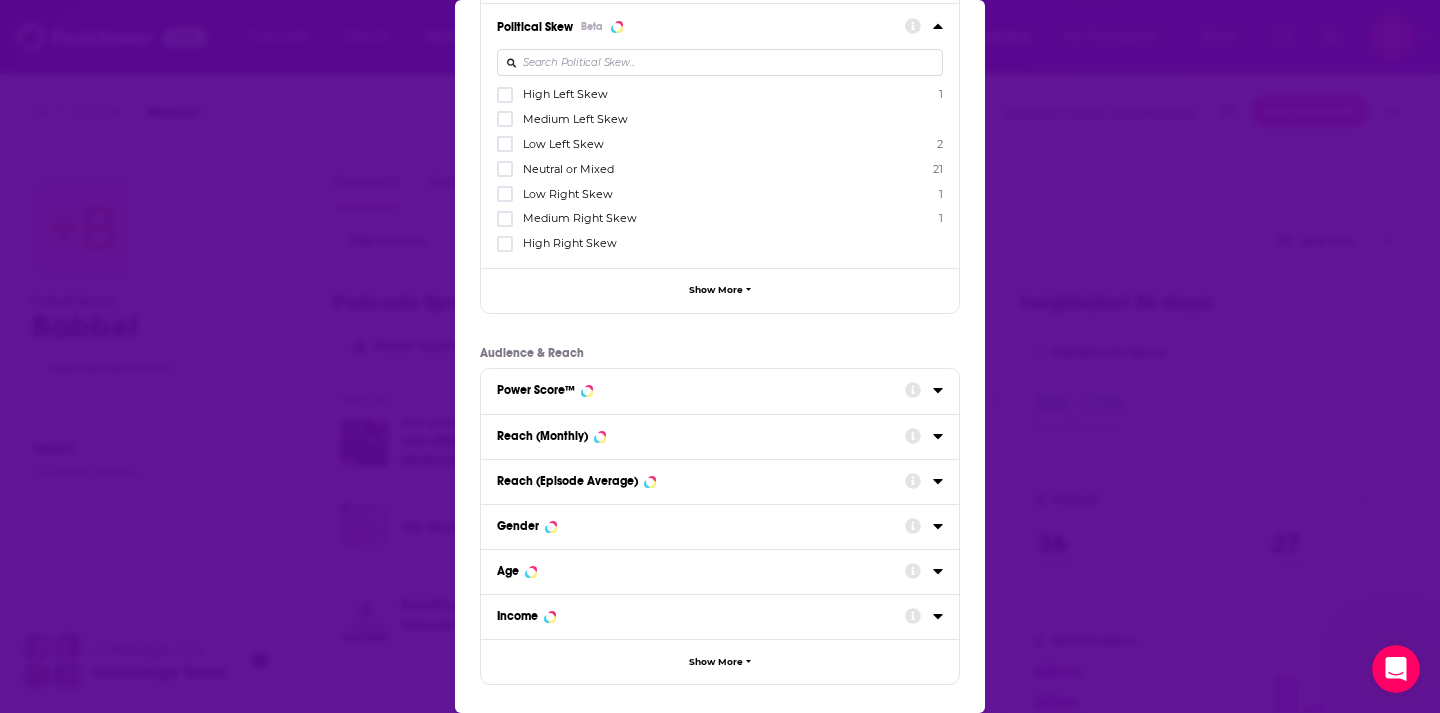 click 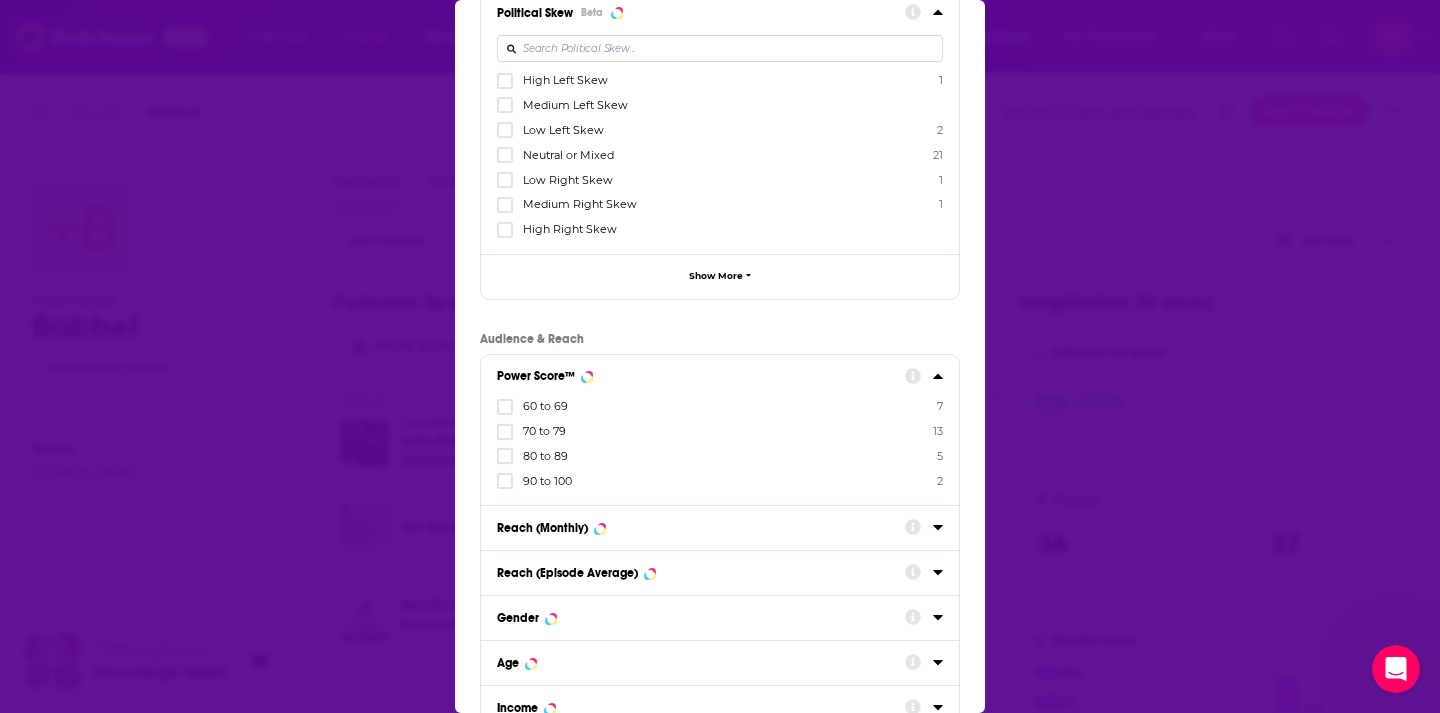scroll, scrollTop: 402, scrollLeft: 0, axis: vertical 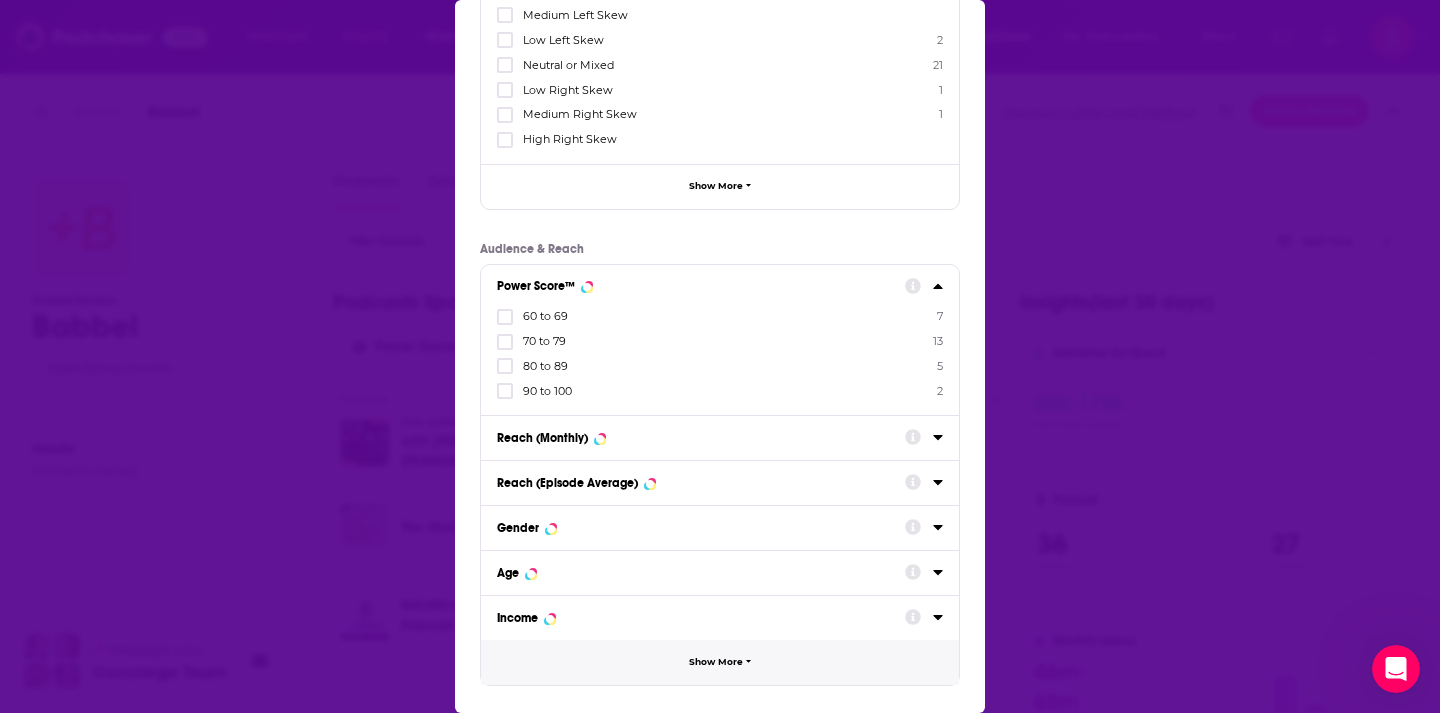 click on "Show More" at bounding box center [720, 662] 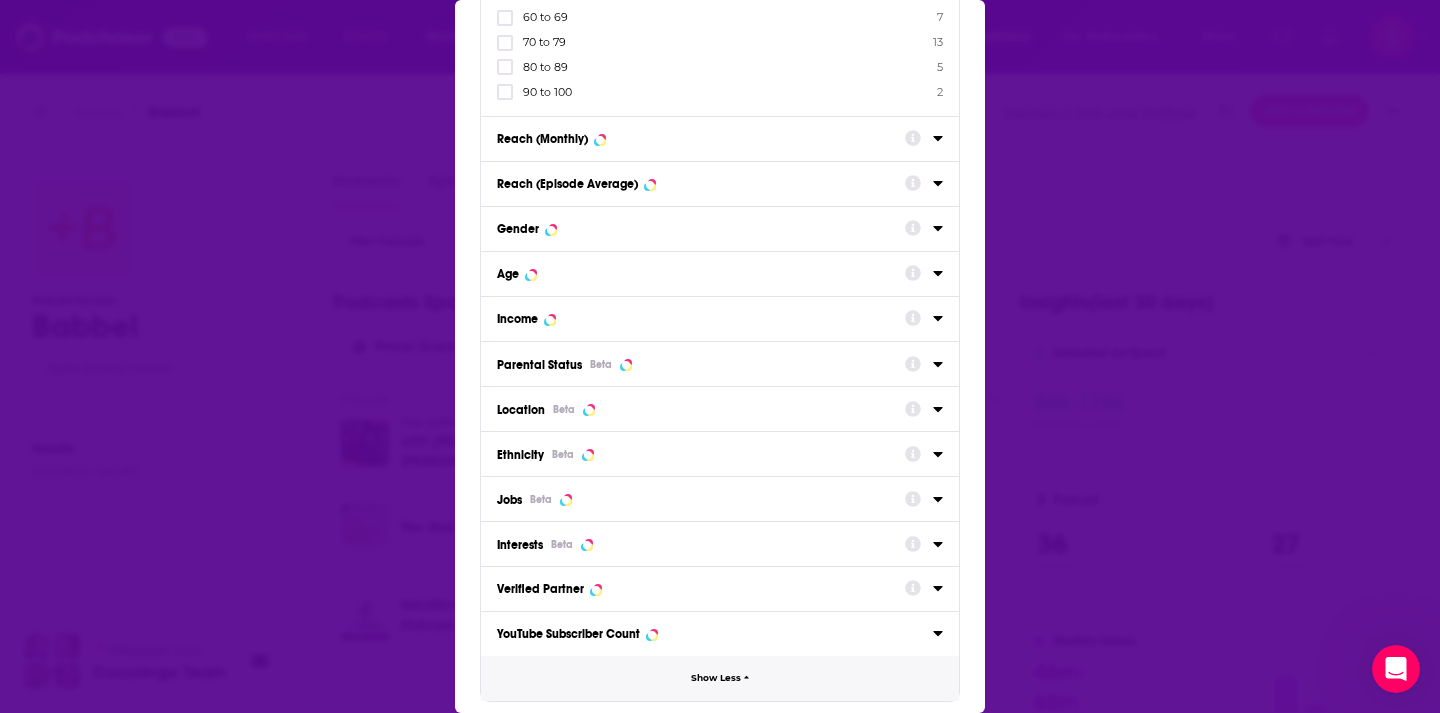 scroll, scrollTop: 717, scrollLeft: 0, axis: vertical 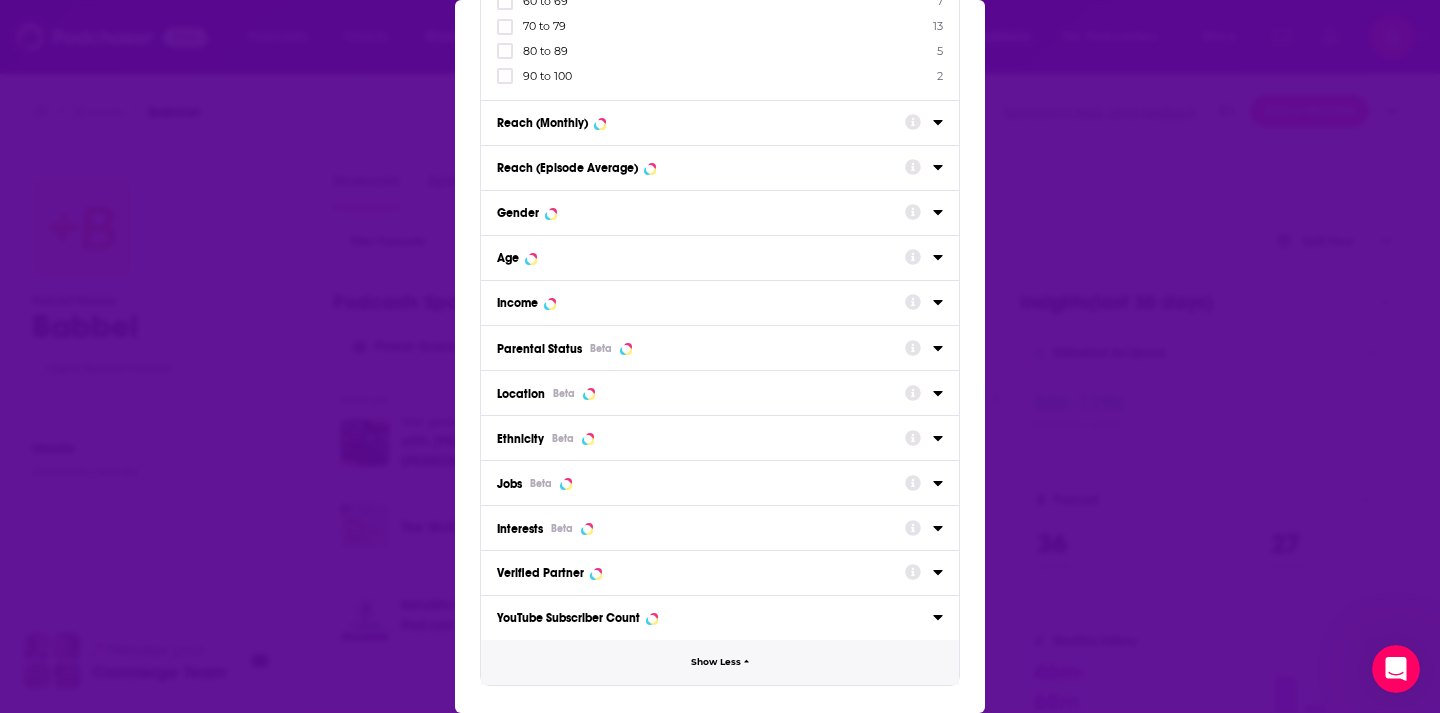 click on "Show Less" at bounding box center (720, 662) 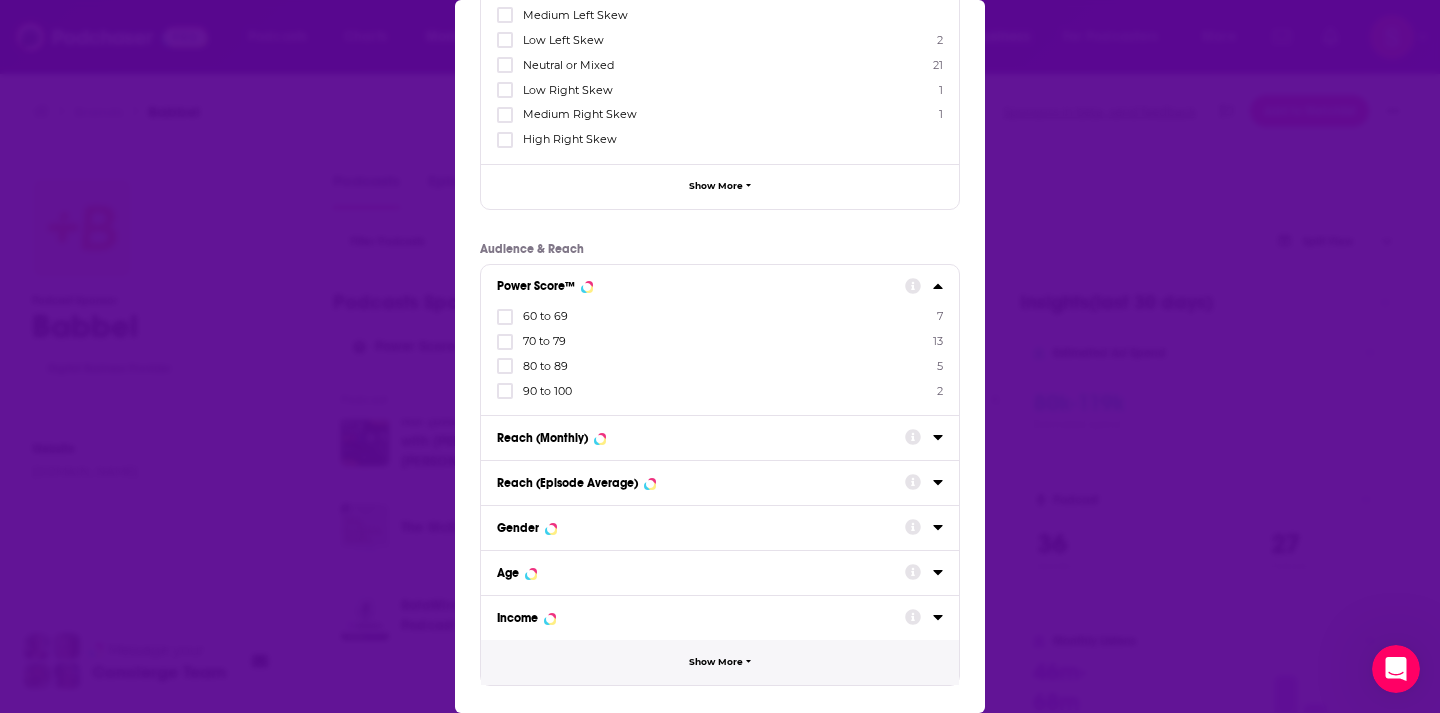 click on "Show More" at bounding box center (720, 662) 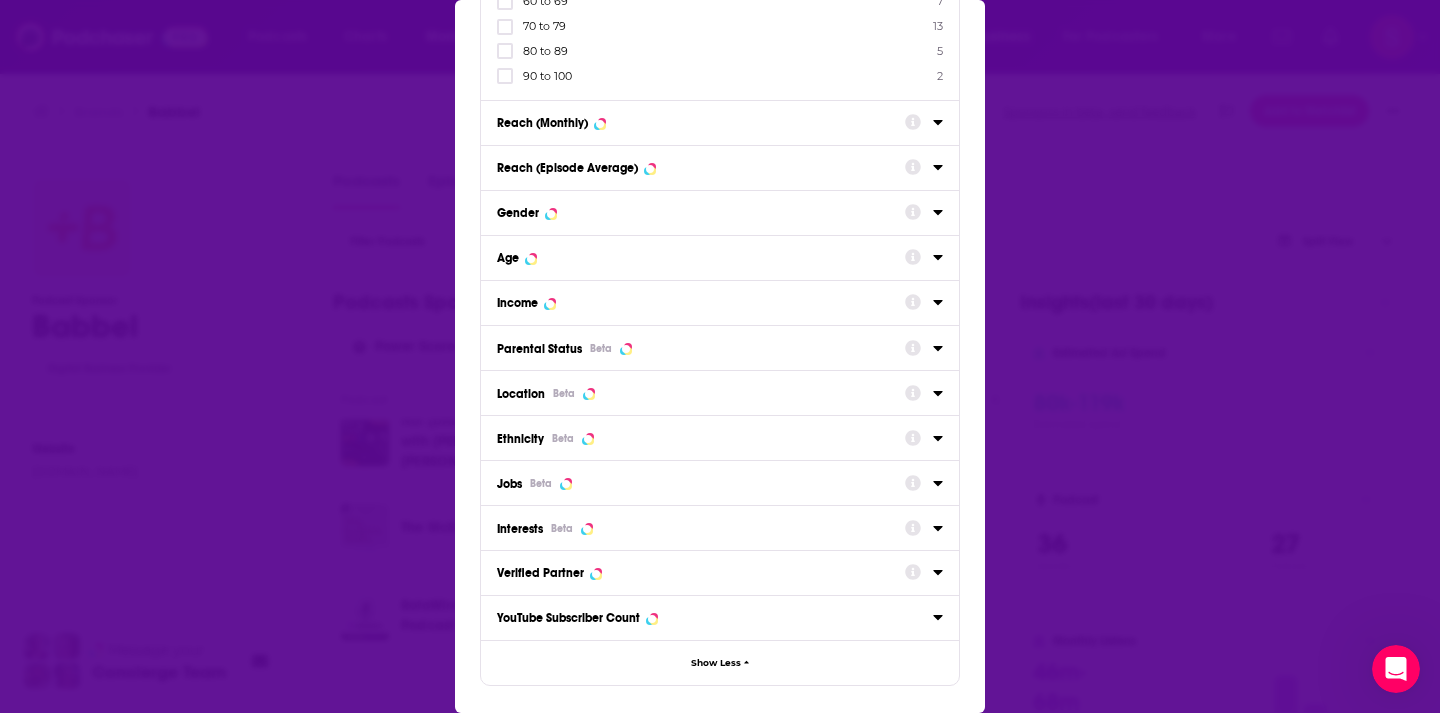 click 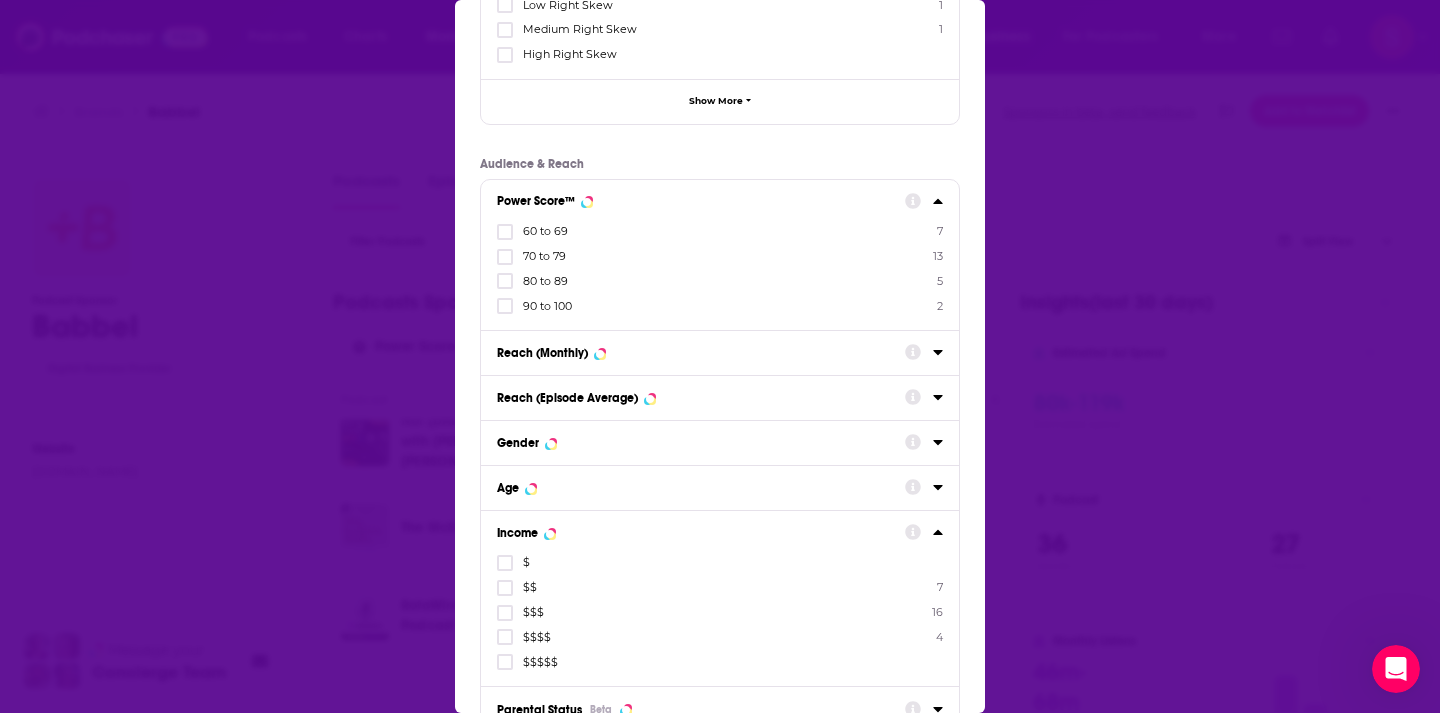 scroll, scrollTop: 0, scrollLeft: 0, axis: both 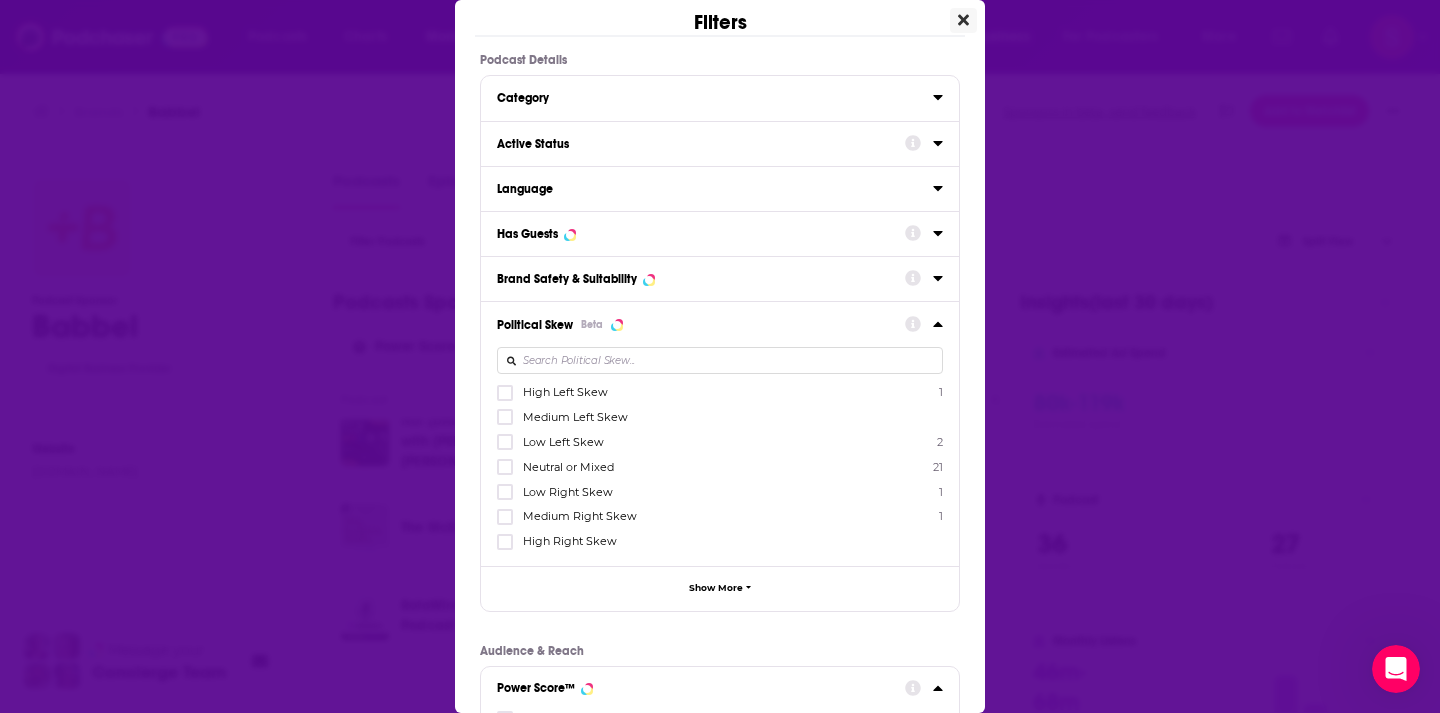 click at bounding box center [963, 20] 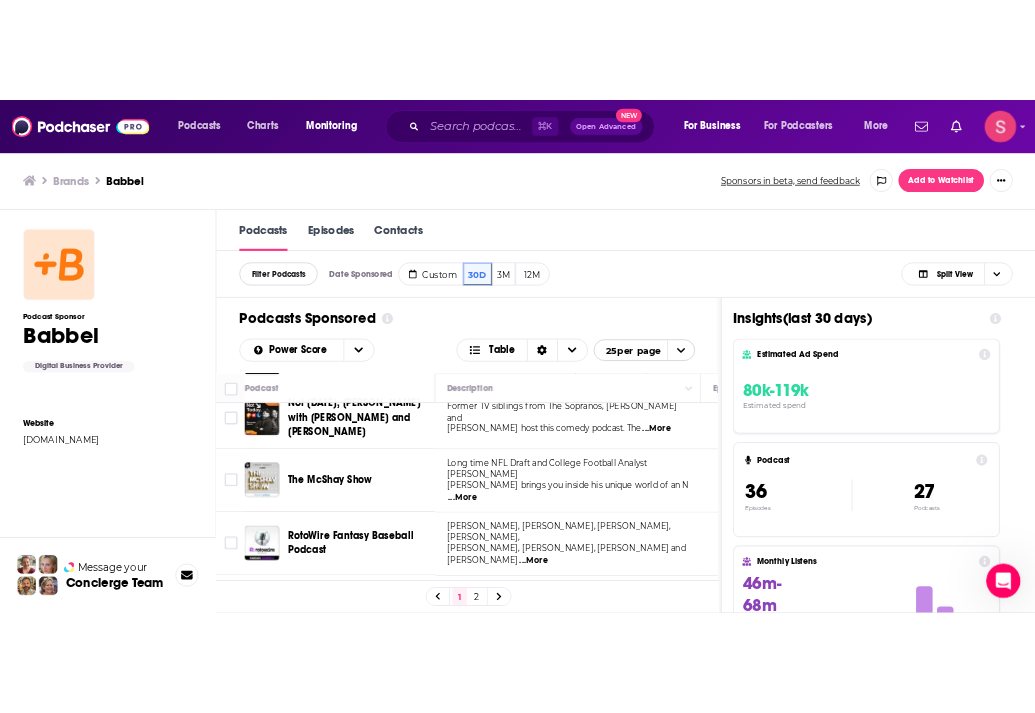 scroll, scrollTop: 1, scrollLeft: 0, axis: vertical 